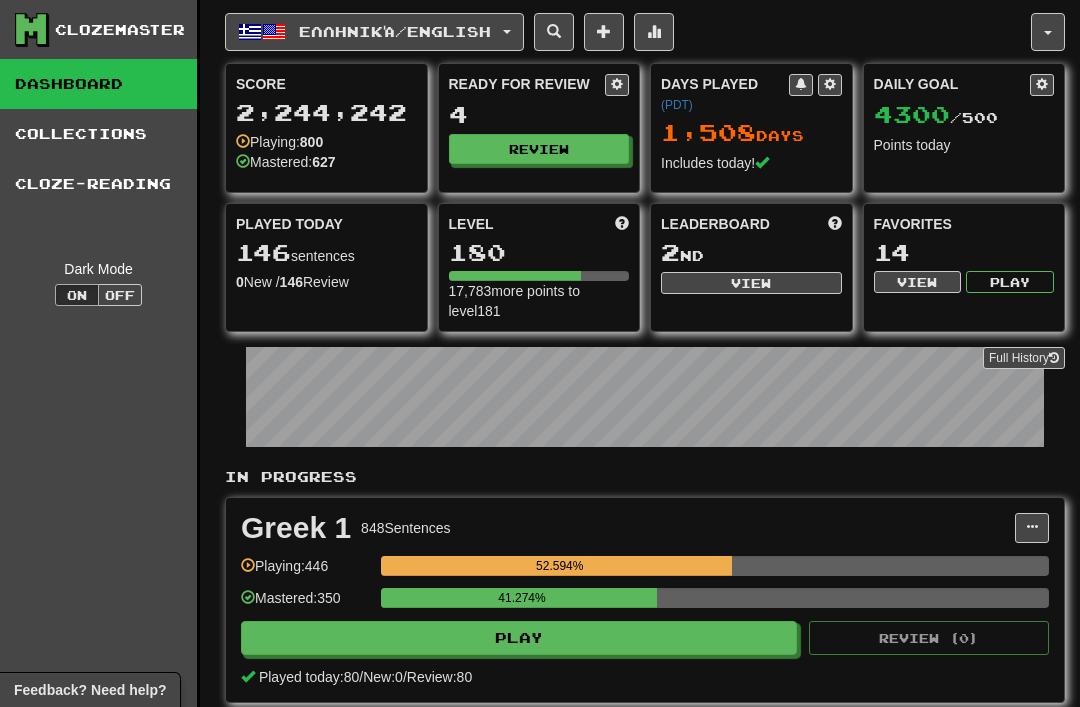 scroll, scrollTop: 103, scrollLeft: 0, axis: vertical 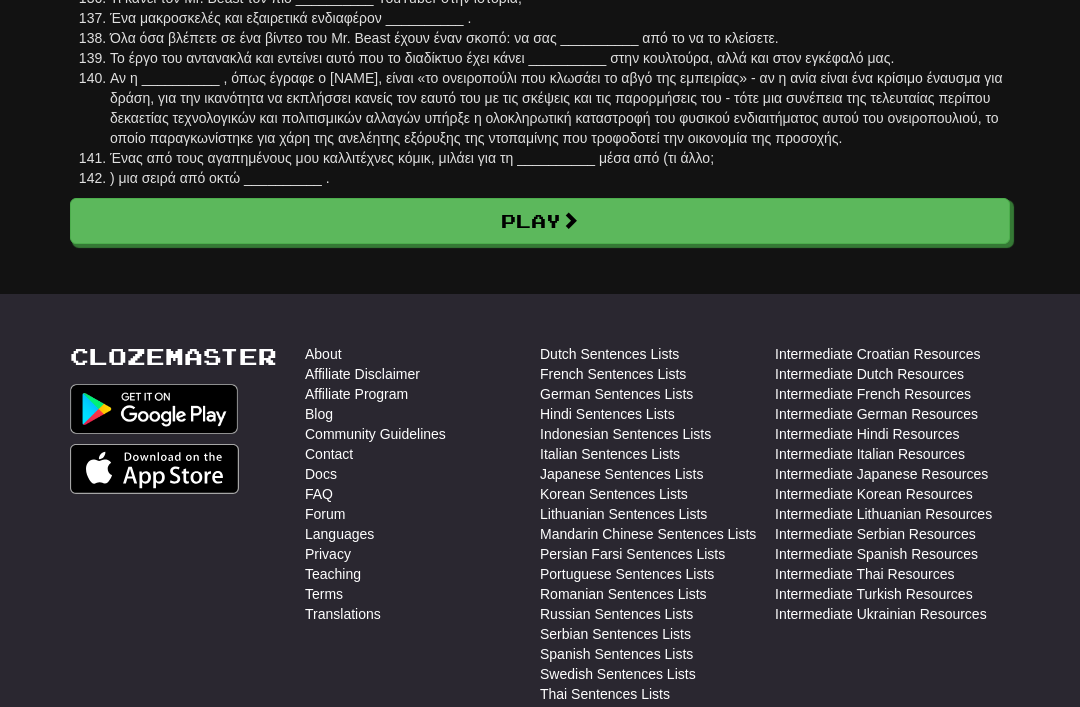 click on "Play" at bounding box center [540, 221] 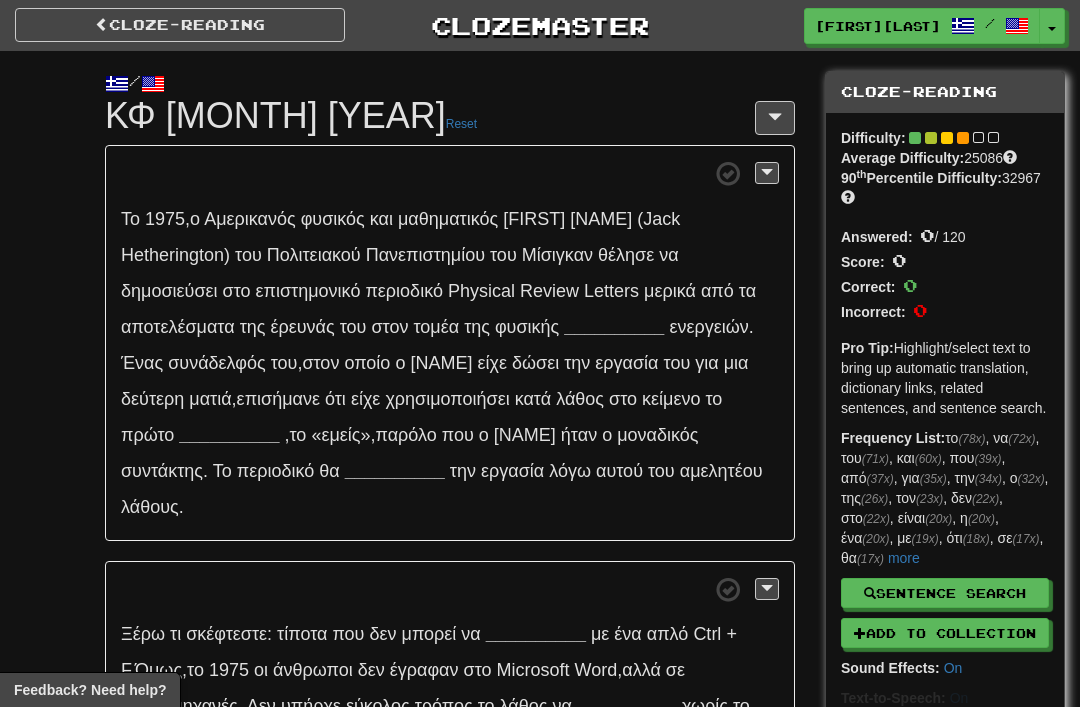 scroll, scrollTop: 0, scrollLeft: 0, axis: both 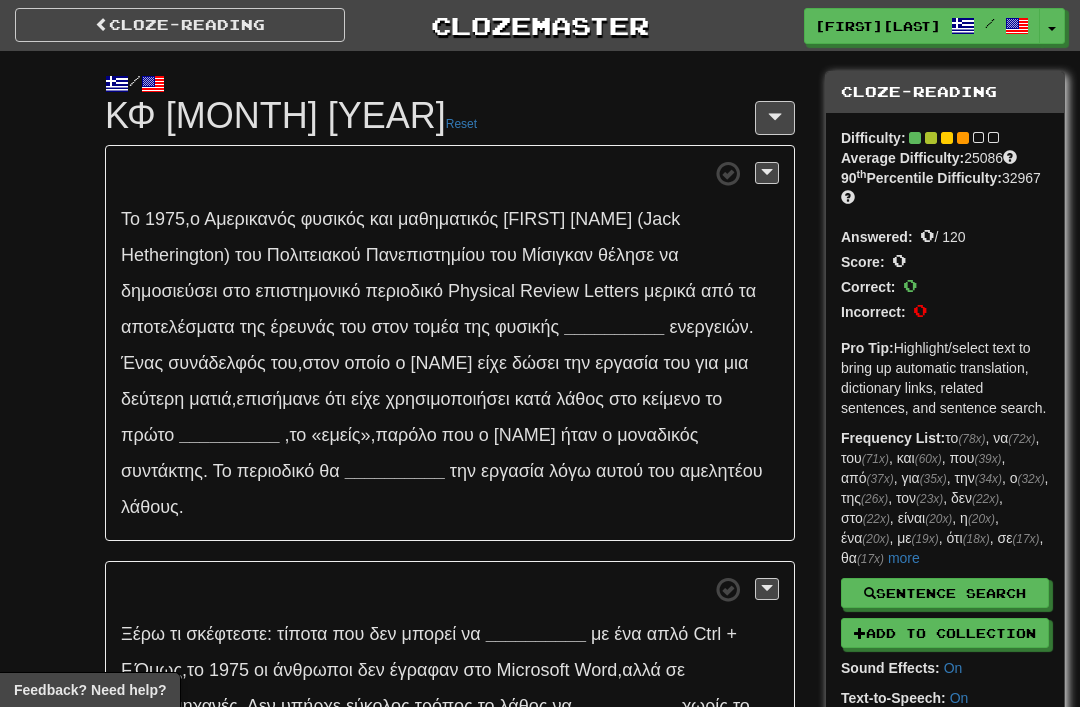 click at bounding box center (775, 118) 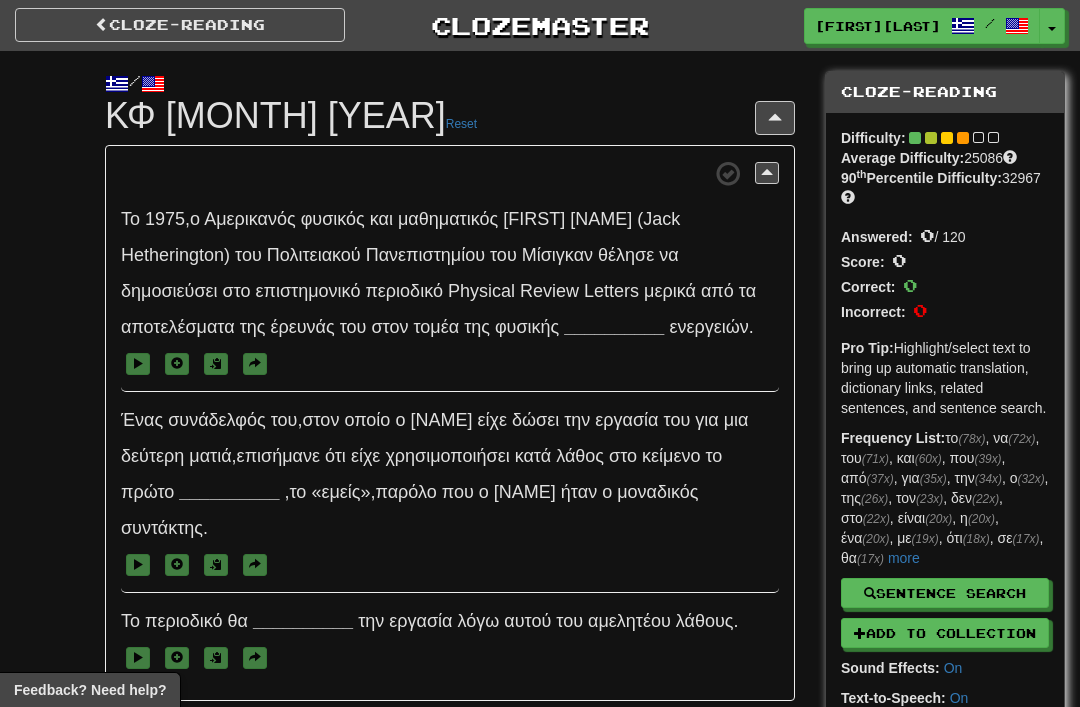 click on "__________" at bounding box center [614, 327] 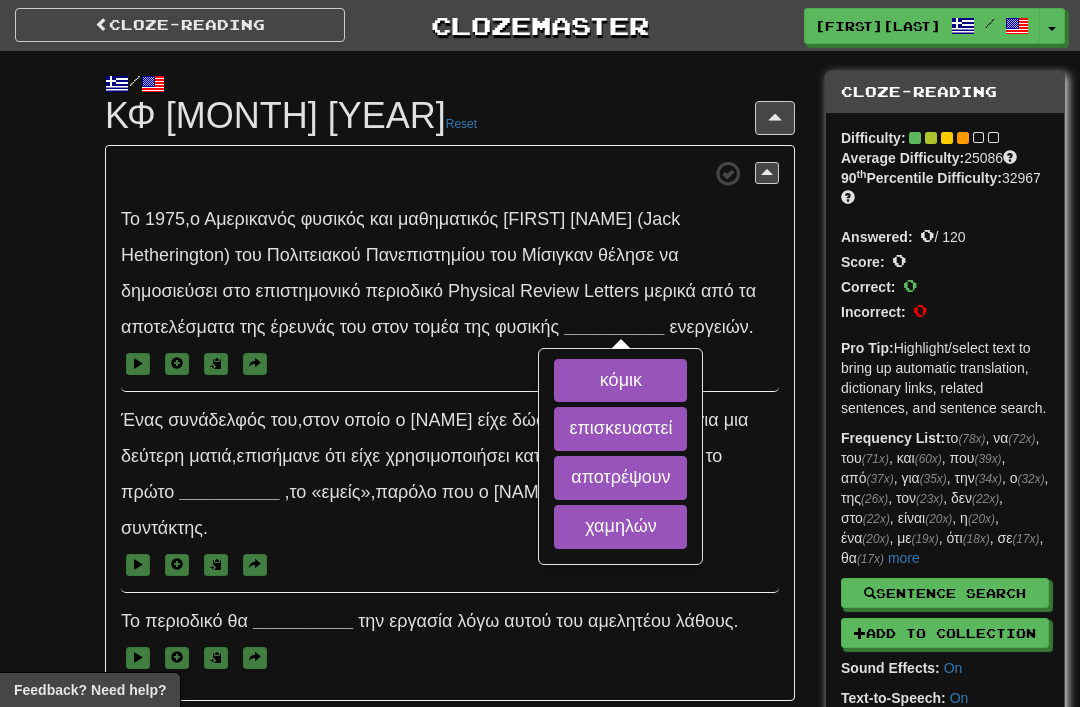 click on "χαμηλών" at bounding box center [620, 527] 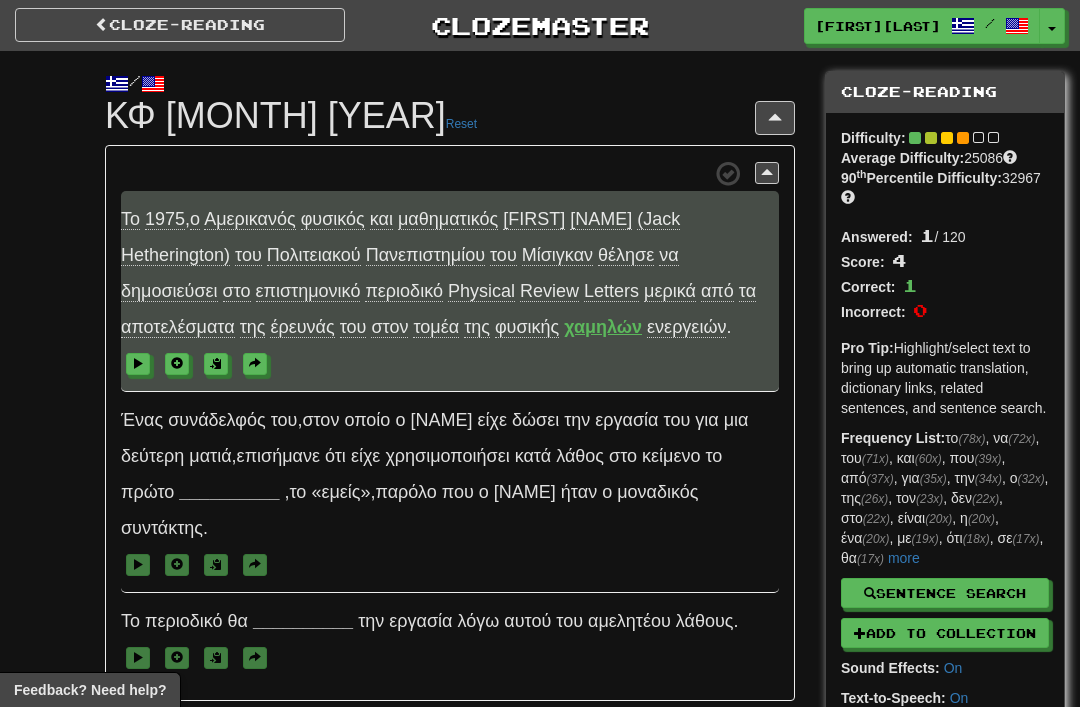 click on "__________" at bounding box center [229, 492] 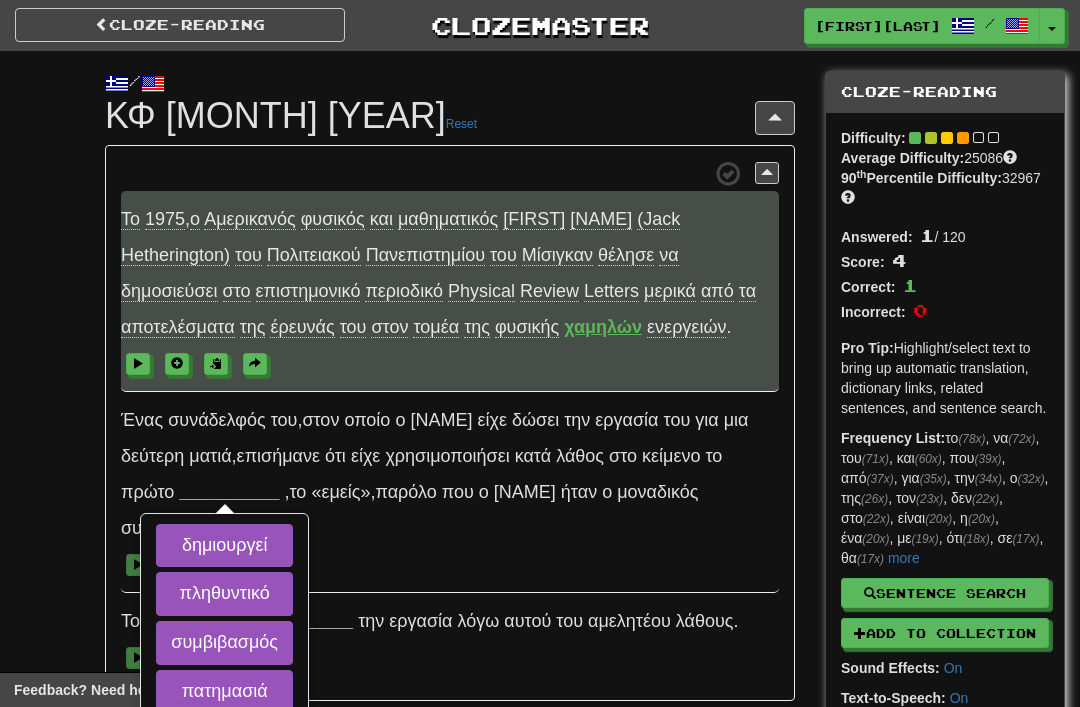 click on "πληθυντικό" at bounding box center (224, 594) 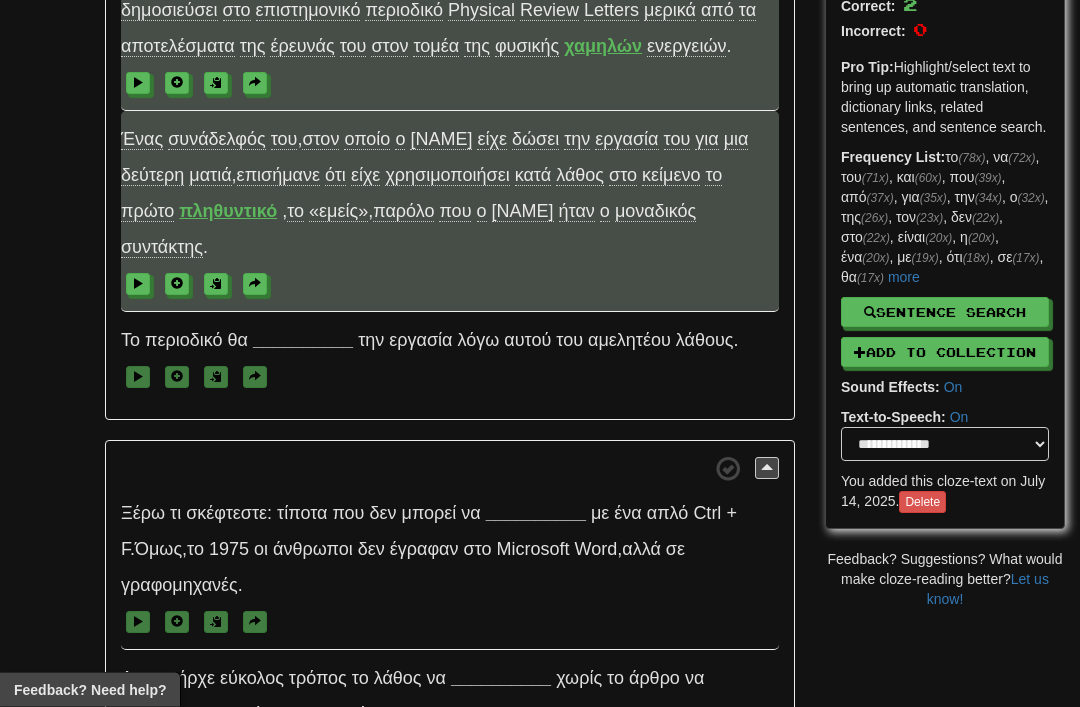 scroll, scrollTop: 281, scrollLeft: 0, axis: vertical 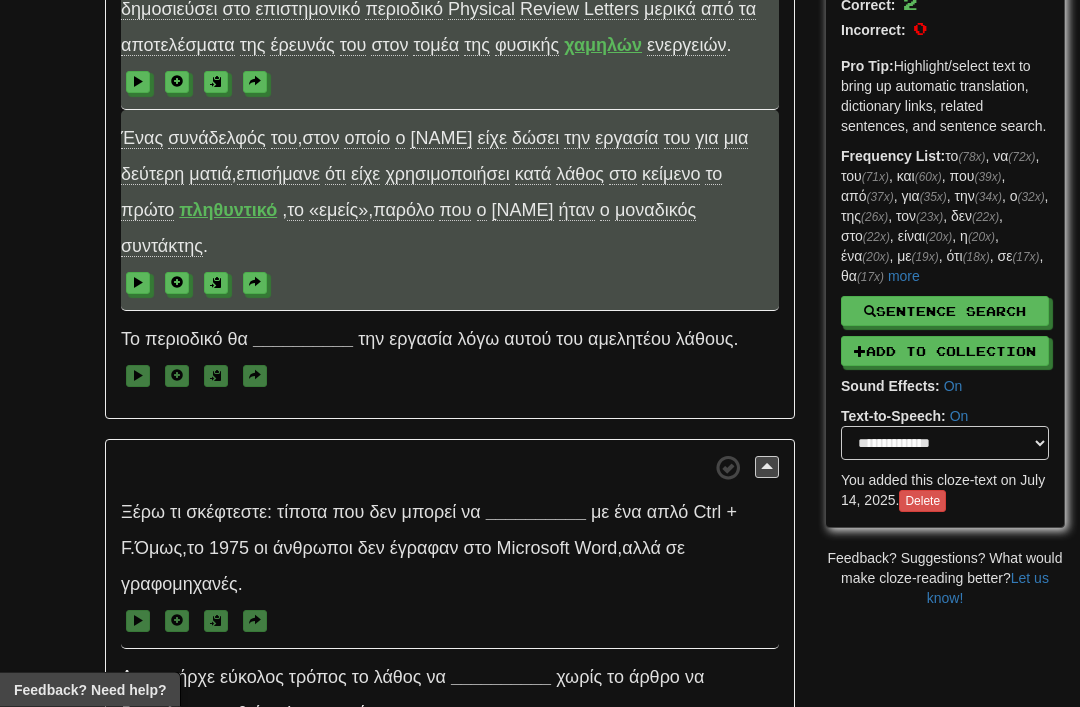 click on "__________" at bounding box center (303, 340) 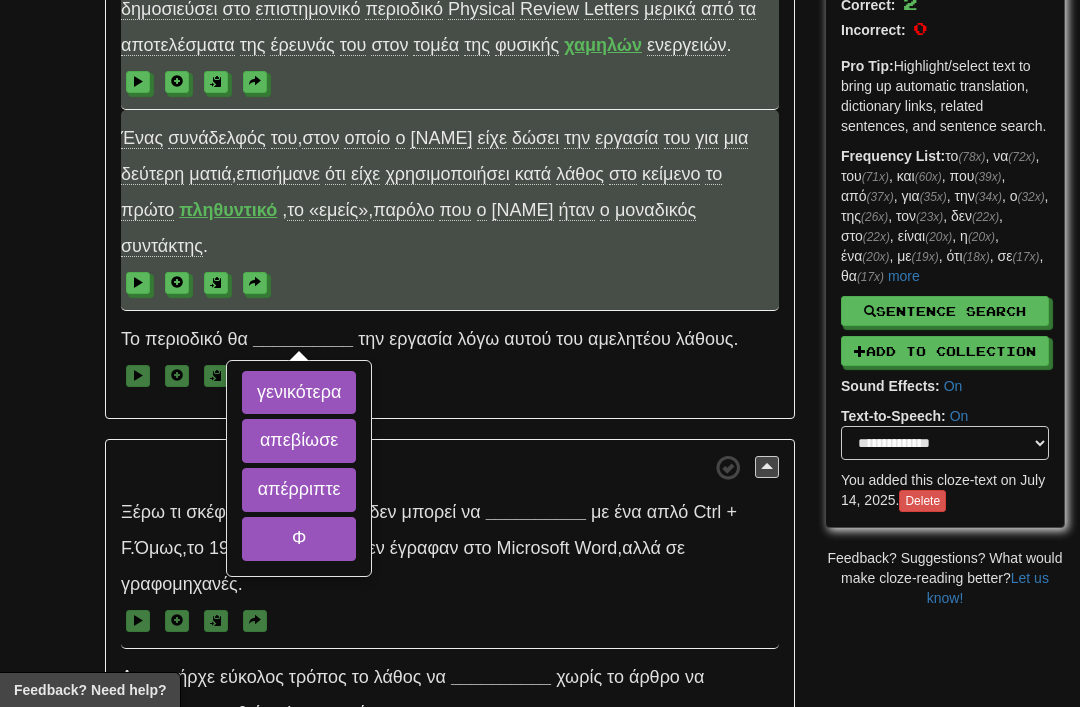 click on "απέρριπτε" at bounding box center (299, 490) 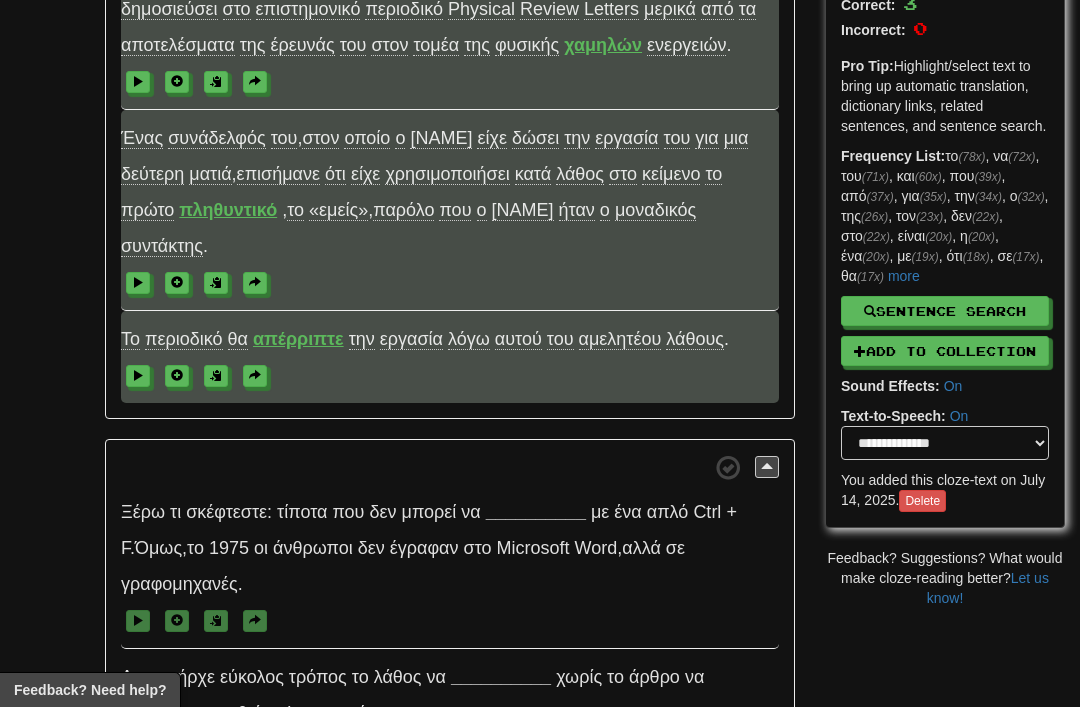 click on "__________" at bounding box center (536, 512) 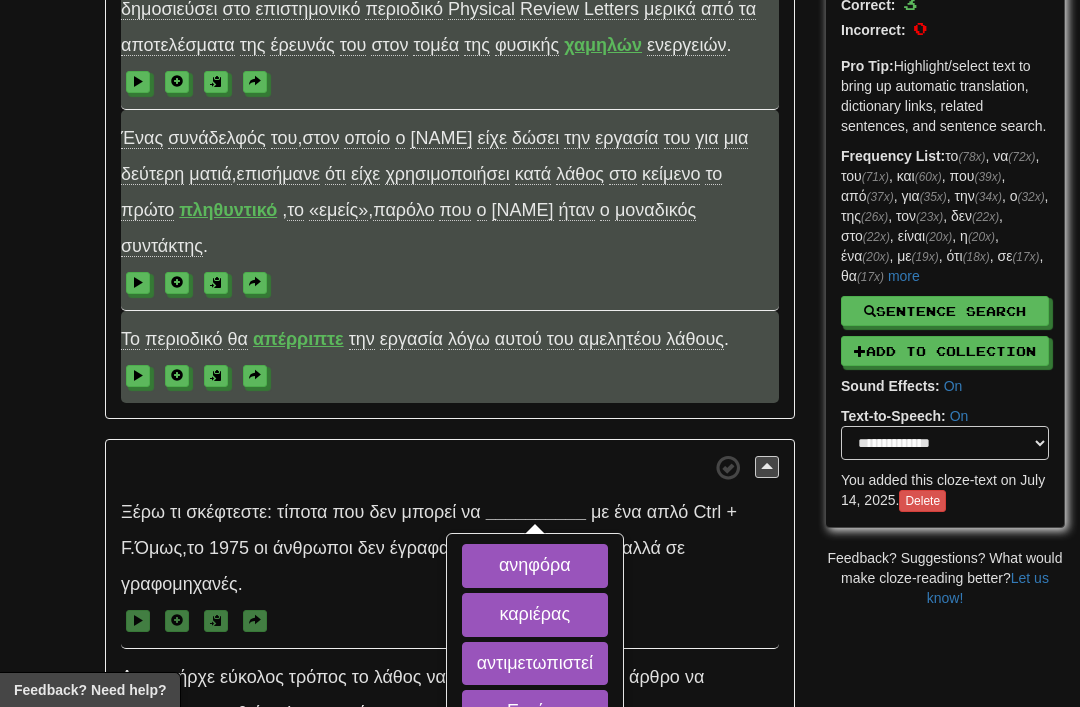 click on "αντιμετωπιστεί" at bounding box center [535, 664] 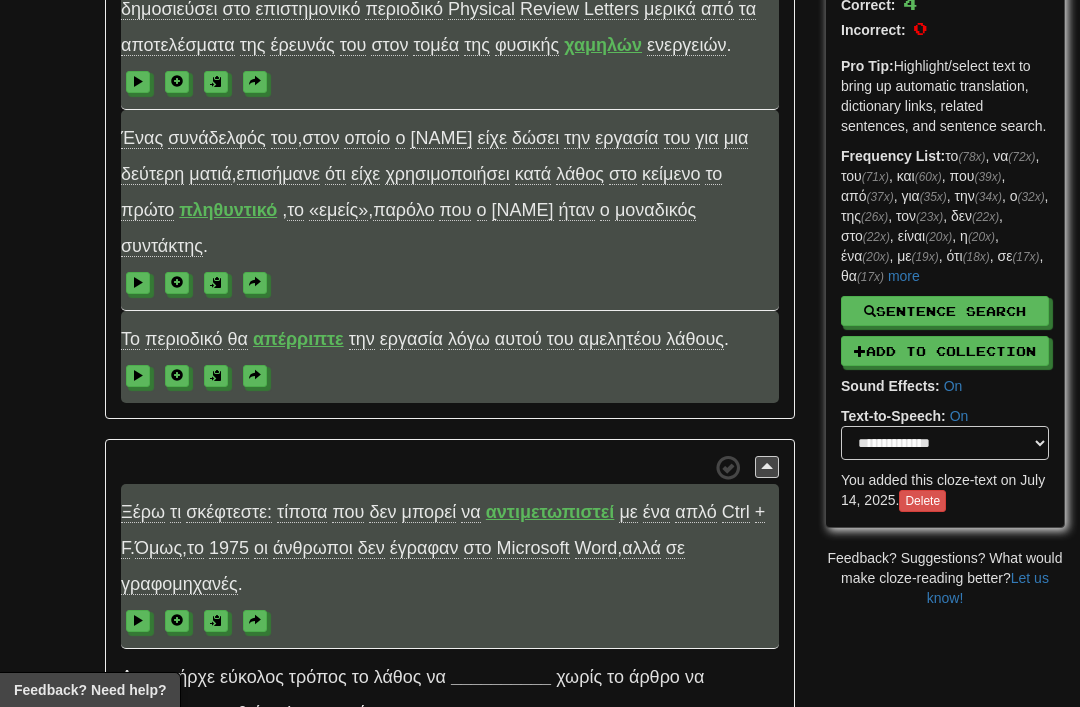 click on "αντιμετωπιστεί" at bounding box center [550, 512] 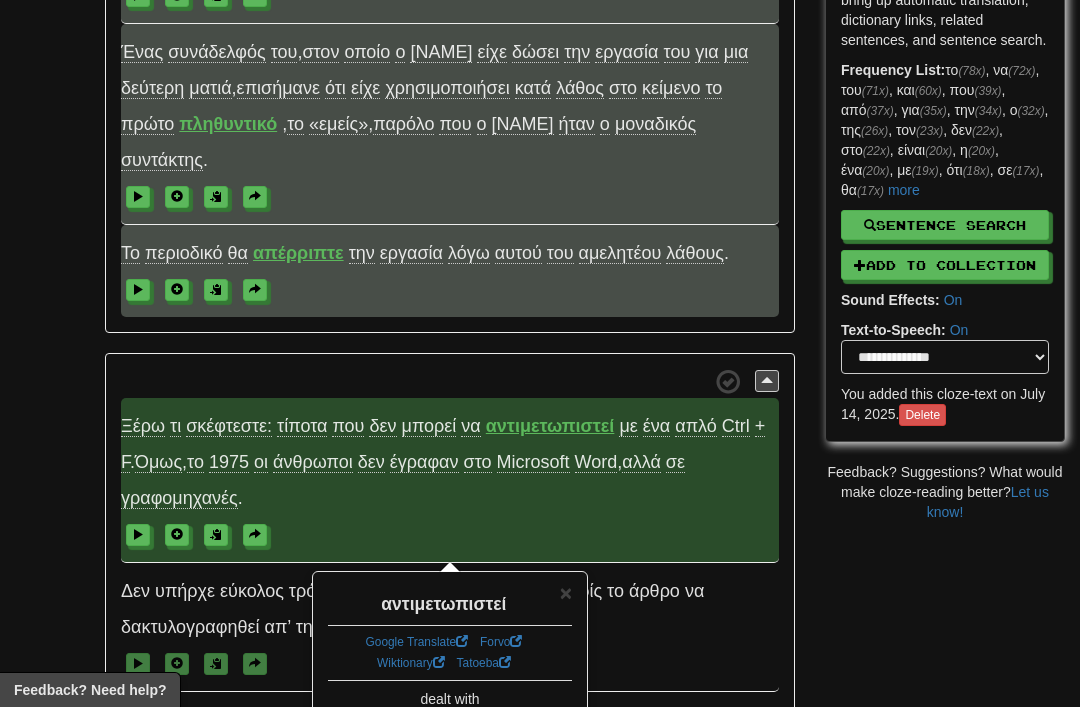 scroll, scrollTop: 387, scrollLeft: 0, axis: vertical 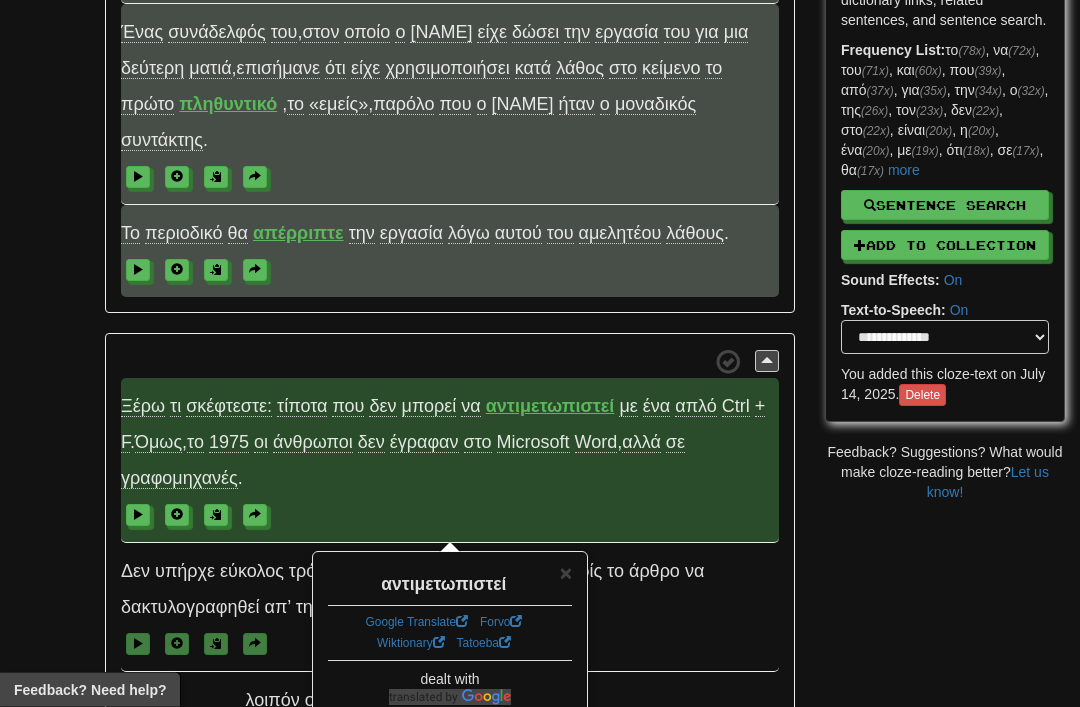click on "Ξέρω   τι   σκέφτεστε:   τίποτα   που   δεν   μπορεί   να
αντιμετωπιστεί
με   ένα   απλό   Ctrl   +   F .  Όμως ,  το   1975   οι   άνθρωποι   δεν   έγραφαν   στο   Microsoft   Word ,  αλλά   σε   γραφομηχανές ." at bounding box center [450, 461] 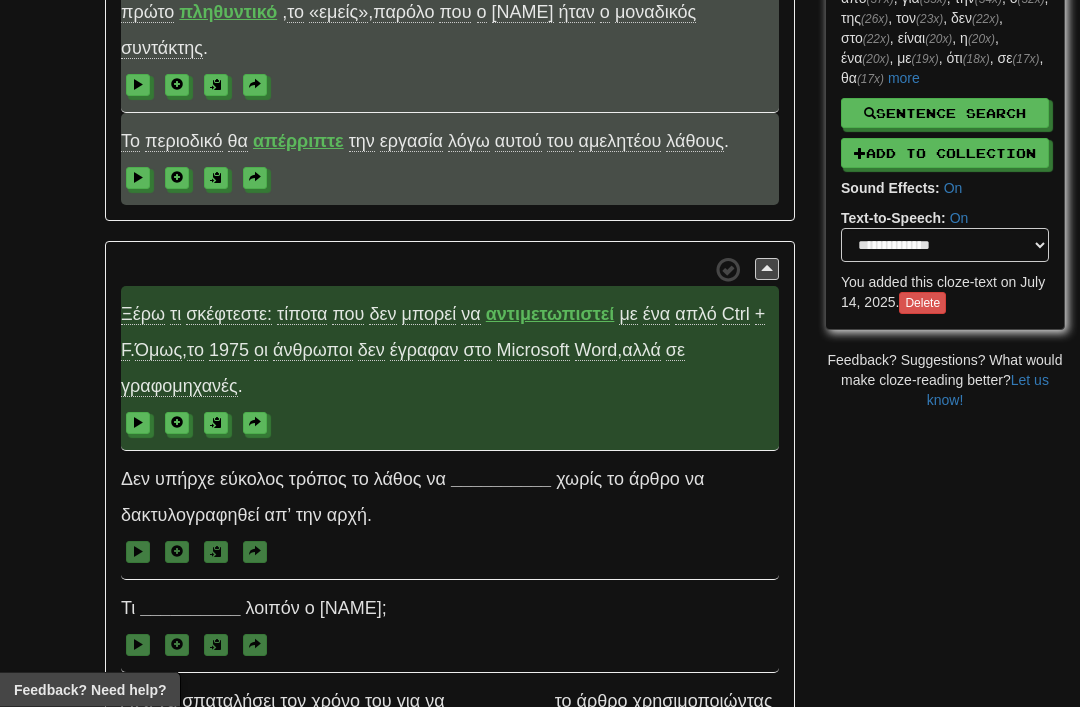 scroll, scrollTop: 482, scrollLeft: 0, axis: vertical 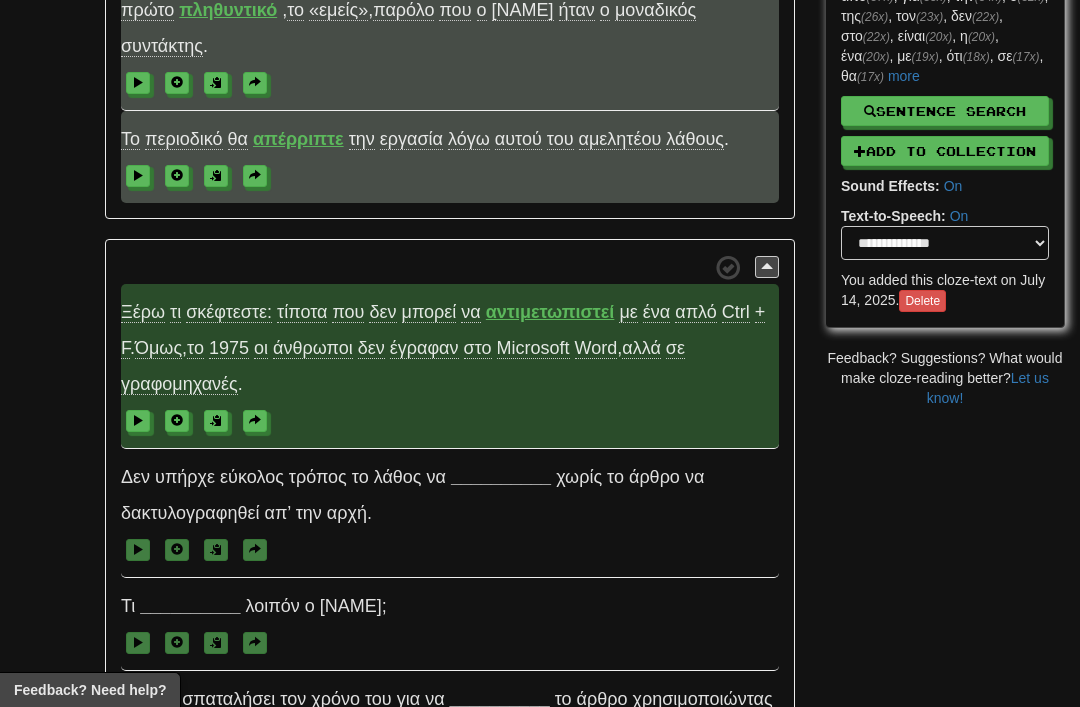 click on "__________" at bounding box center [501, 477] 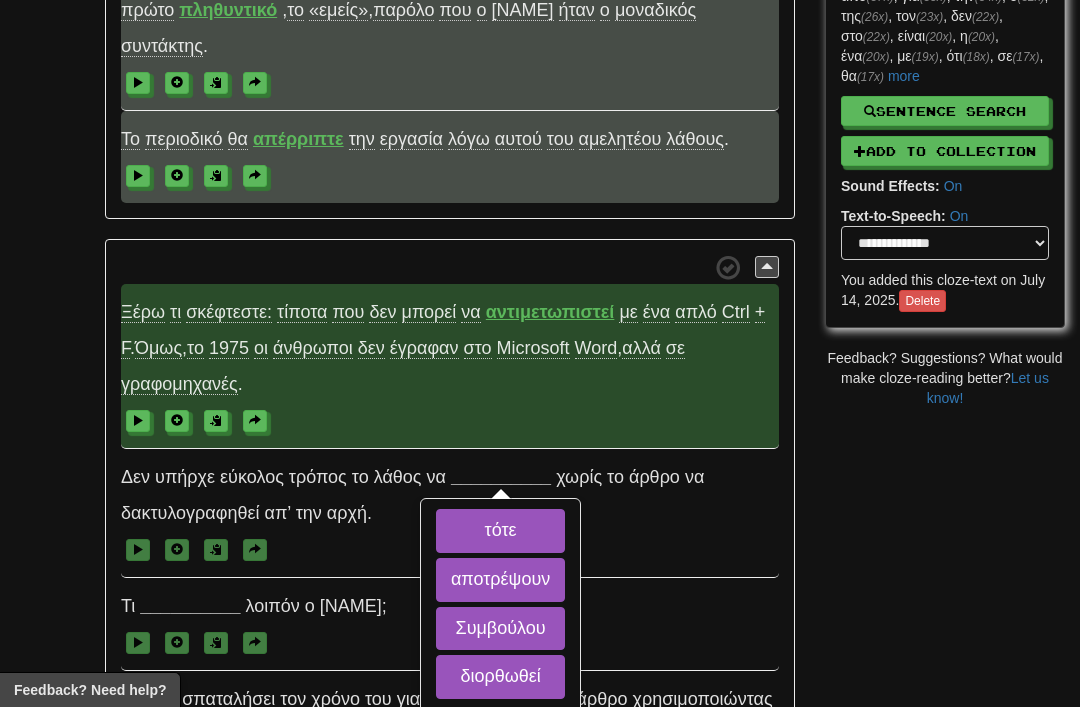 click on "διορθωθεί" at bounding box center (500, 677) 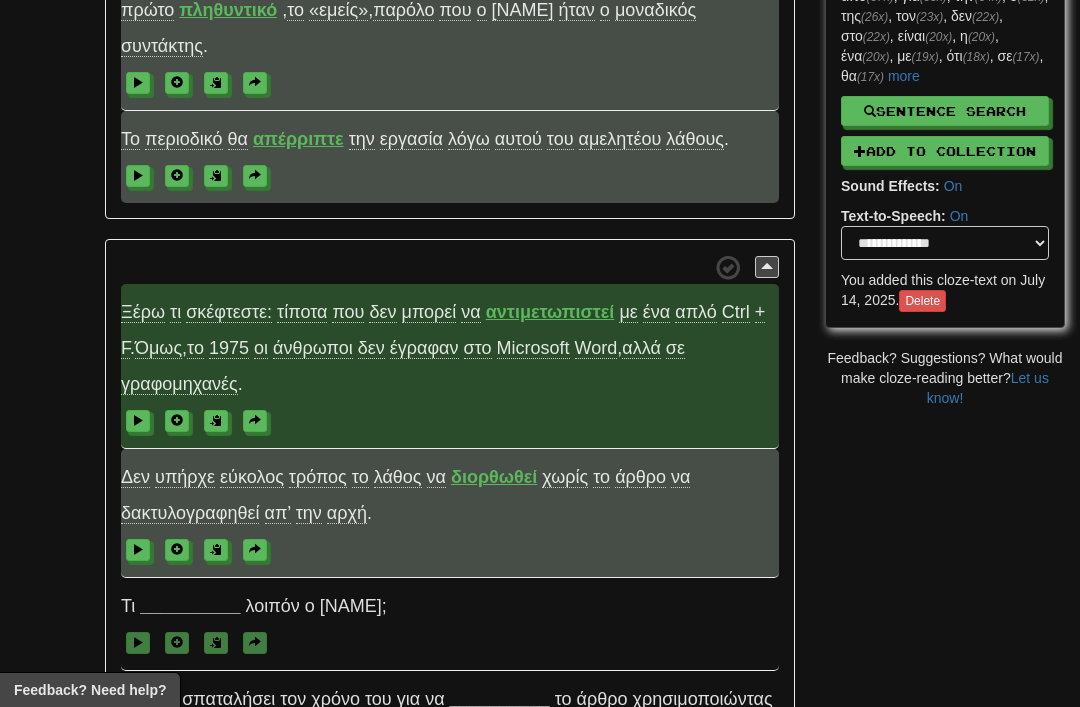 click on "__________" at bounding box center [190, 606] 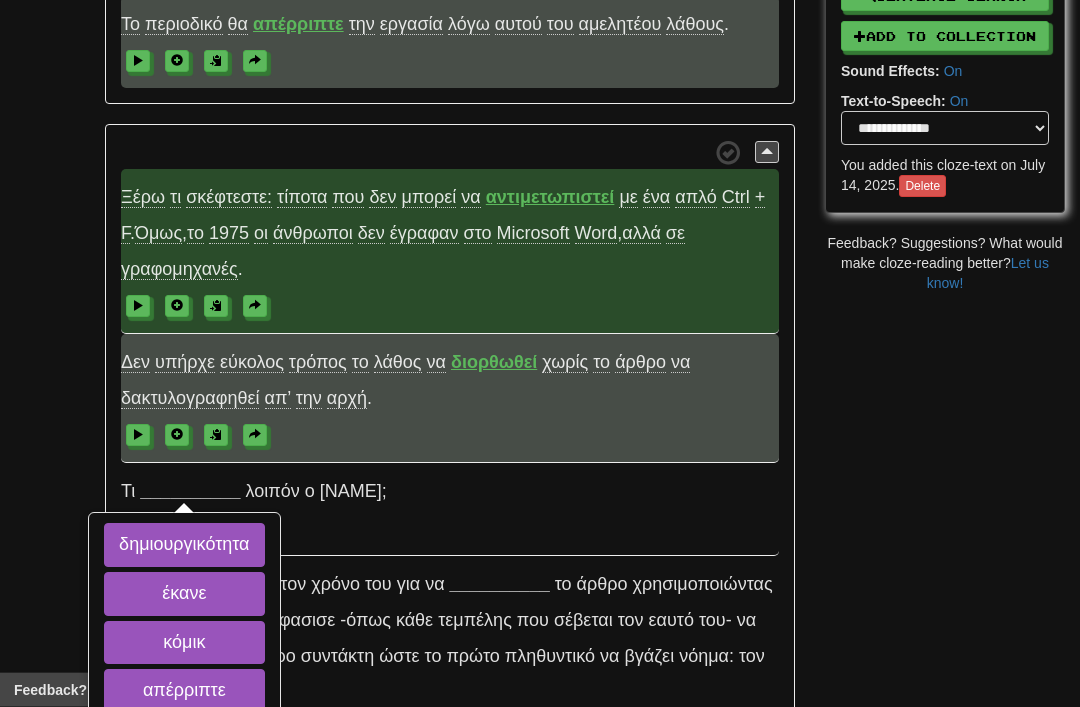 scroll, scrollTop: 597, scrollLeft: 0, axis: vertical 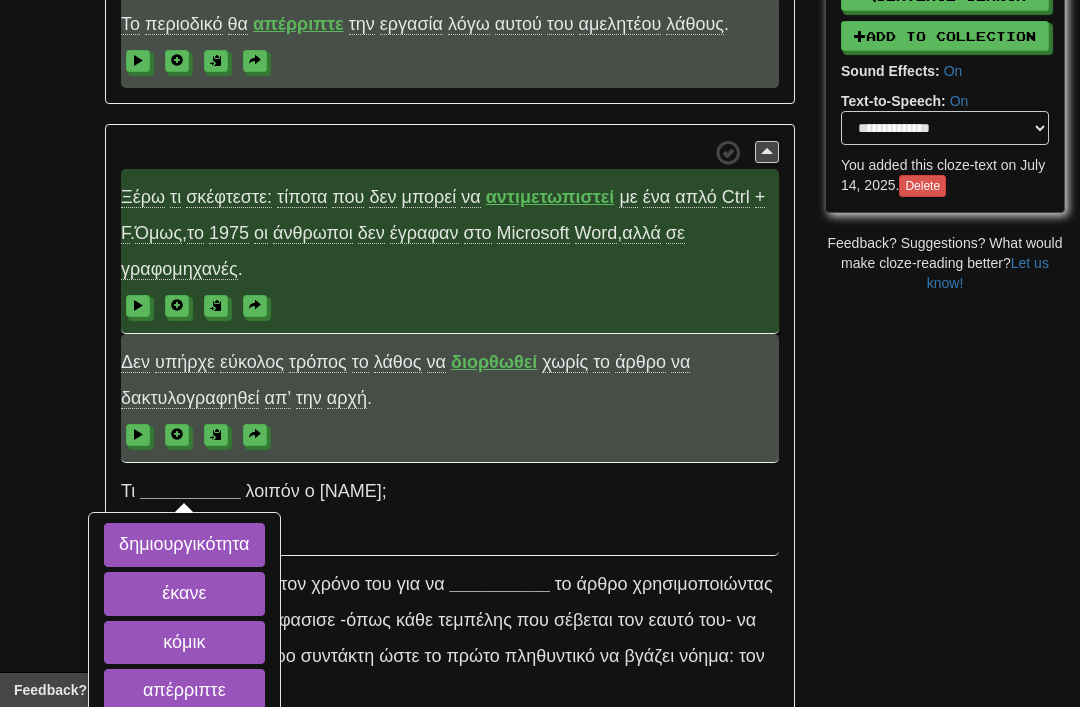 click on "έκανε" at bounding box center (184, 594) 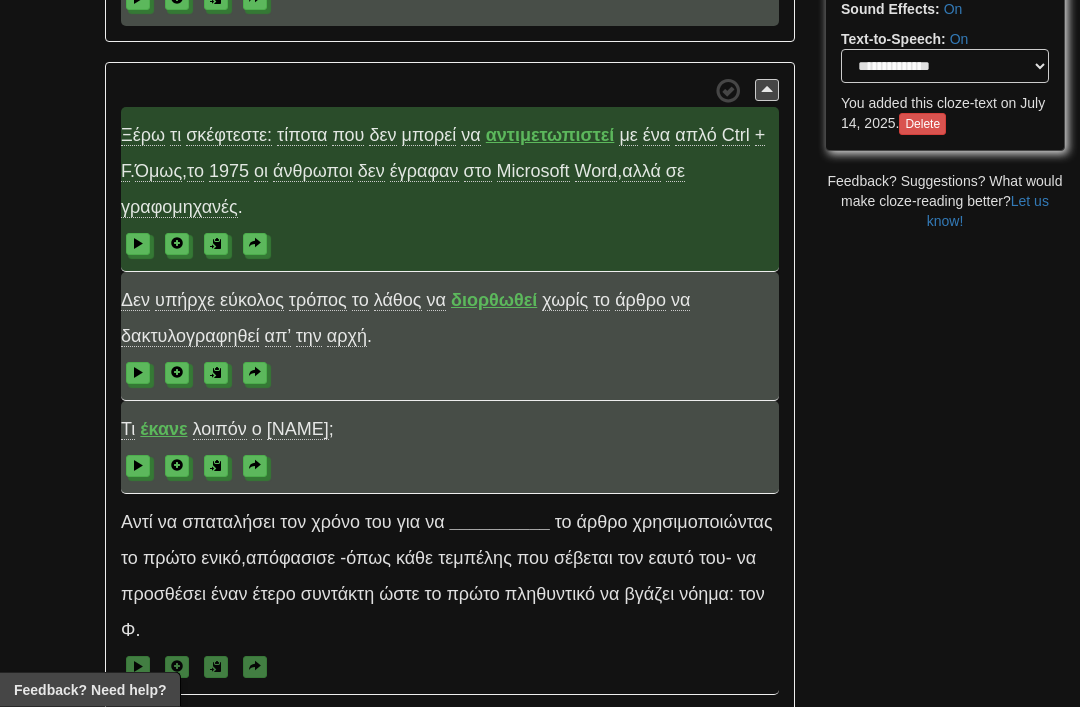 scroll, scrollTop: 661, scrollLeft: 0, axis: vertical 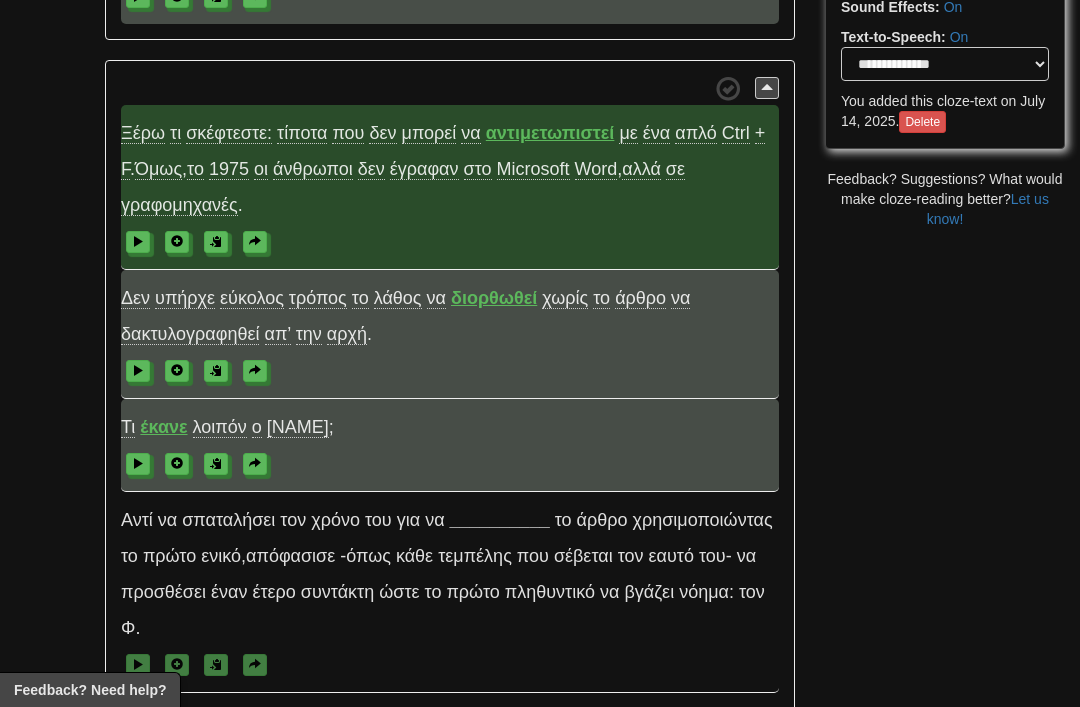 click on "__________" at bounding box center (500, 520) 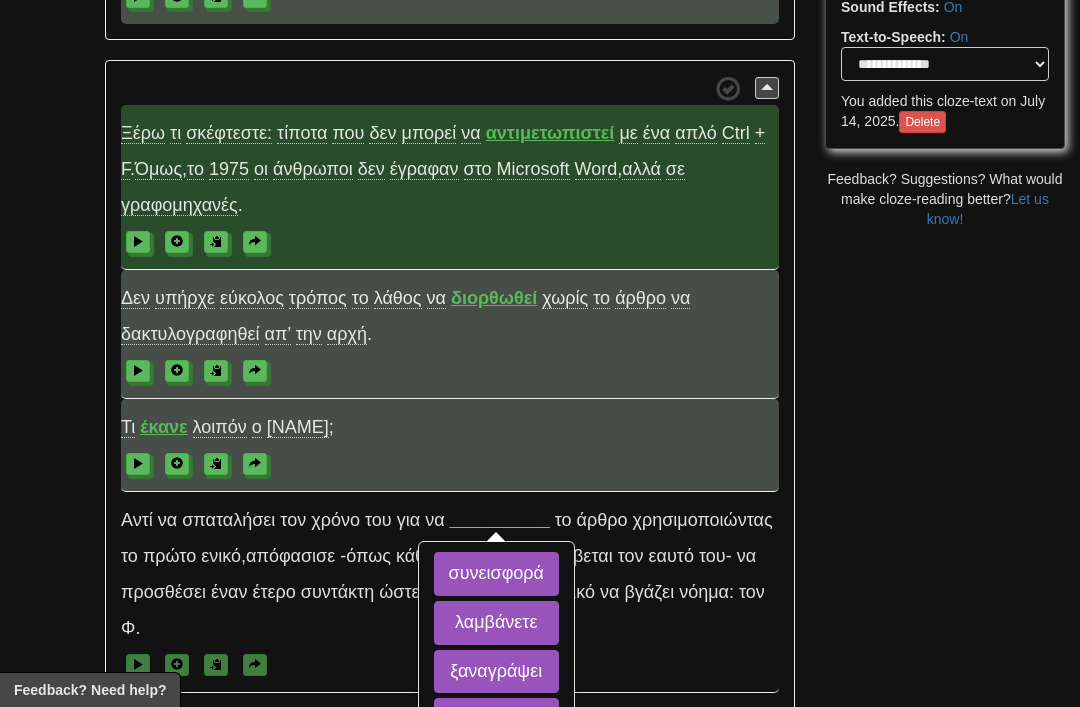 click on "ξαναγράψει" at bounding box center (496, 672) 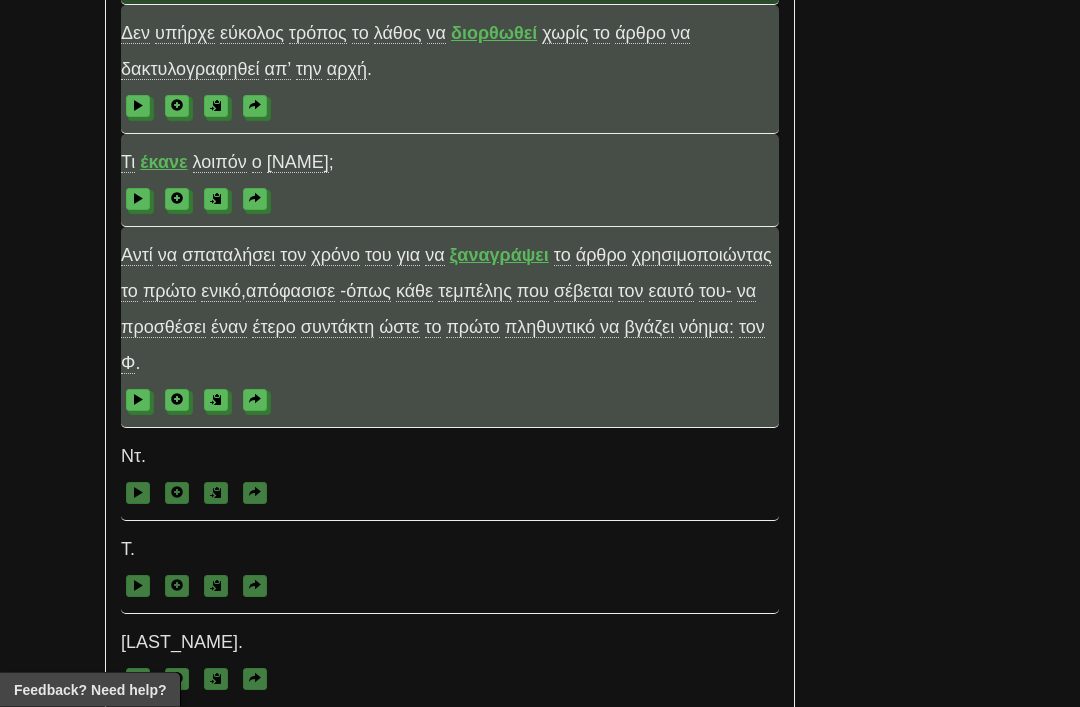 scroll, scrollTop: 926, scrollLeft: 0, axis: vertical 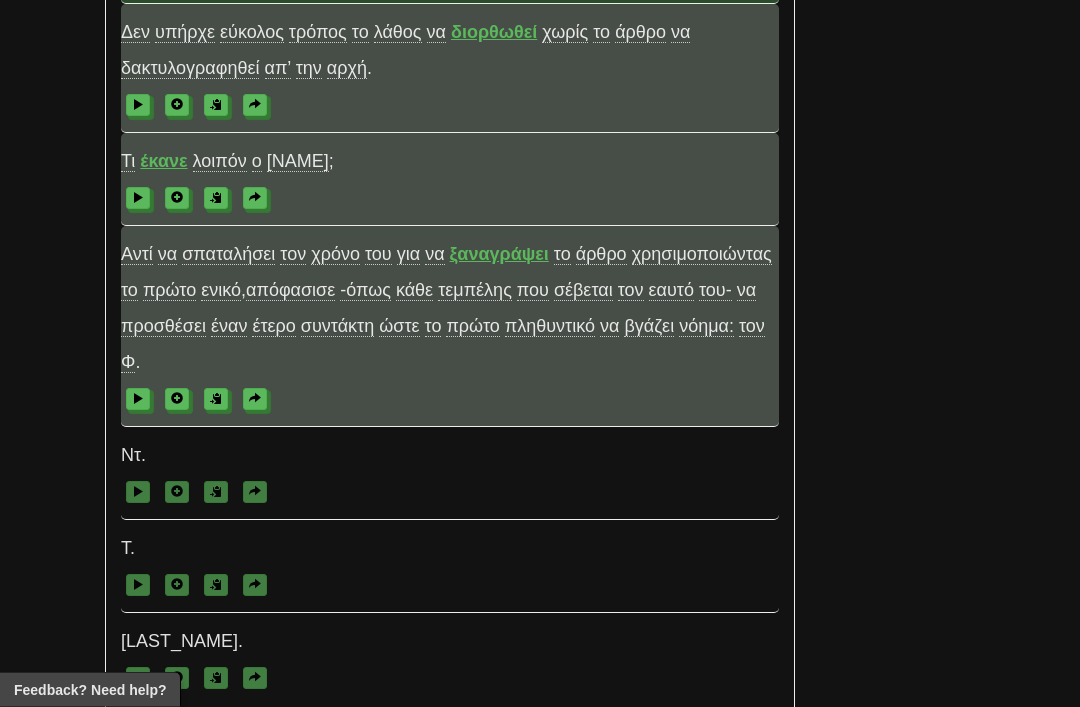 click on "σέβεται" at bounding box center [583, 291] 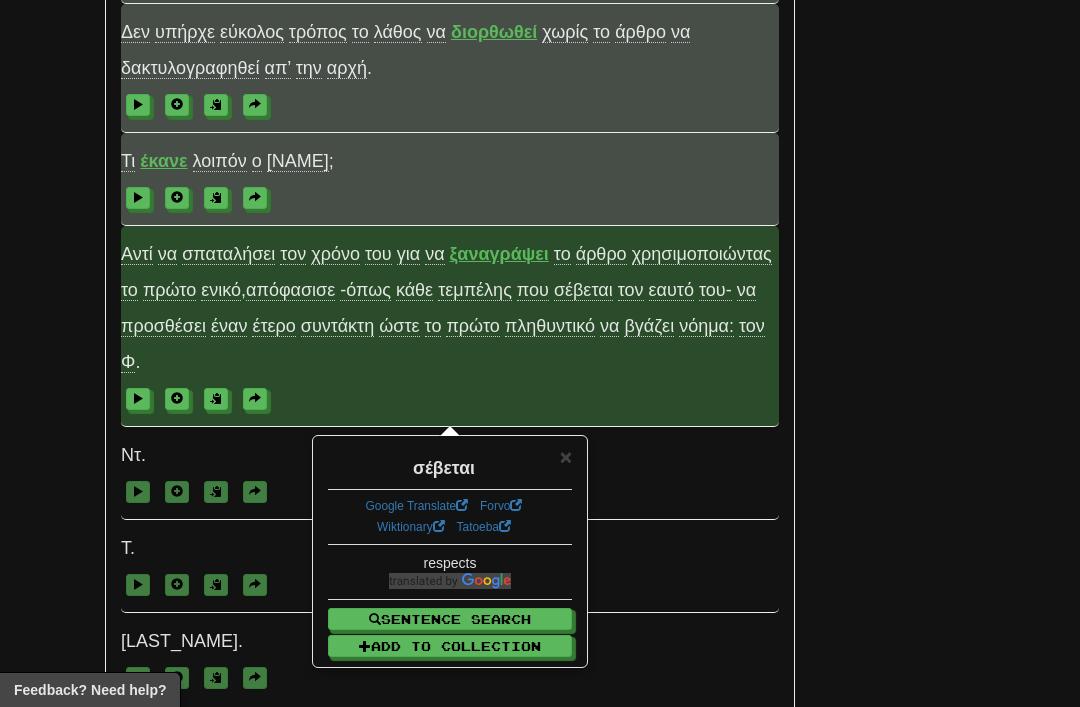 click at bounding box center [450, 398] 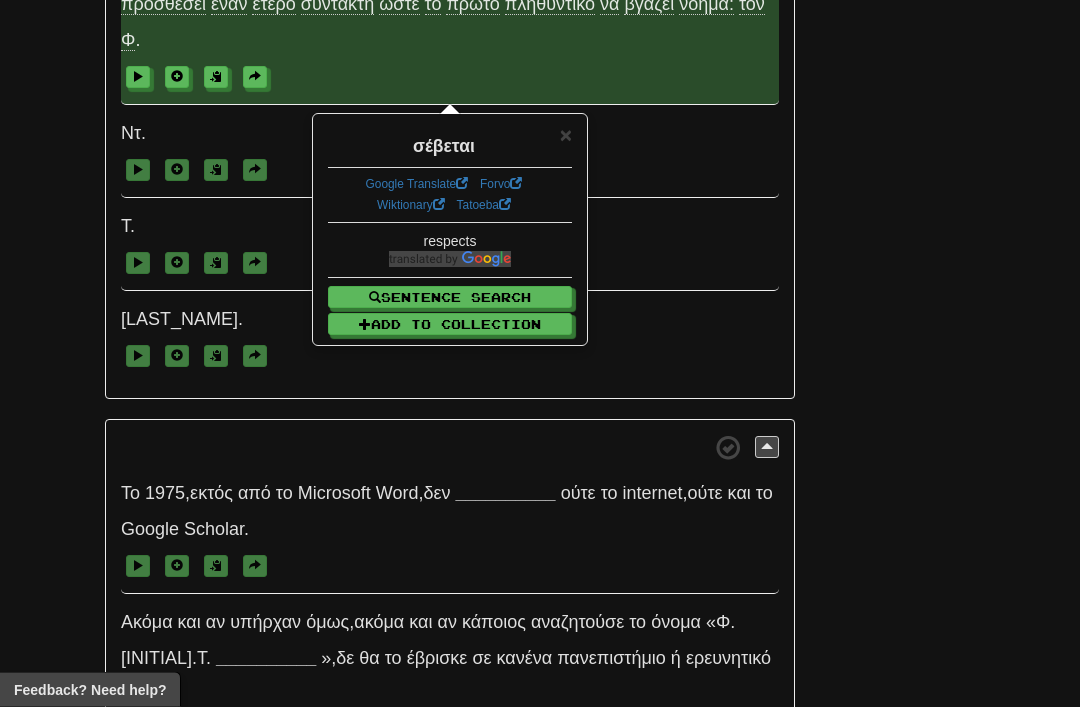 scroll, scrollTop: 1249, scrollLeft: 0, axis: vertical 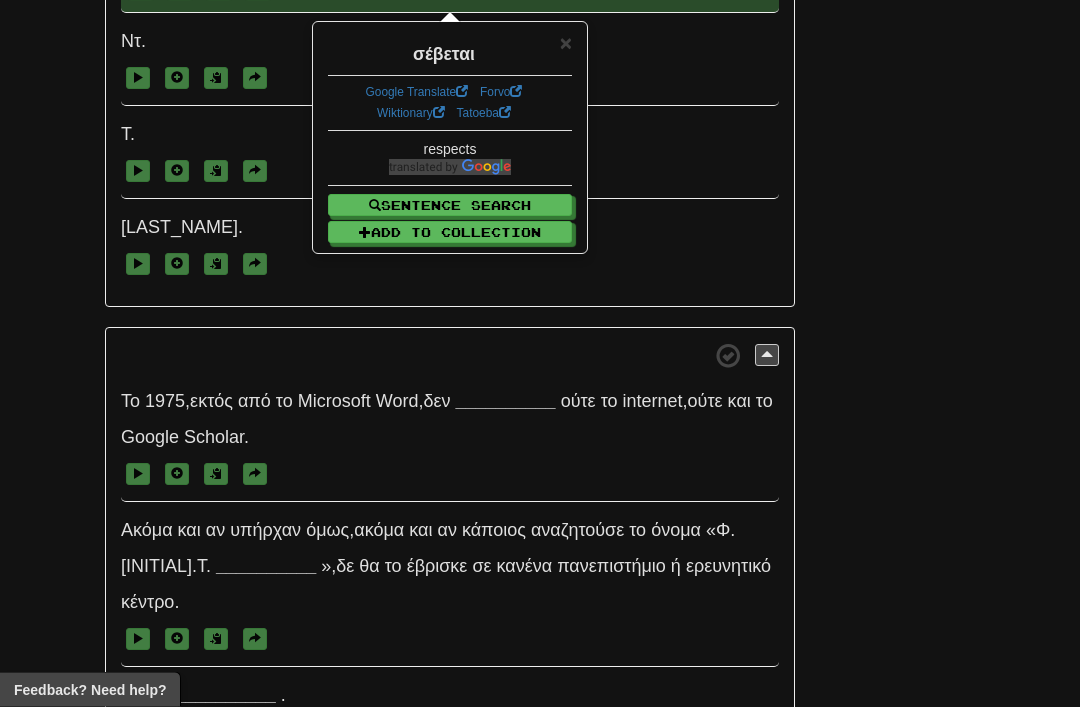 click on "__________" at bounding box center [506, 402] 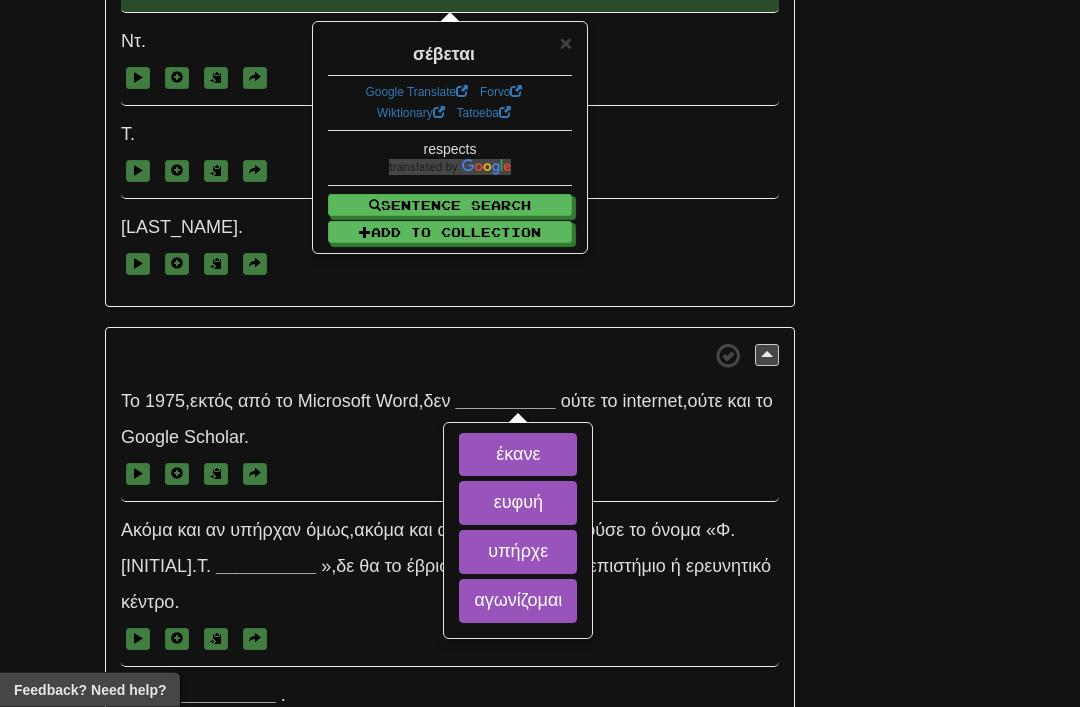 scroll, scrollTop: 1341, scrollLeft: 0, axis: vertical 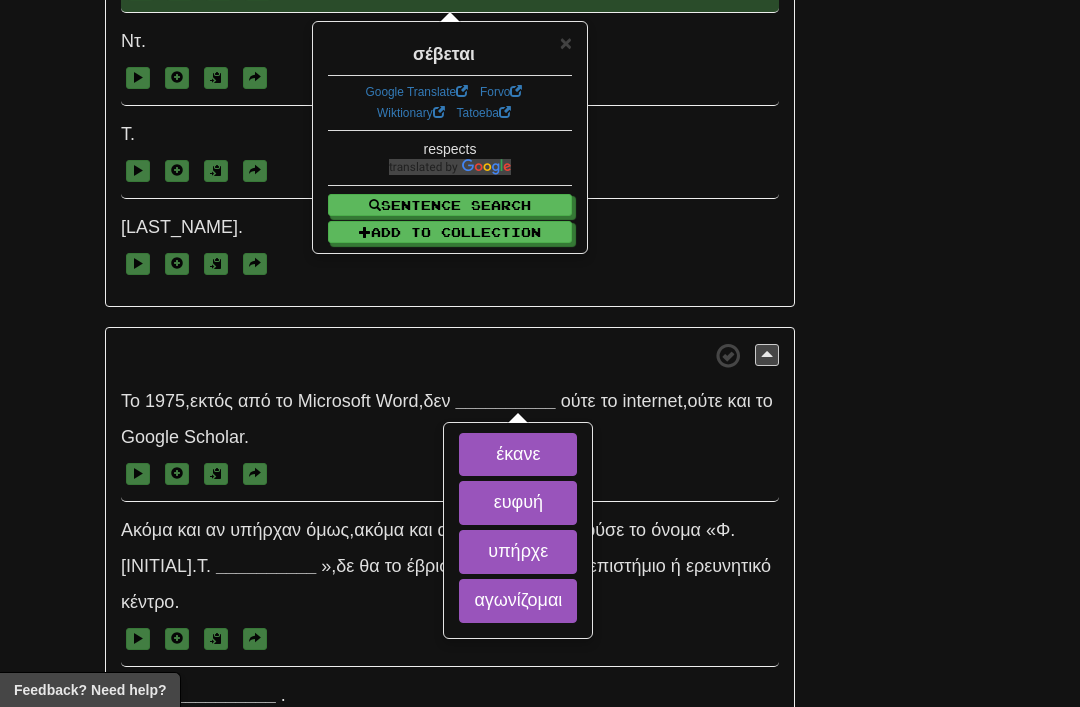 click on "υπήρχε" at bounding box center (518, 552) 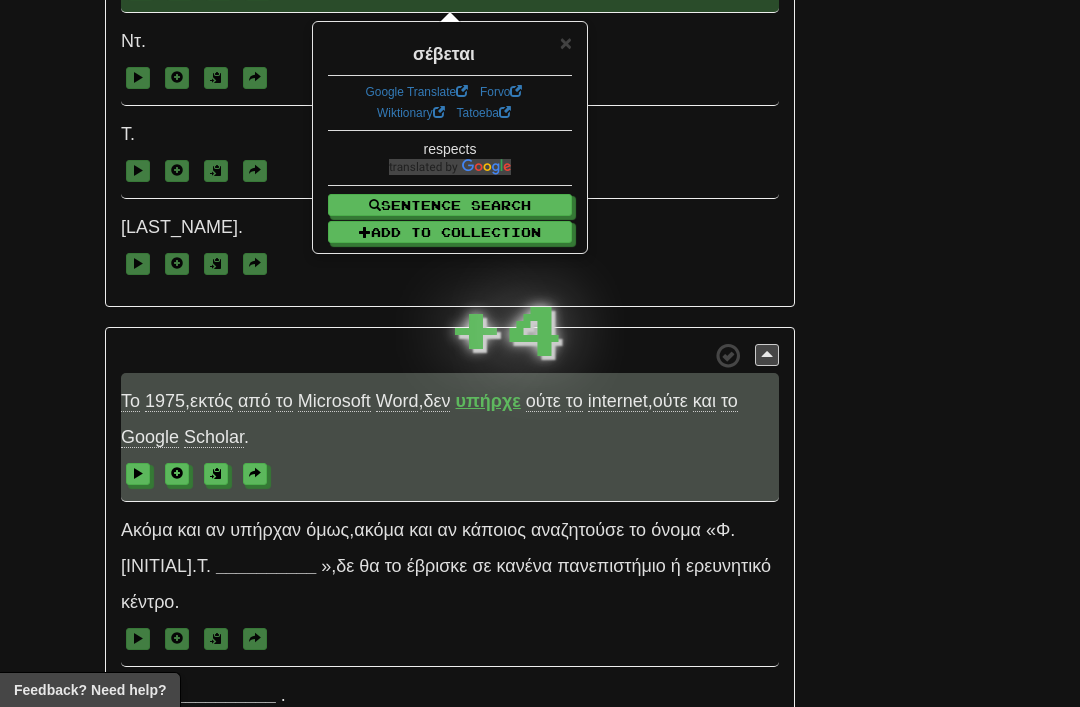 click on "×" at bounding box center (566, 42) 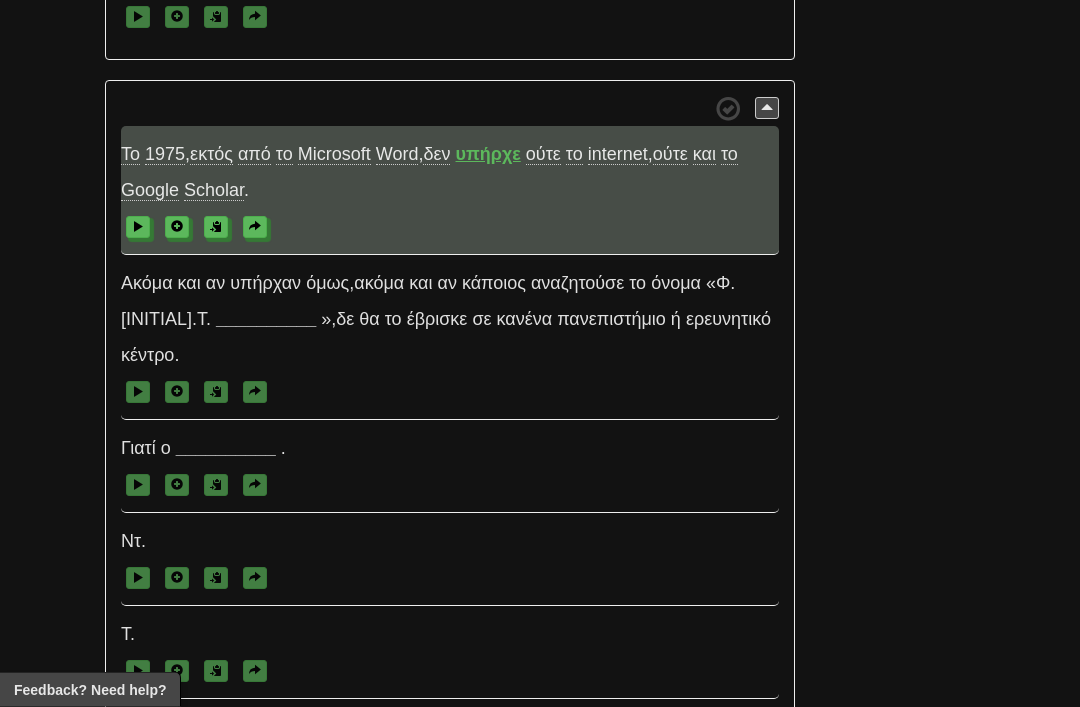 scroll, scrollTop: 1589, scrollLeft: 0, axis: vertical 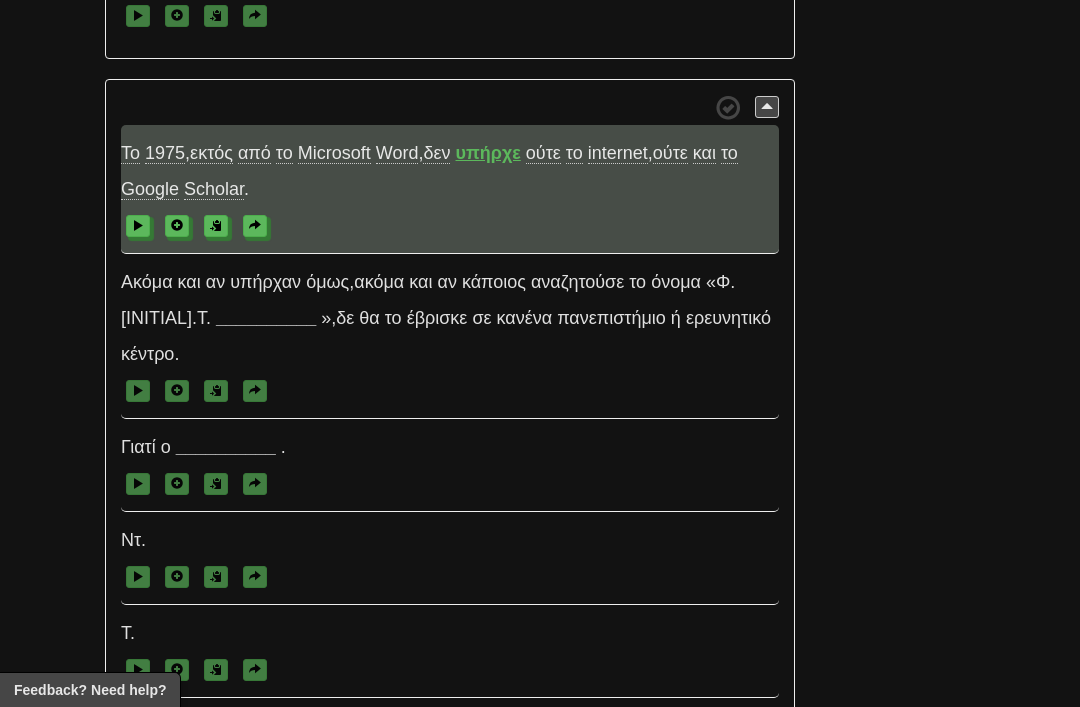 click on "__________" at bounding box center [266, 318] 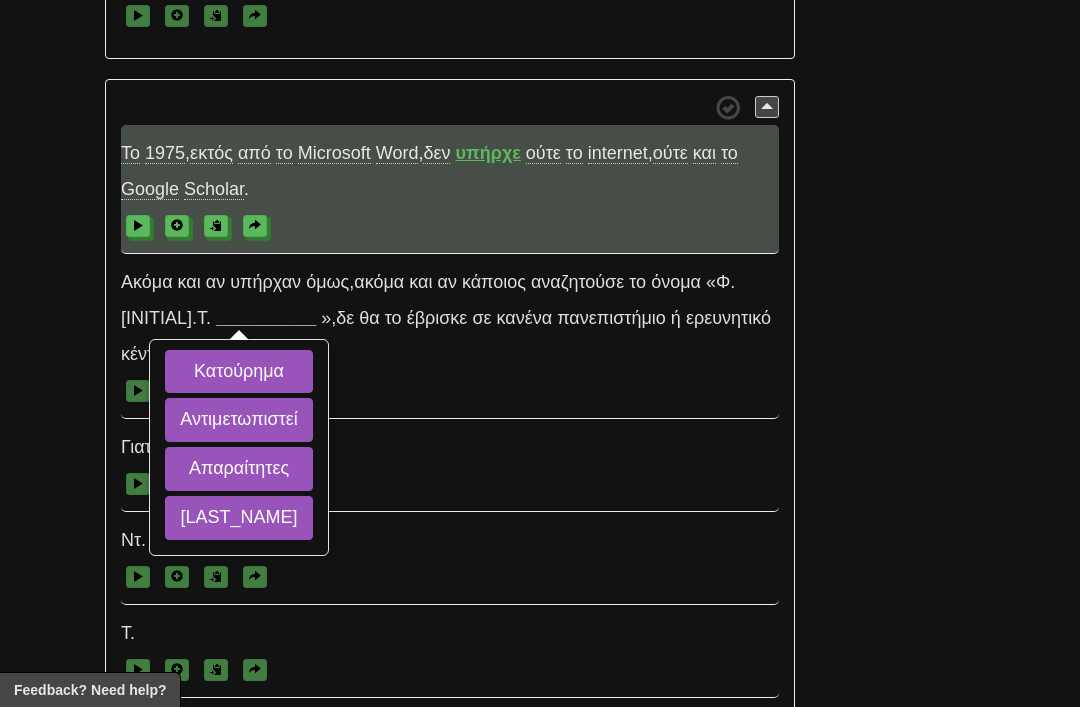 click on "Γουίλαρντ" at bounding box center (239, 518) 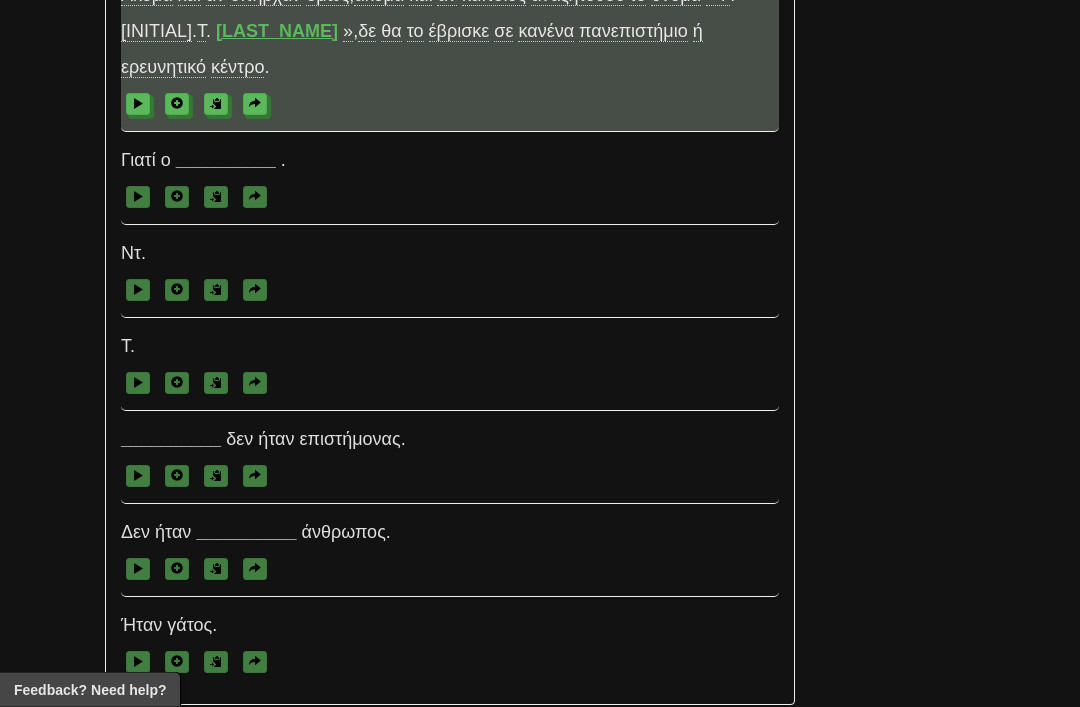 click on "__________" at bounding box center (226, 161) 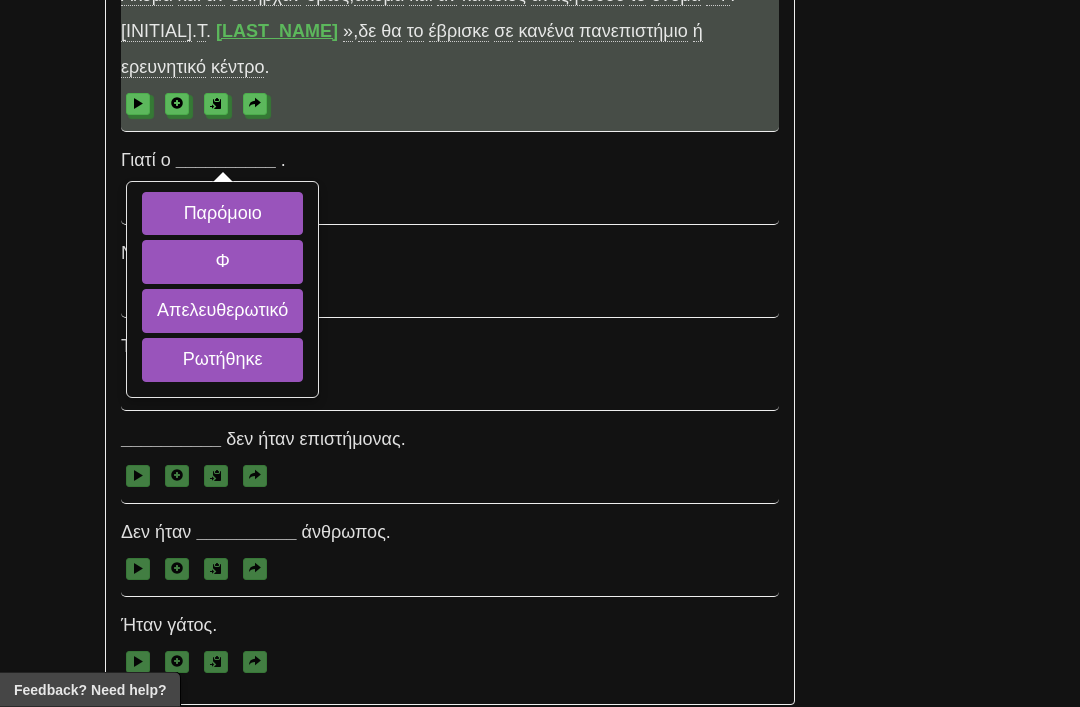 scroll, scrollTop: 1876, scrollLeft: 0, axis: vertical 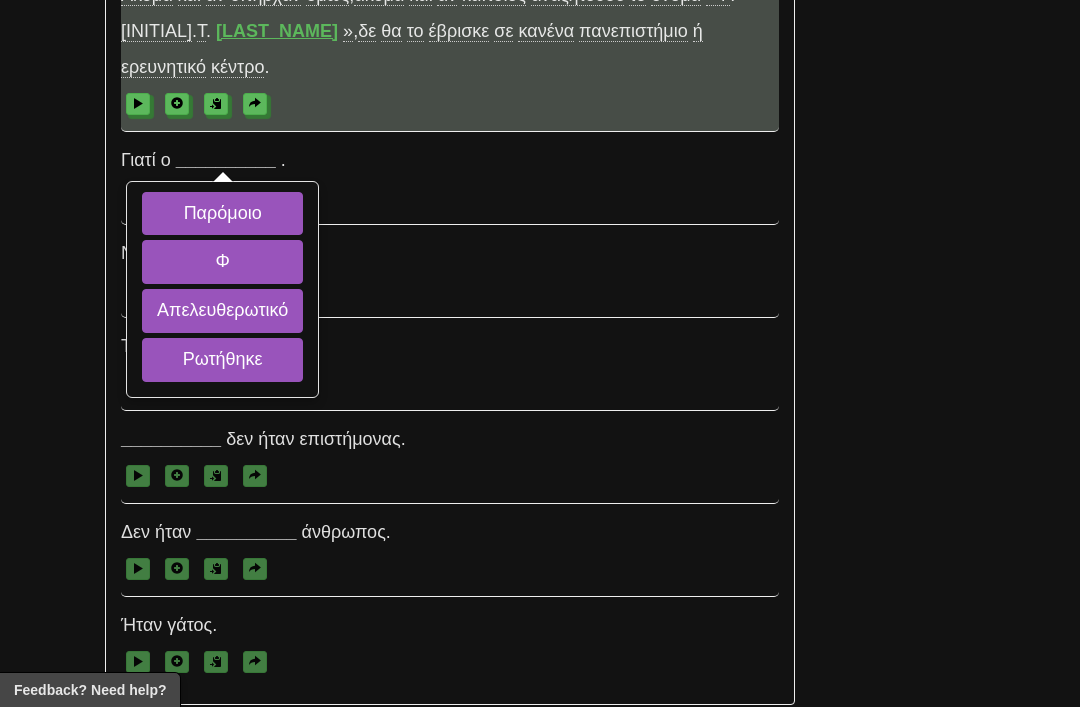 click on "Φ" at bounding box center (222, 262) 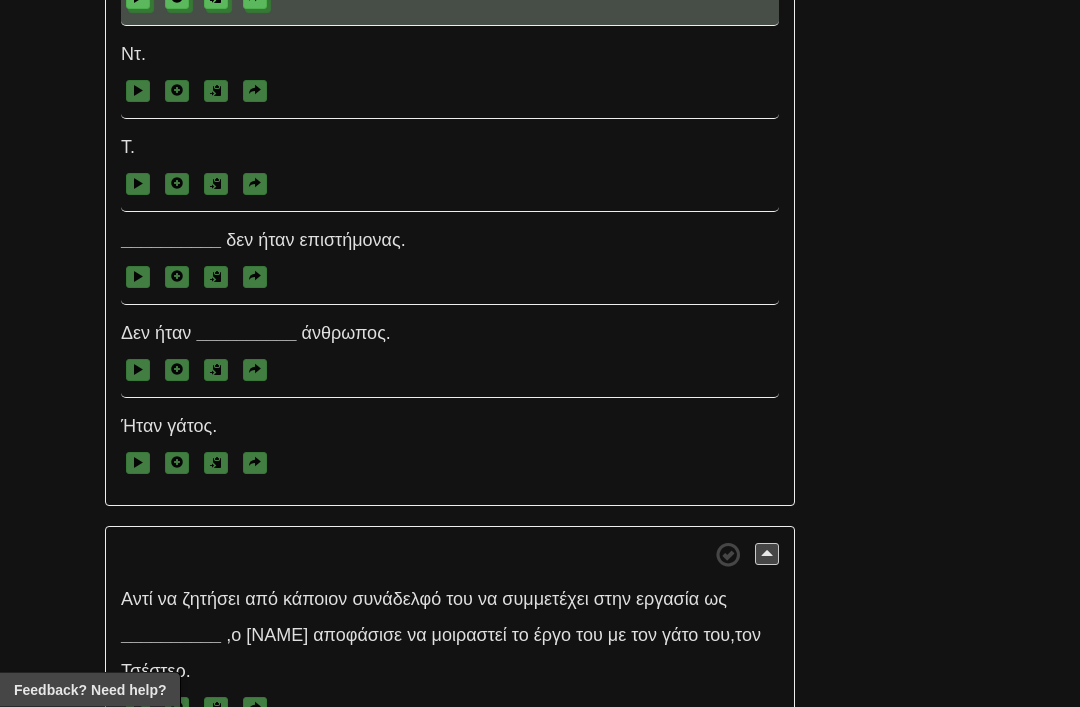 scroll, scrollTop: 2141, scrollLeft: 0, axis: vertical 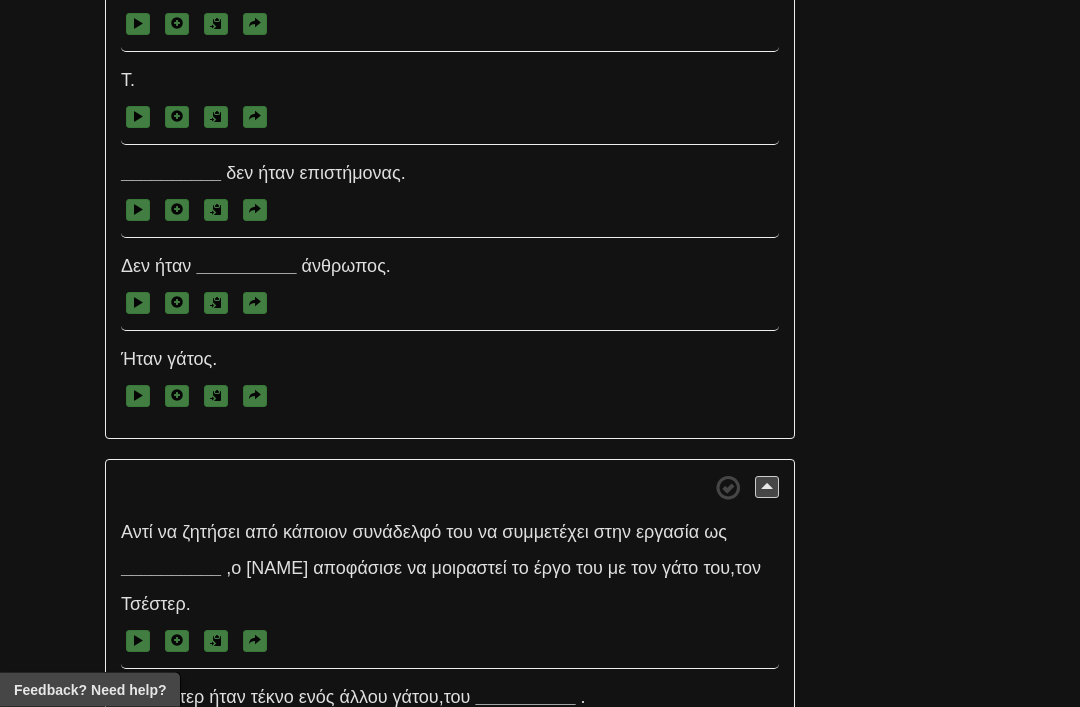 click on "__________" at bounding box center [171, 174] 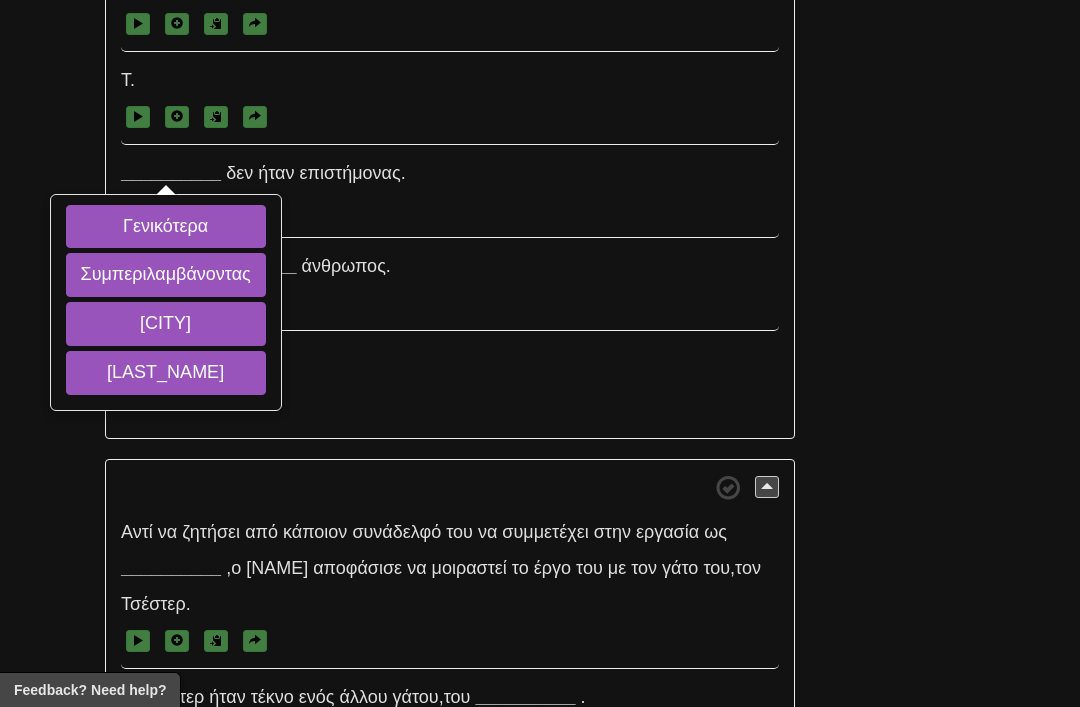 click on "Γουίλαρντ" at bounding box center (166, 373) 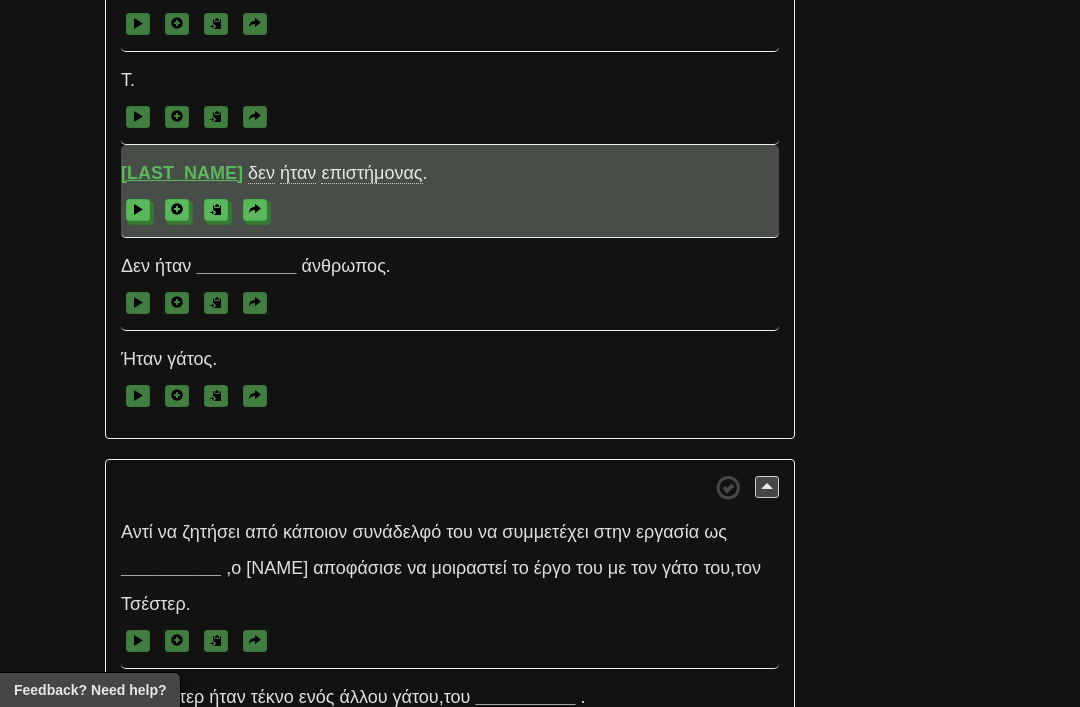 click on "__________" at bounding box center (246, 266) 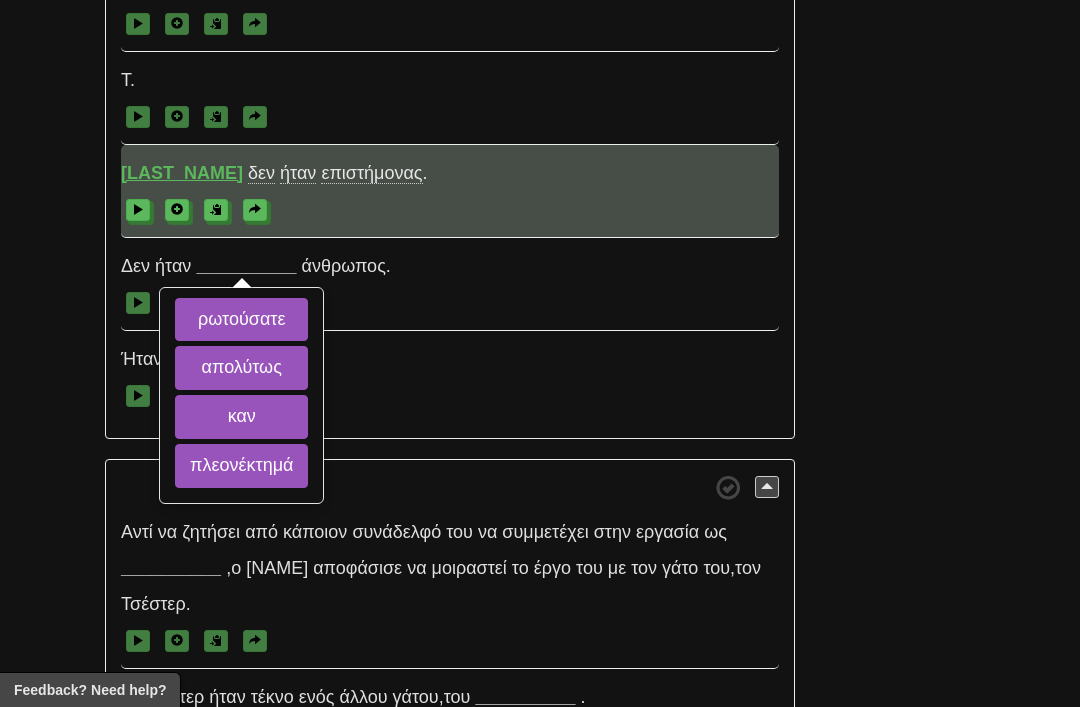 click on "καν" at bounding box center [241, 417] 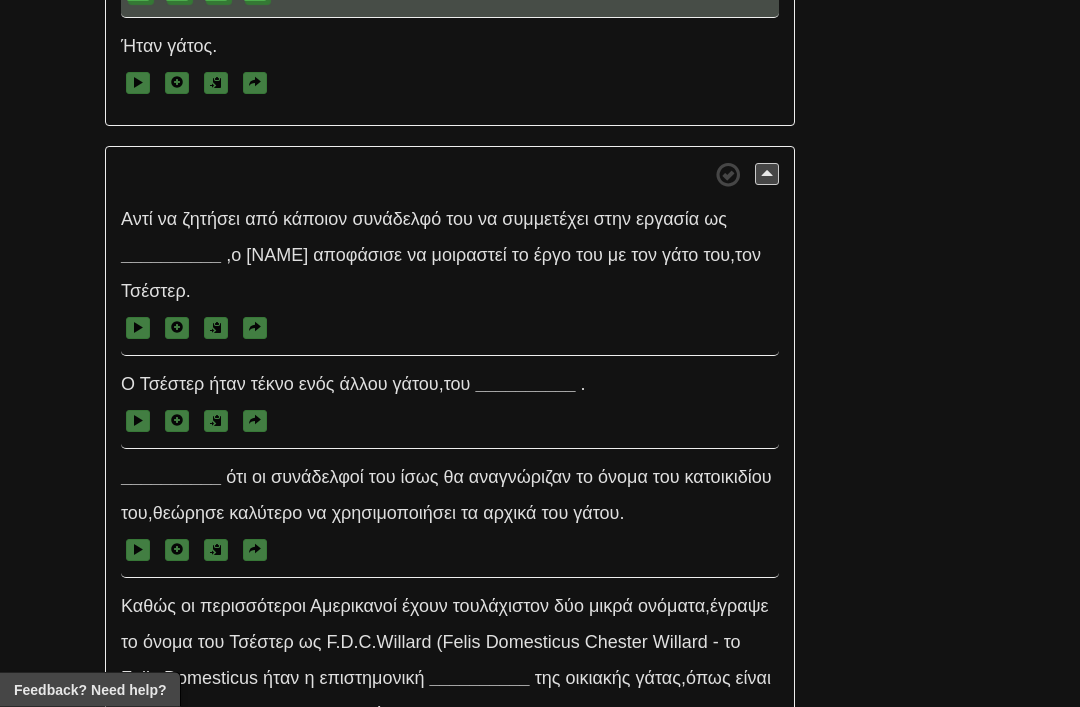 scroll, scrollTop: 2455, scrollLeft: 0, axis: vertical 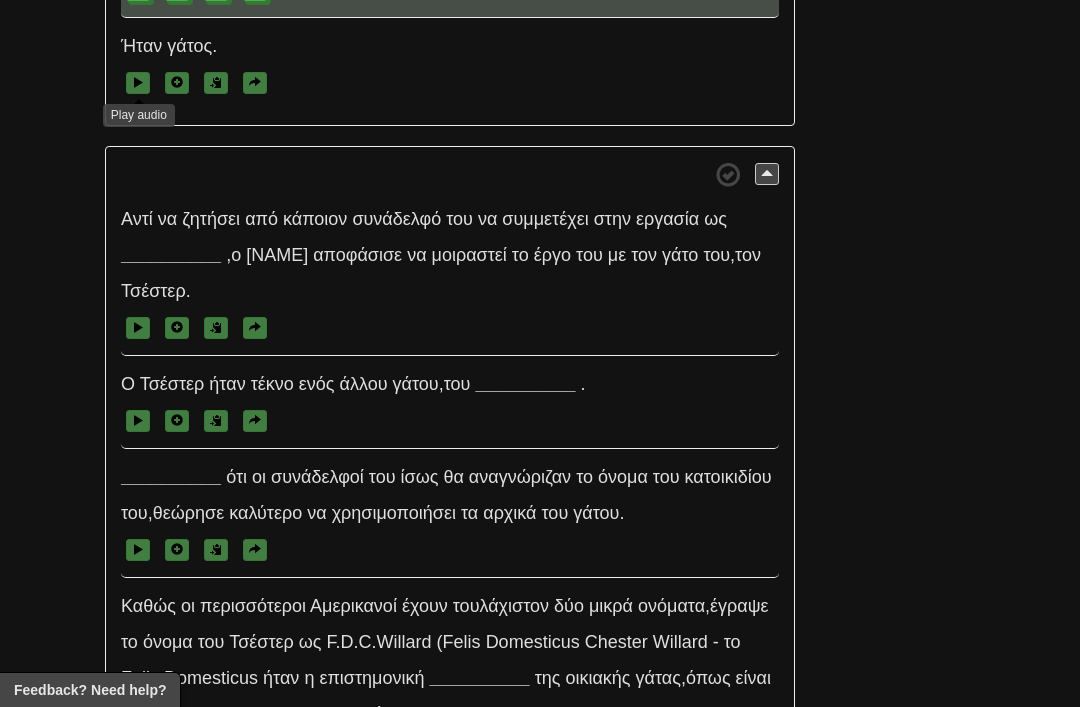 click on "Το   1975 ,  εκτός   από   το   Microsoft   Word ,  δεν
υπήρχε
ούτε   το   internet ,  ούτε   και   το   Google   Scholar .
Ακόμα   και   αν   υπήρχαν   όμως ,  ακόμα   και   αν   κάποιος   αναζητούσε   το   όνομα   «Φ . Ντ . Τ .
Γουίλαρντ
» ,  δε   θα   το   έβρισκε   σε   κανένα   πανεπιστήμιο   ή   ερευνητικό   κέντρο .
Γιατί   ο
Φ
.
Ντ.
Τ.
Γουίλαρντ
δεν   ήταν   επιστήμονας .
Δεν   ήταν
καν
άνθρωπος .
Ήταν γάτος.
Play audio" at bounding box center (450, -331) 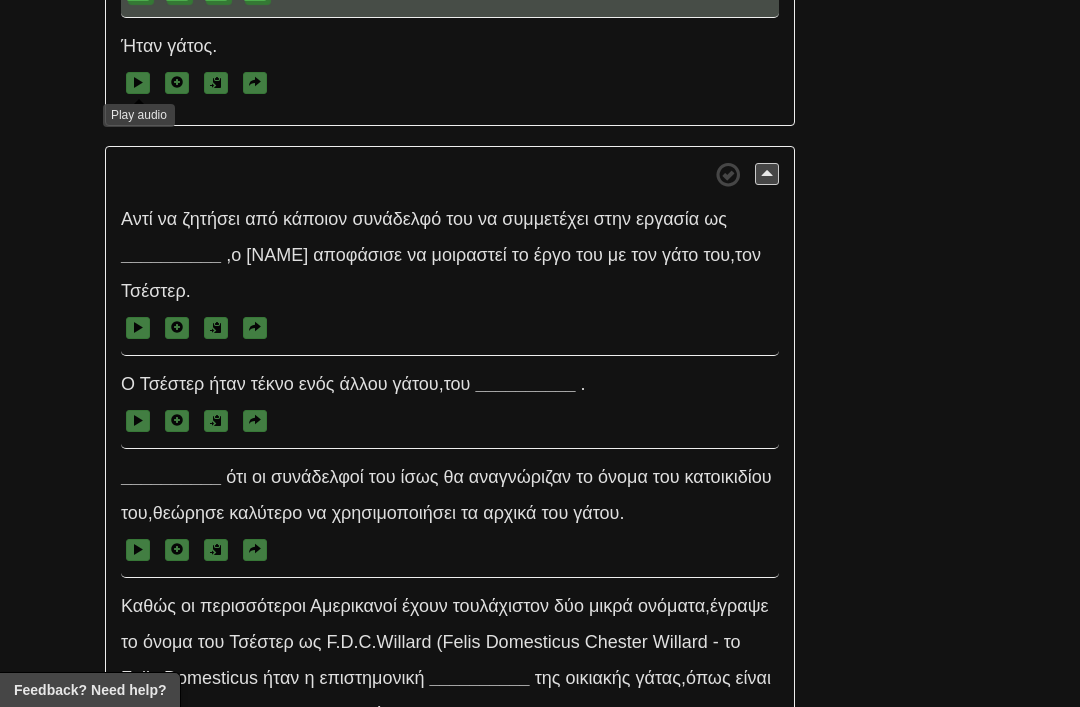 click on "Ήταν γάτος.
Play audio" at bounding box center [450, 64] 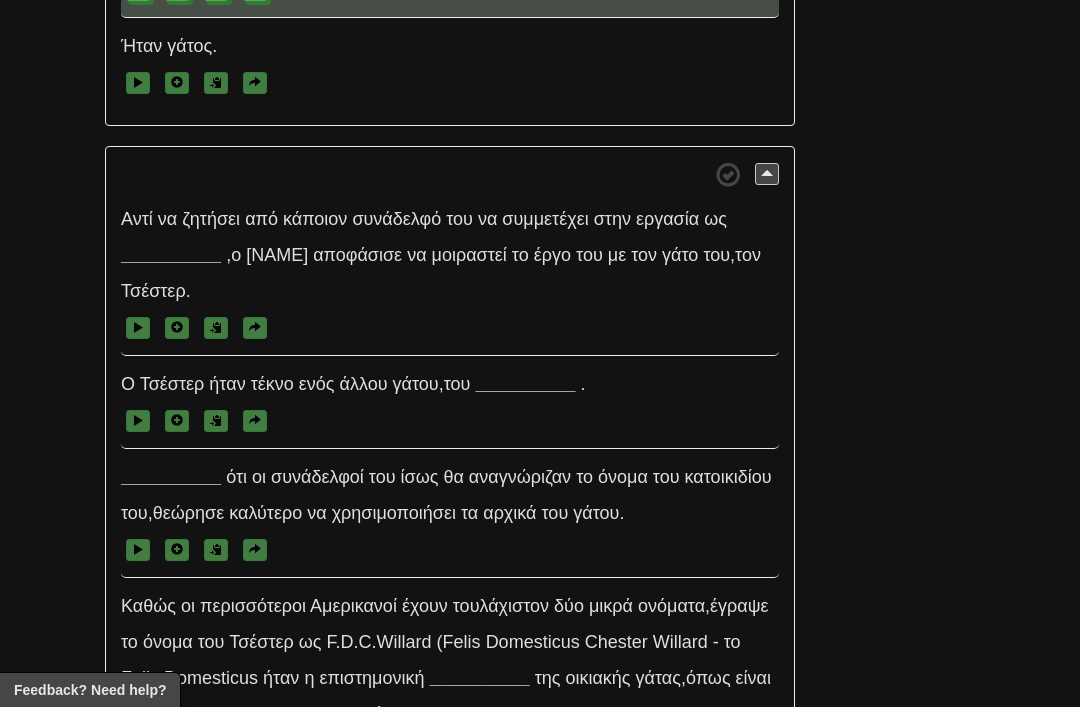 click on "Χέδερινγκτον" at bounding box center (277, 255) 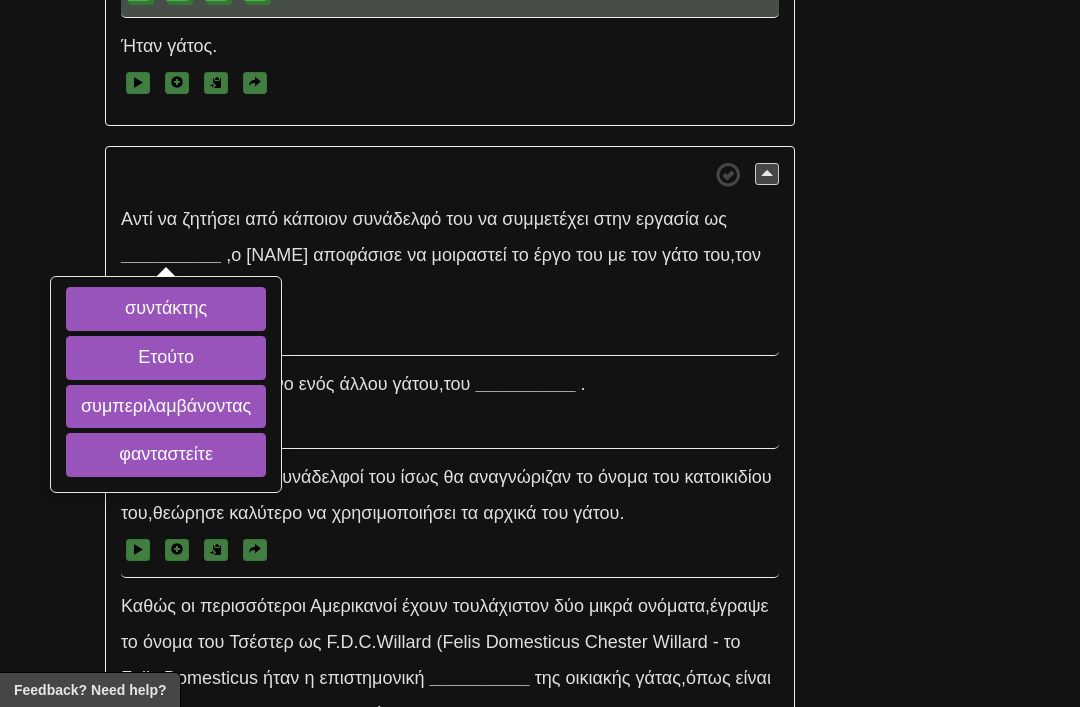 click on "συντάκτης" at bounding box center (166, 309) 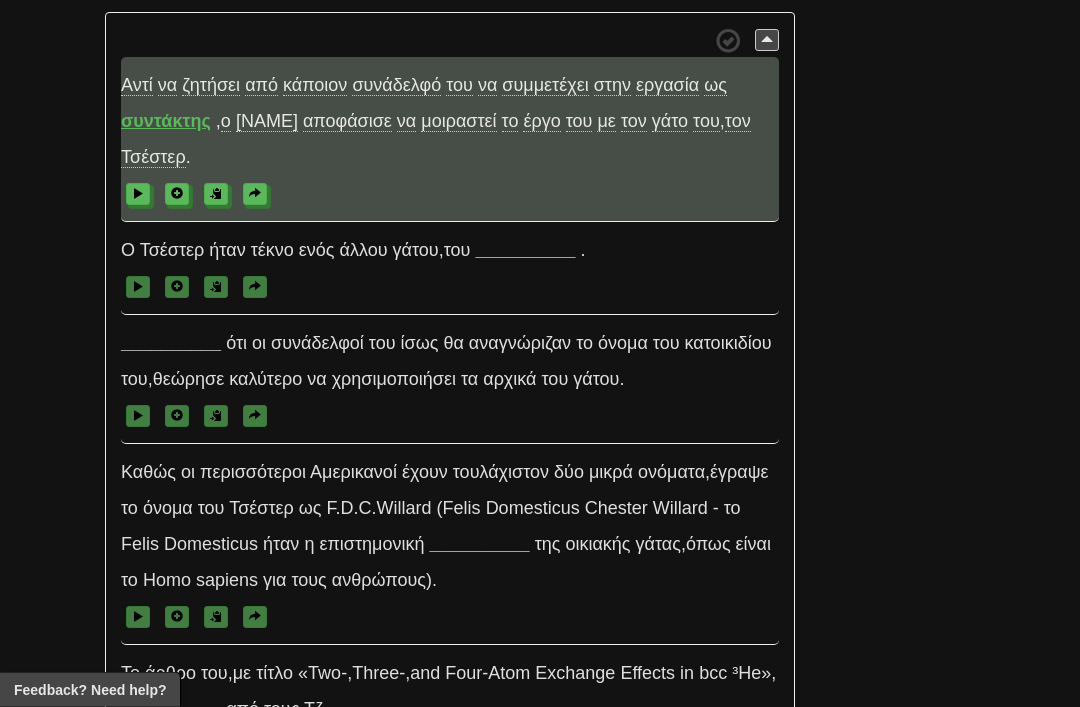 scroll, scrollTop: 2590, scrollLeft: 0, axis: vertical 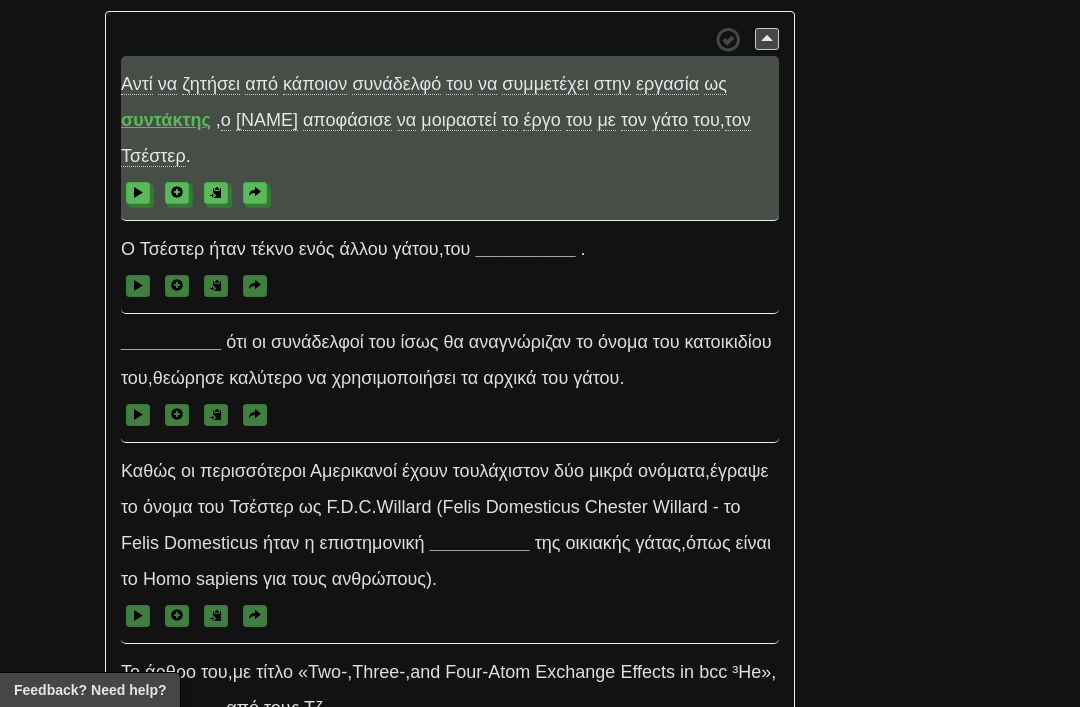 click on "__________" at bounding box center [525, 249] 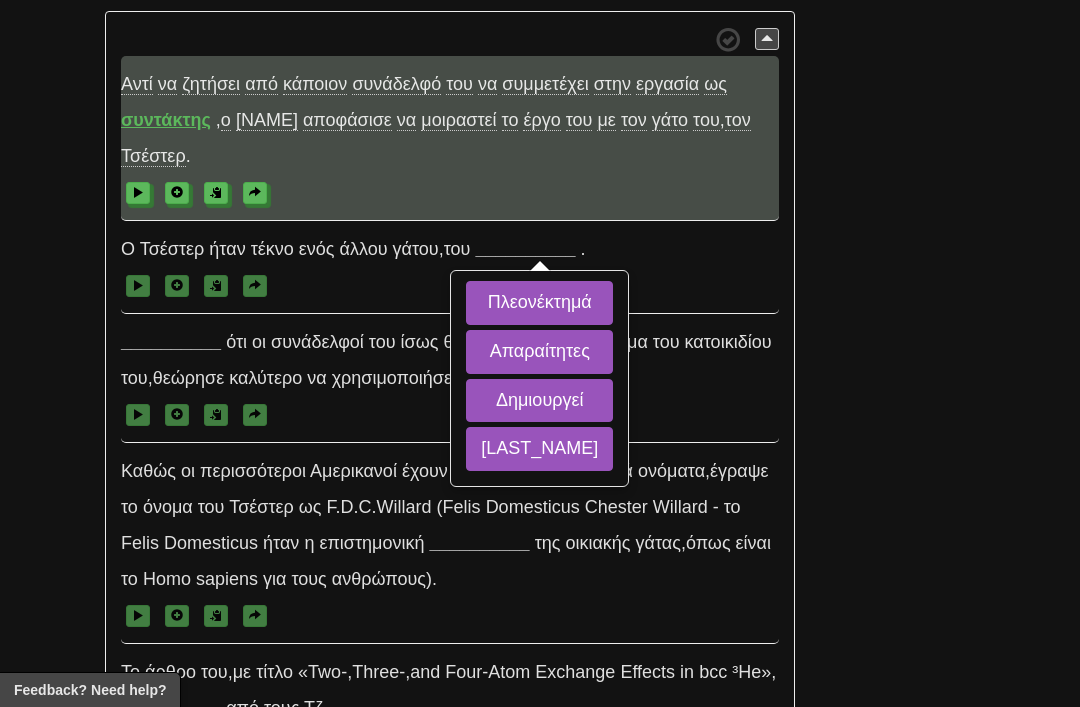 click on "Γουίλαρντ" at bounding box center [539, 449] 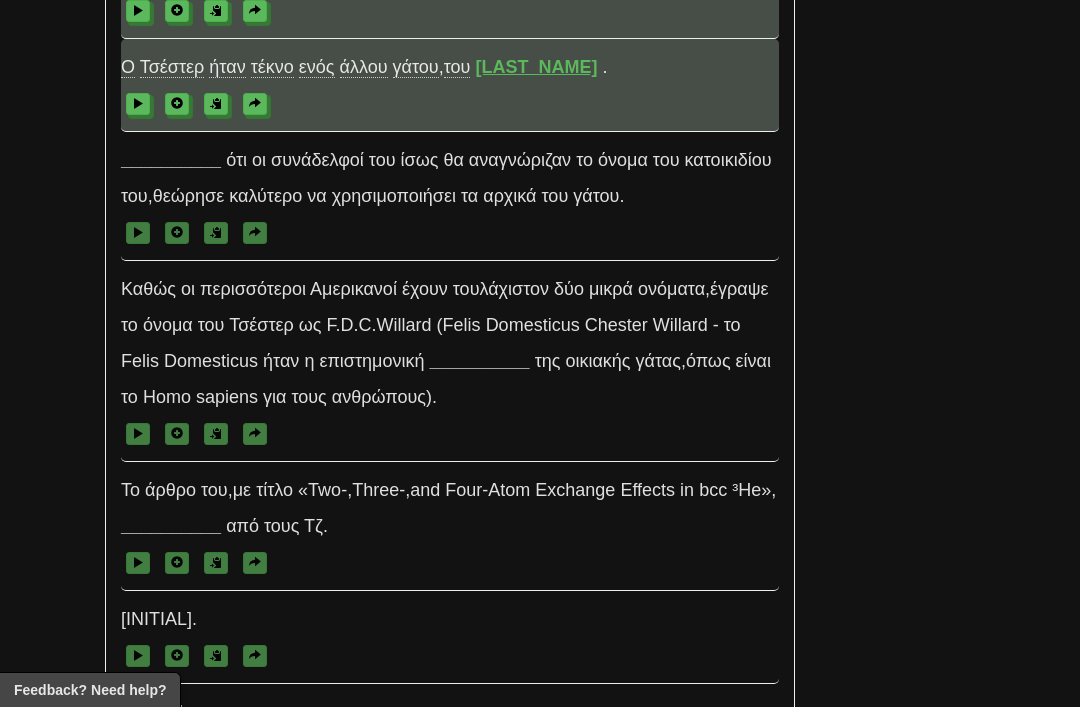 scroll, scrollTop: 2771, scrollLeft: 0, axis: vertical 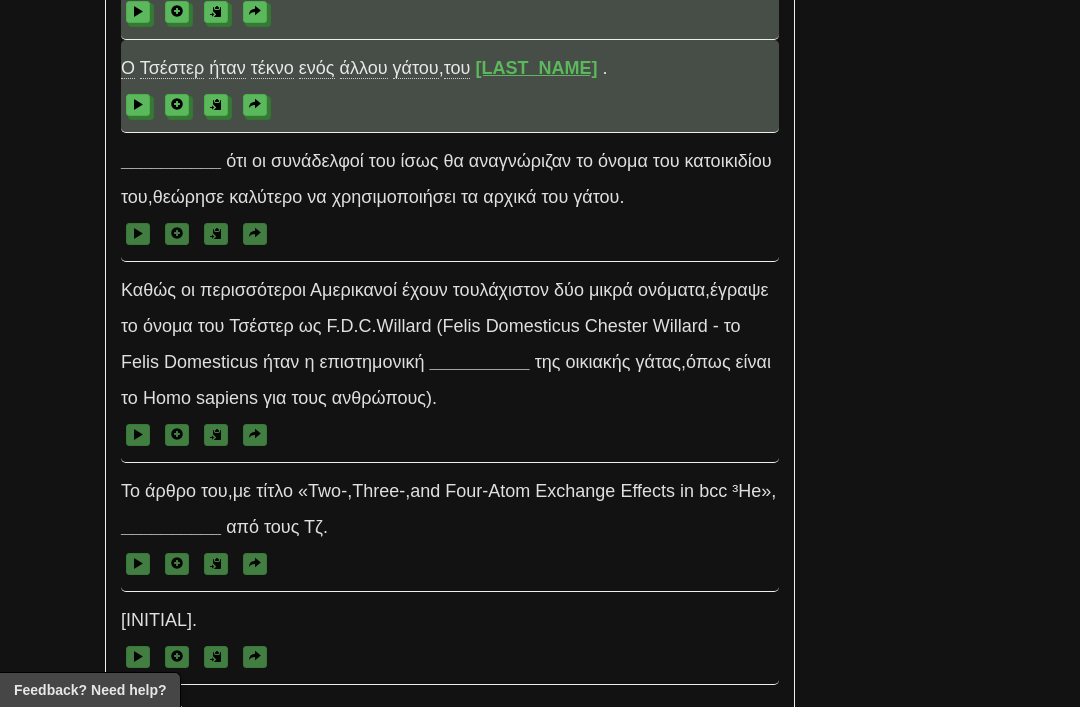 click on "__________" at bounding box center [171, 161] 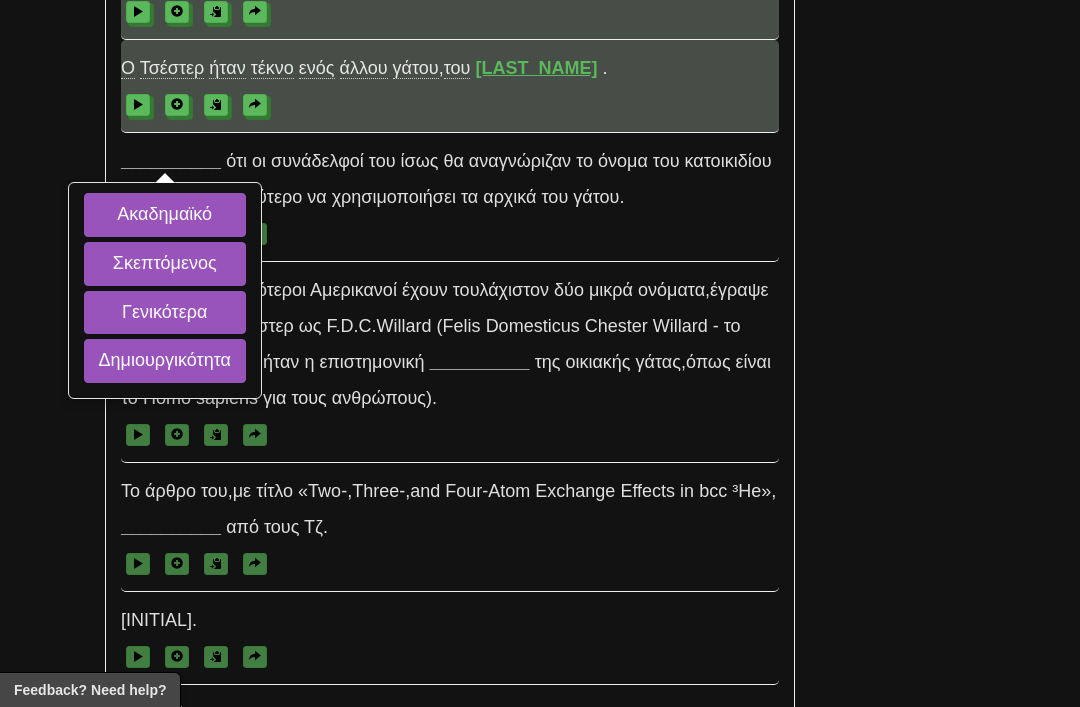 click on "Σκεπτόμενος" at bounding box center [165, 264] 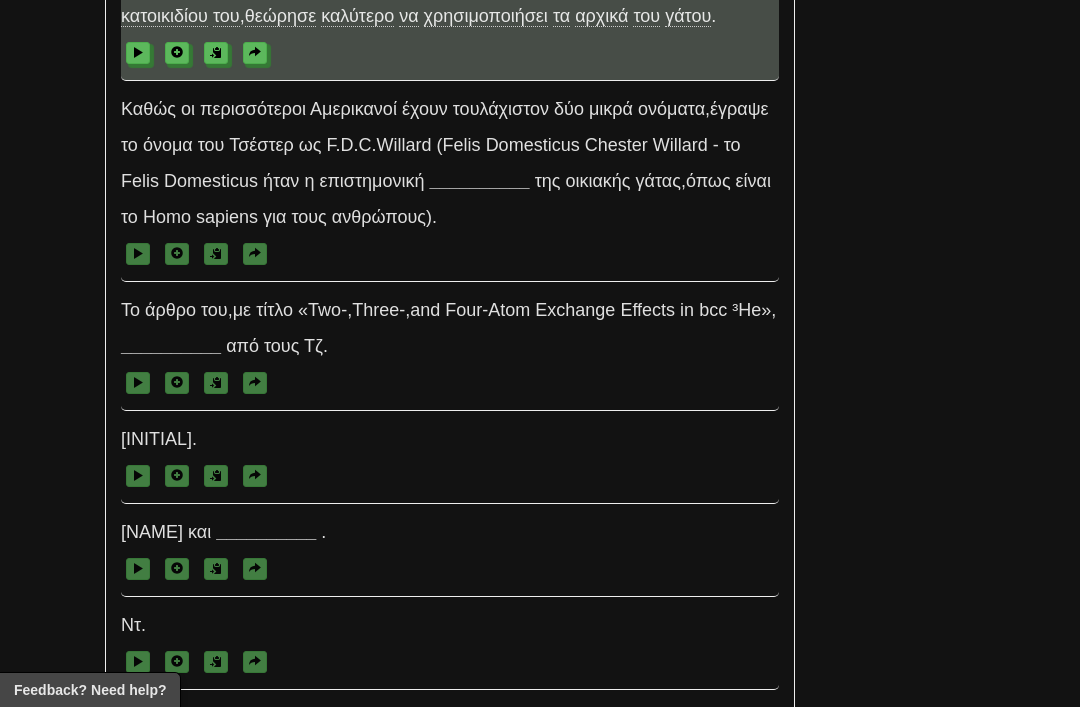 scroll, scrollTop: 2951, scrollLeft: 0, axis: vertical 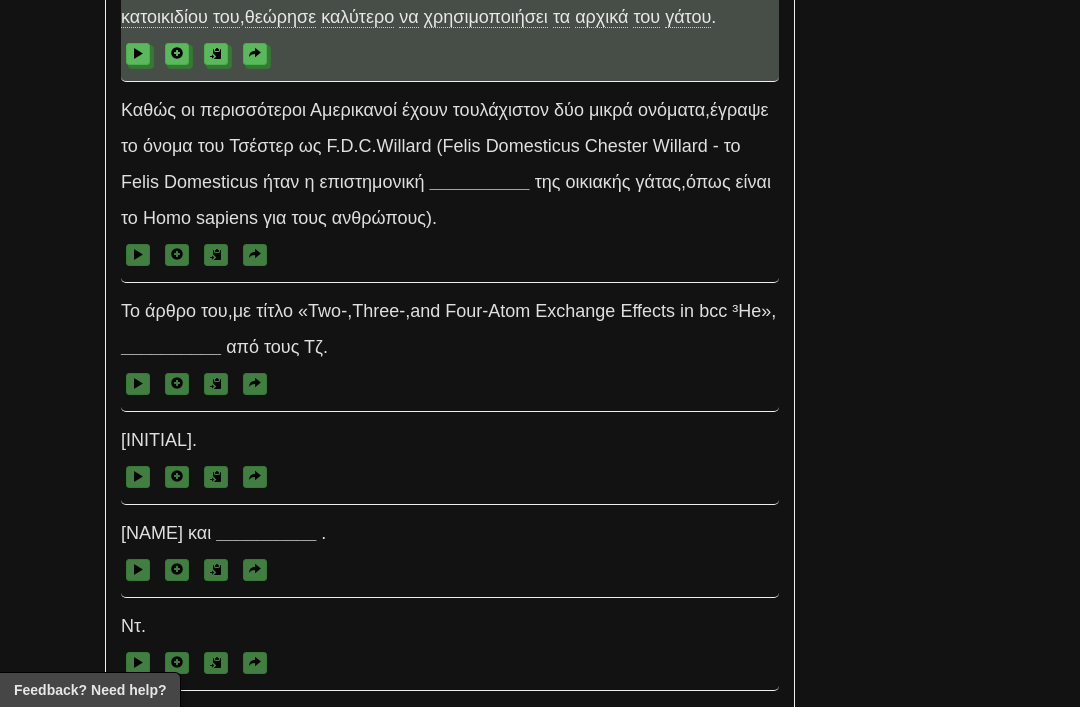 click on "__________" at bounding box center (480, 182) 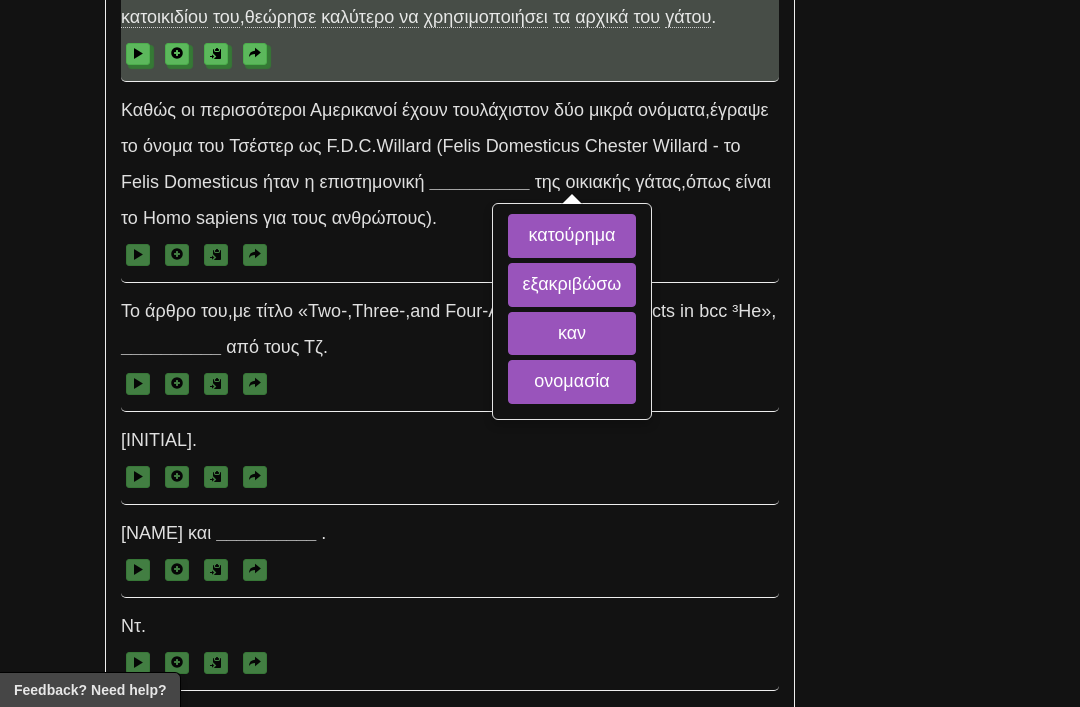 click on "ονομασία" at bounding box center (572, 382) 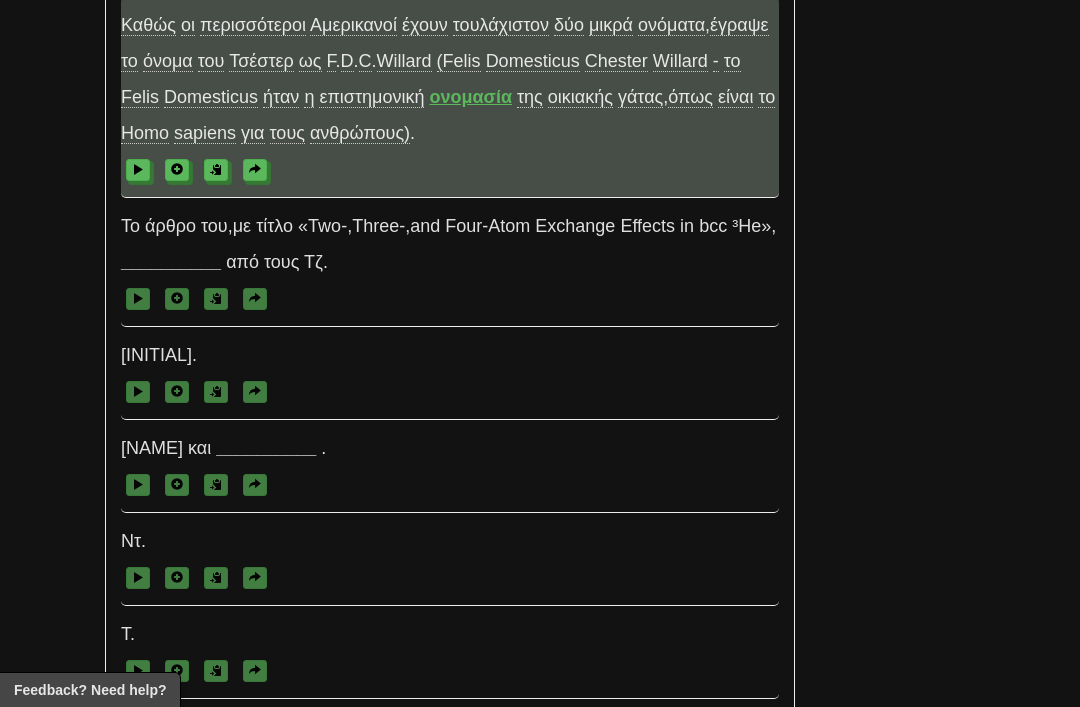 scroll, scrollTop: 3058, scrollLeft: 0, axis: vertical 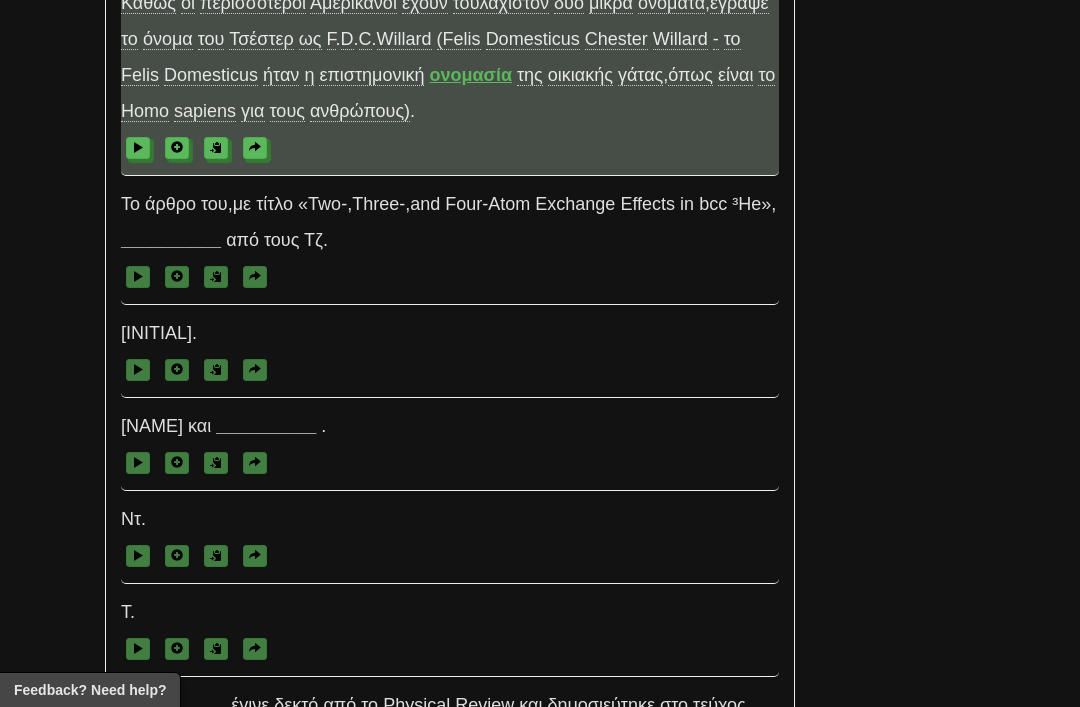 click on "__________" at bounding box center [171, 240] 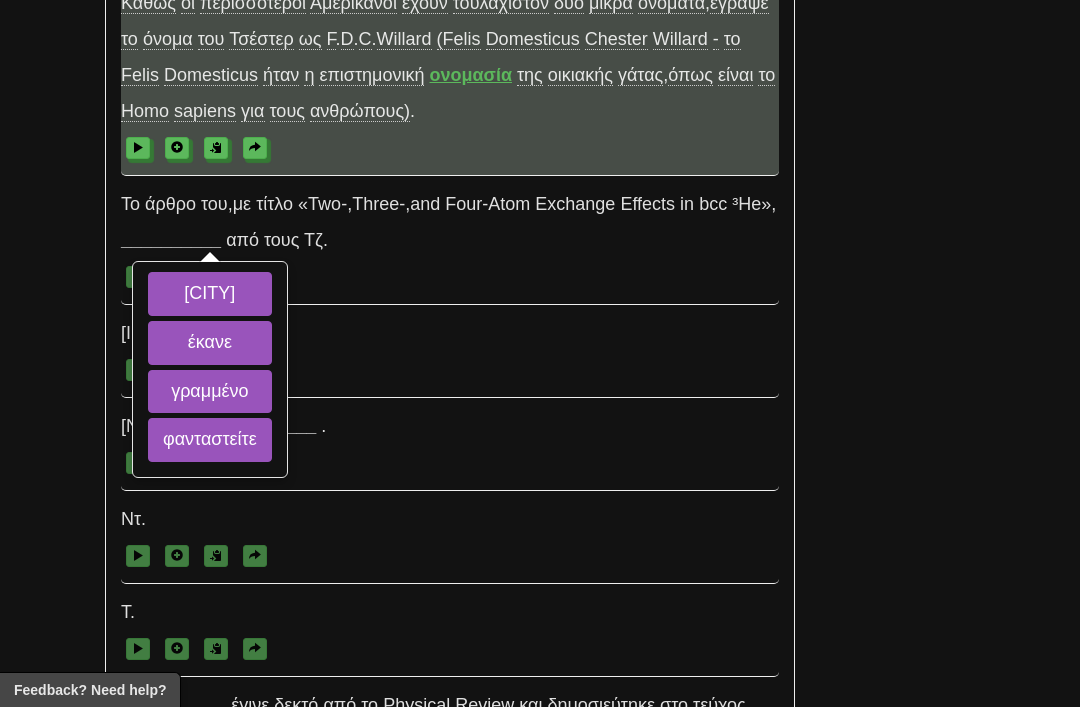 click on "γραμμένο" at bounding box center (210, 392) 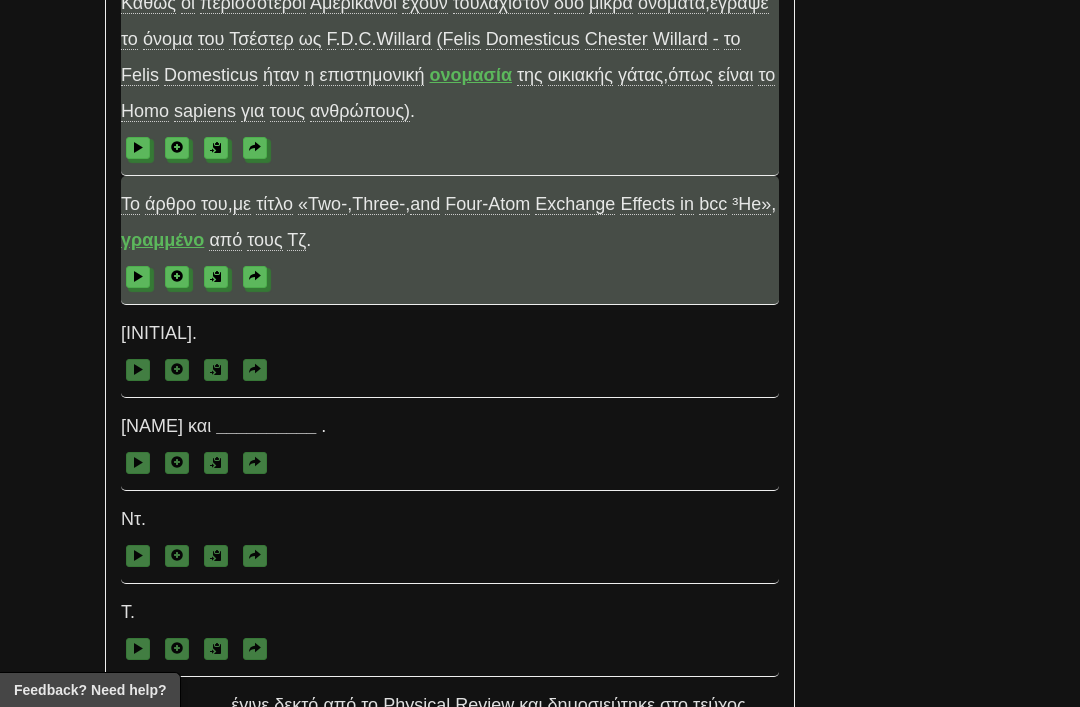 click at bounding box center (450, 369) 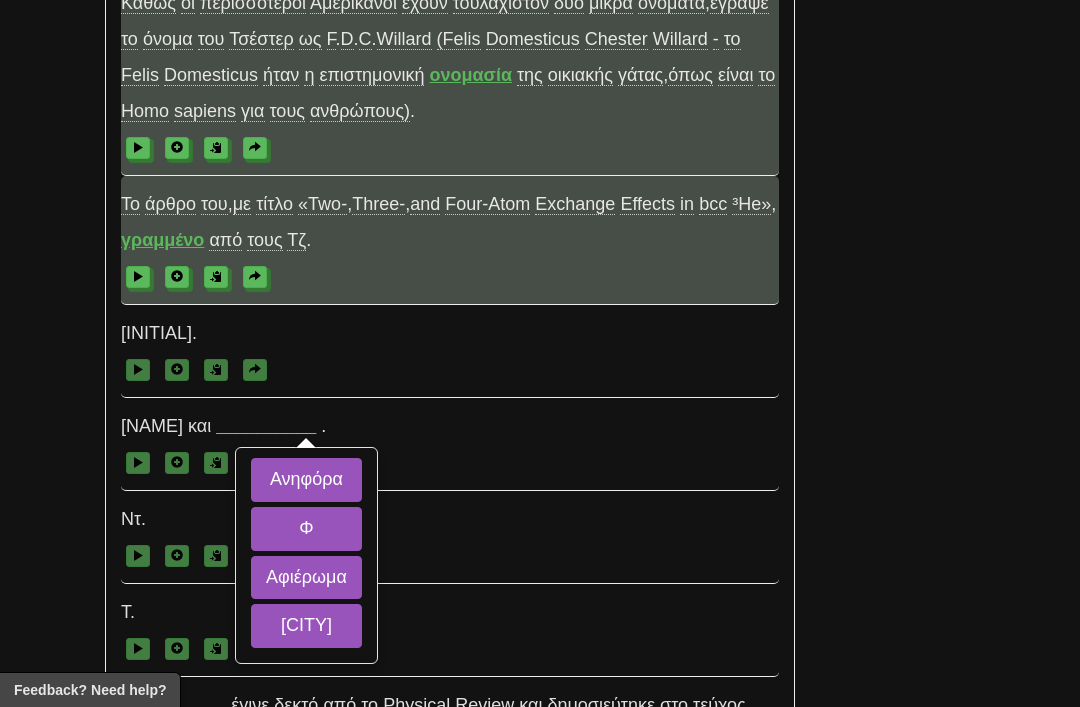 click on "Φ" at bounding box center (306, 529) 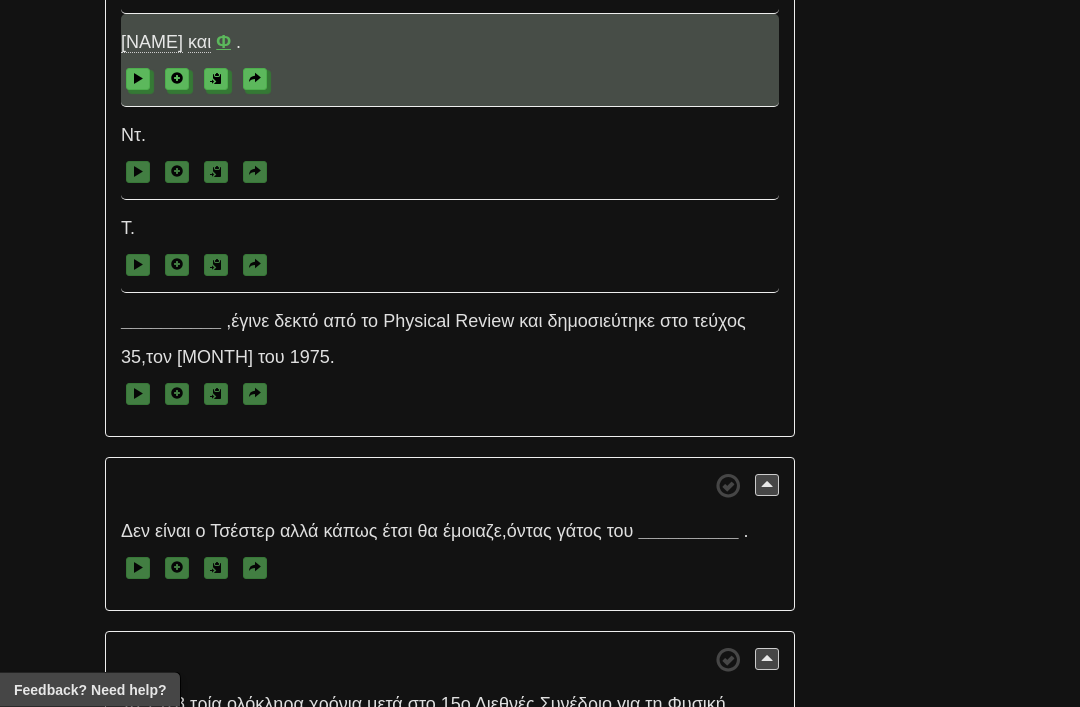 scroll, scrollTop: 3443, scrollLeft: 0, axis: vertical 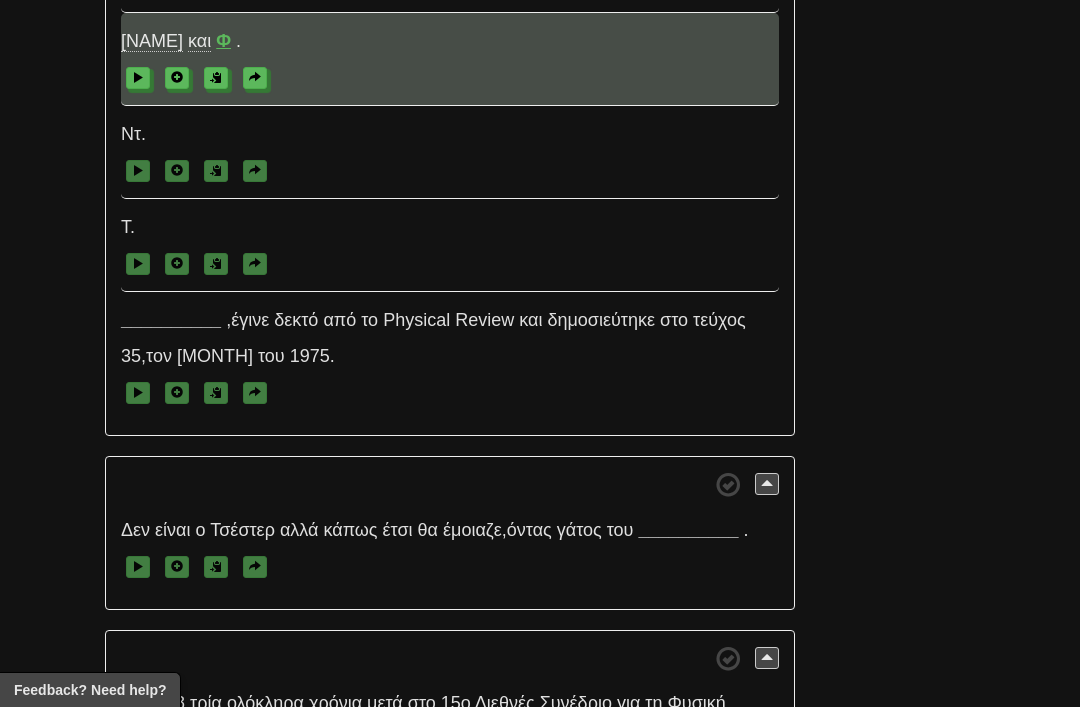 click on "__________" at bounding box center [171, 320] 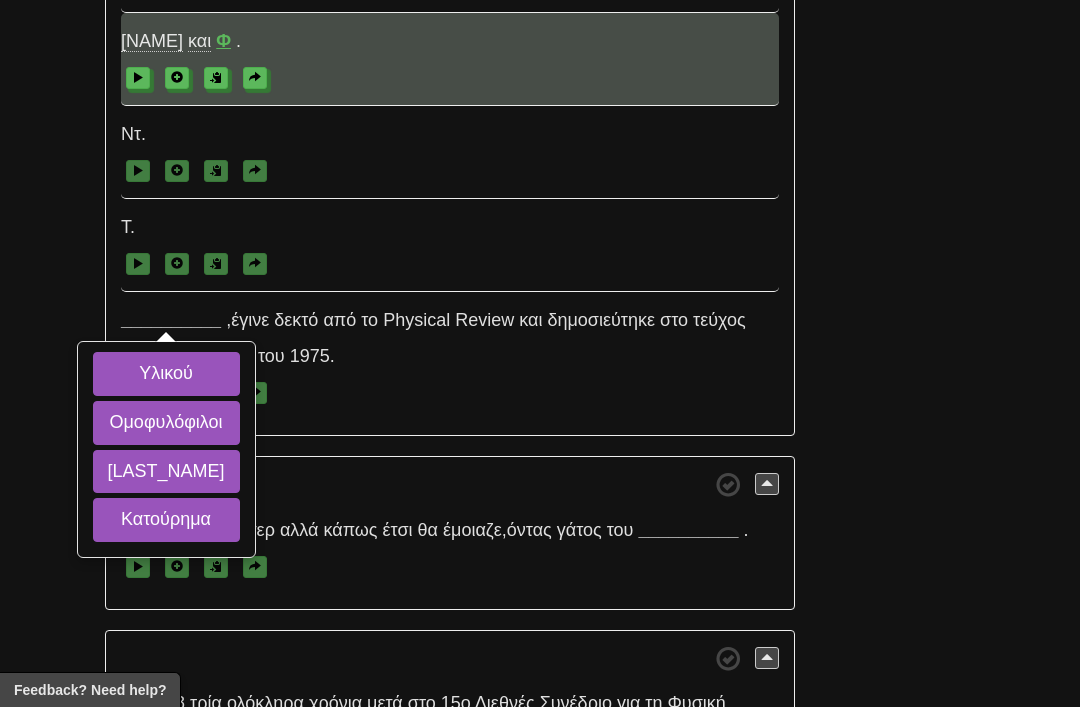click on "Γουίλαρντ" at bounding box center (166, 472) 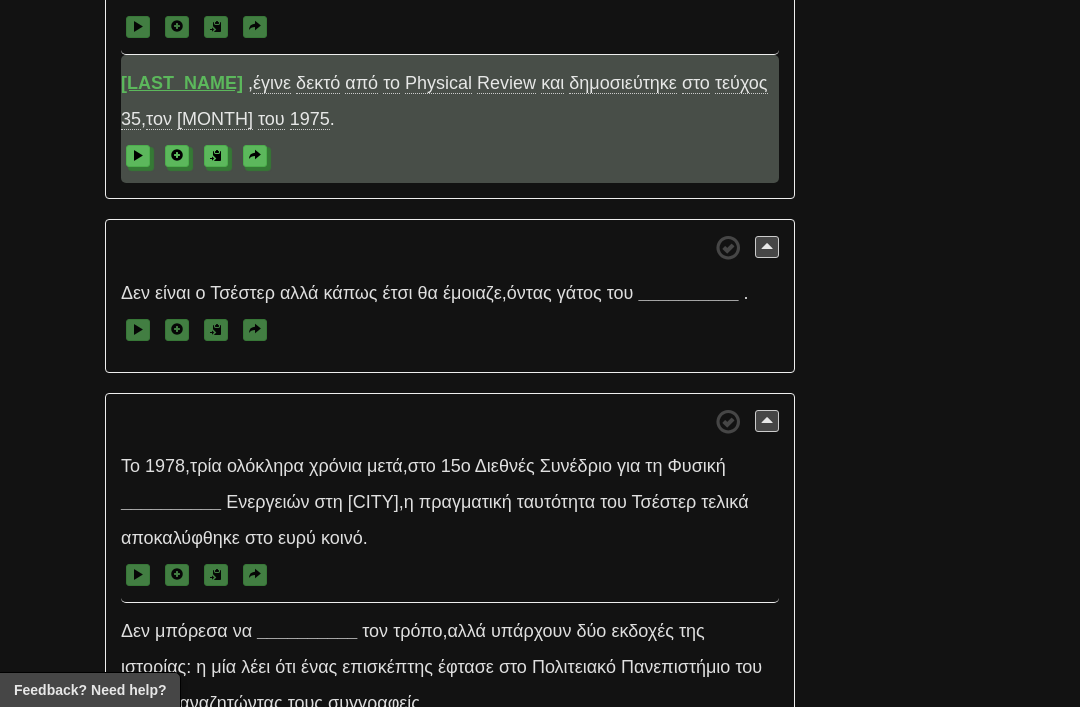 scroll, scrollTop: 3691, scrollLeft: 0, axis: vertical 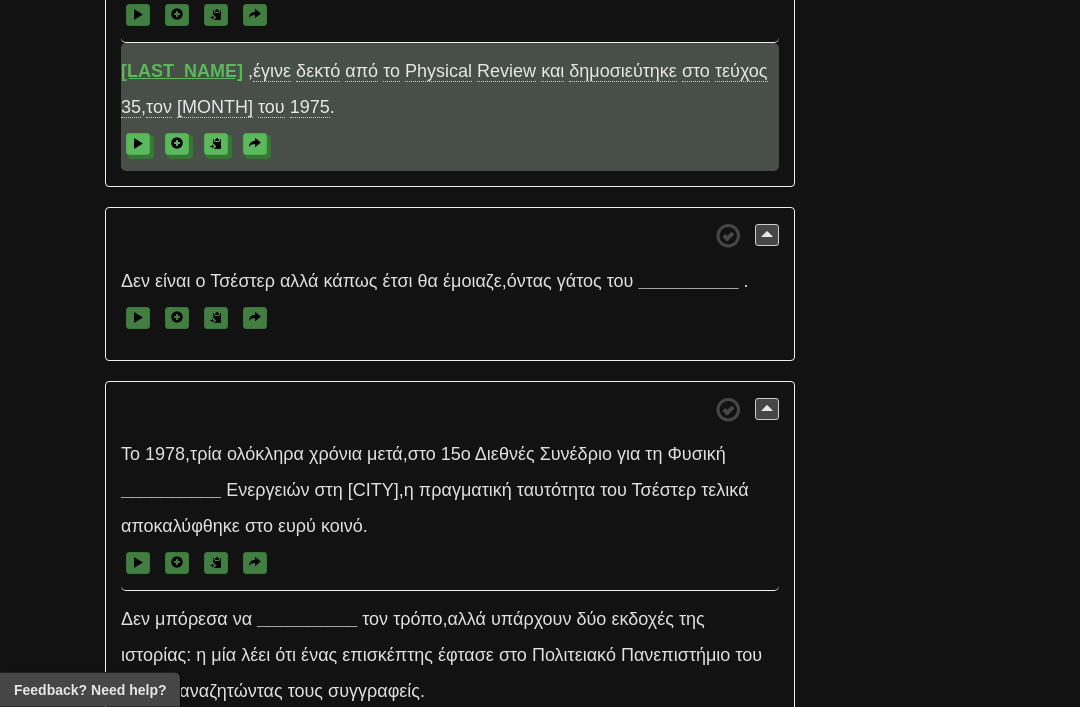 click on "__________" at bounding box center [688, 282] 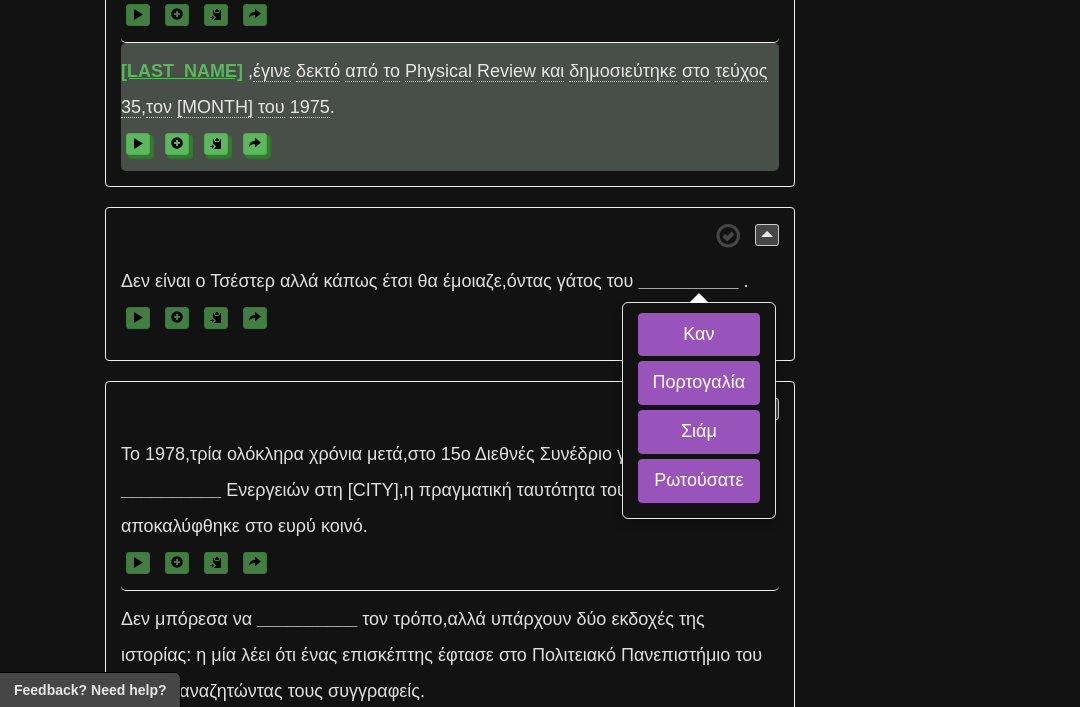 click on "Σιάμ" at bounding box center [699, 432] 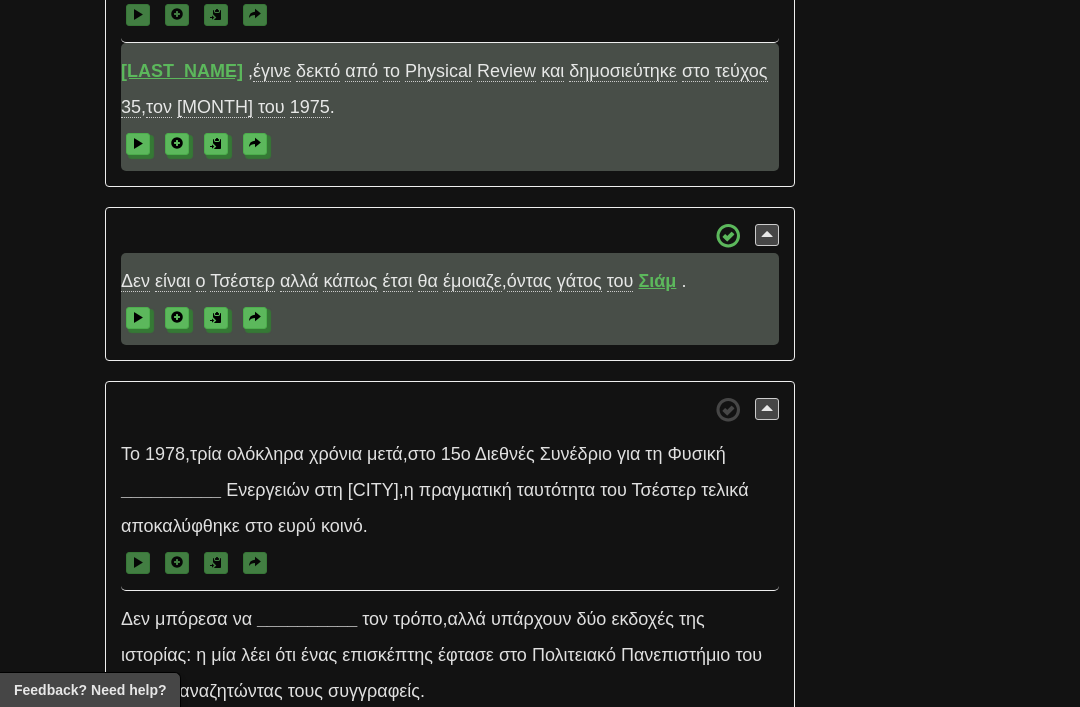 click at bounding box center [255, 317] 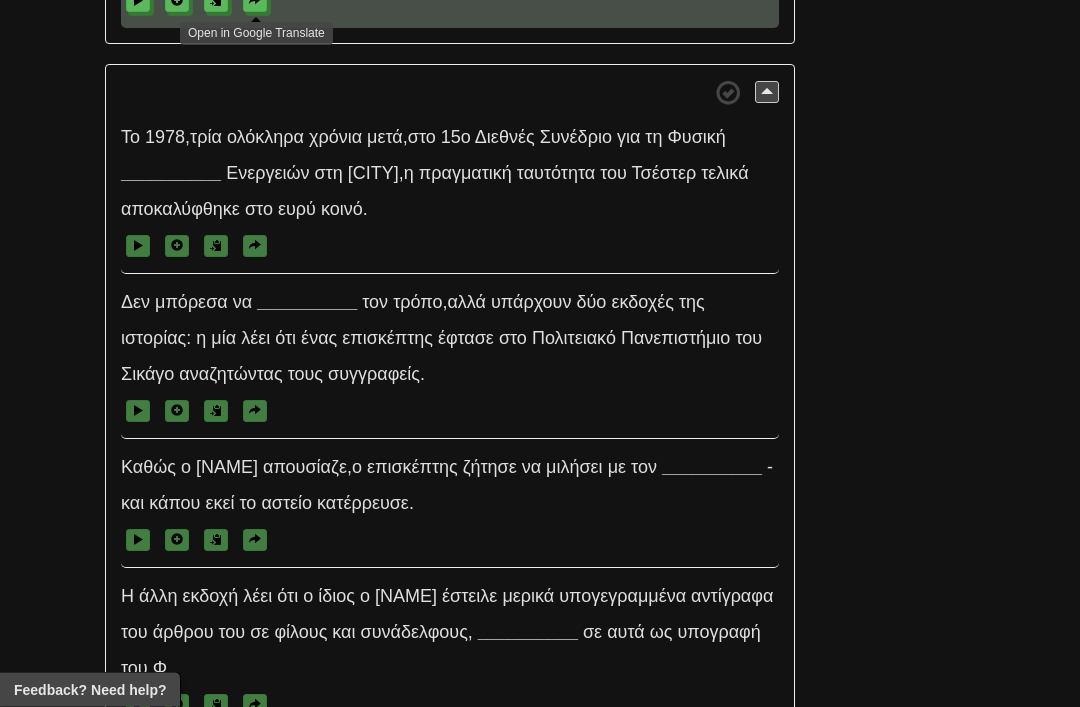 scroll, scrollTop: 4010, scrollLeft: 0, axis: vertical 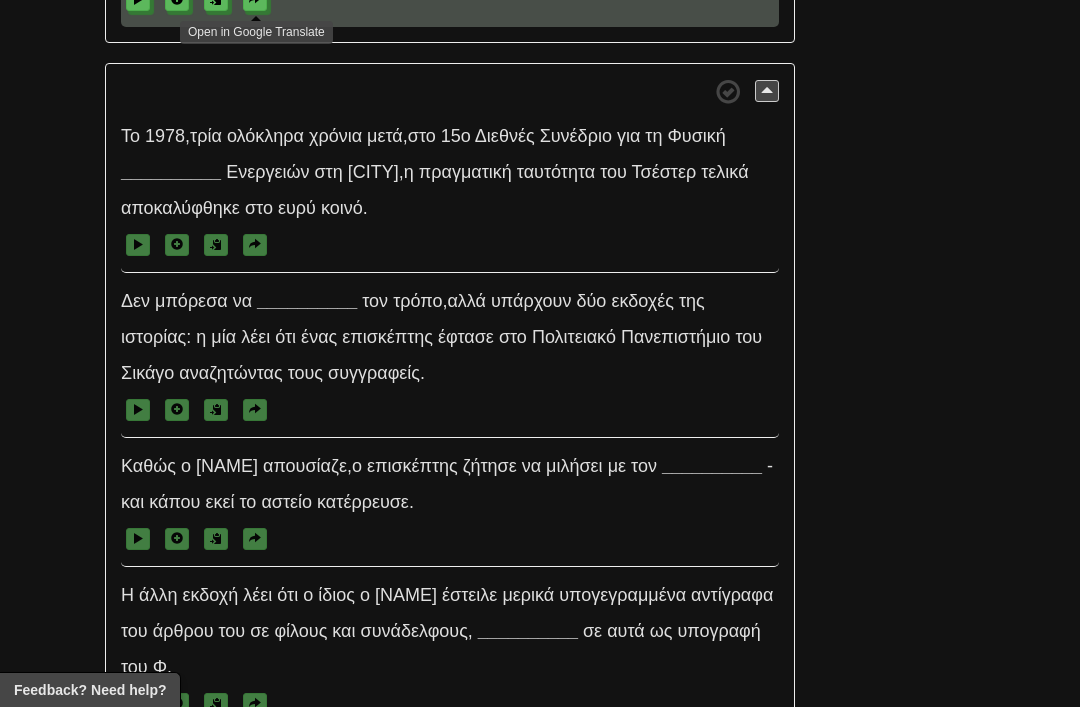click on "__________" at bounding box center (171, 172) 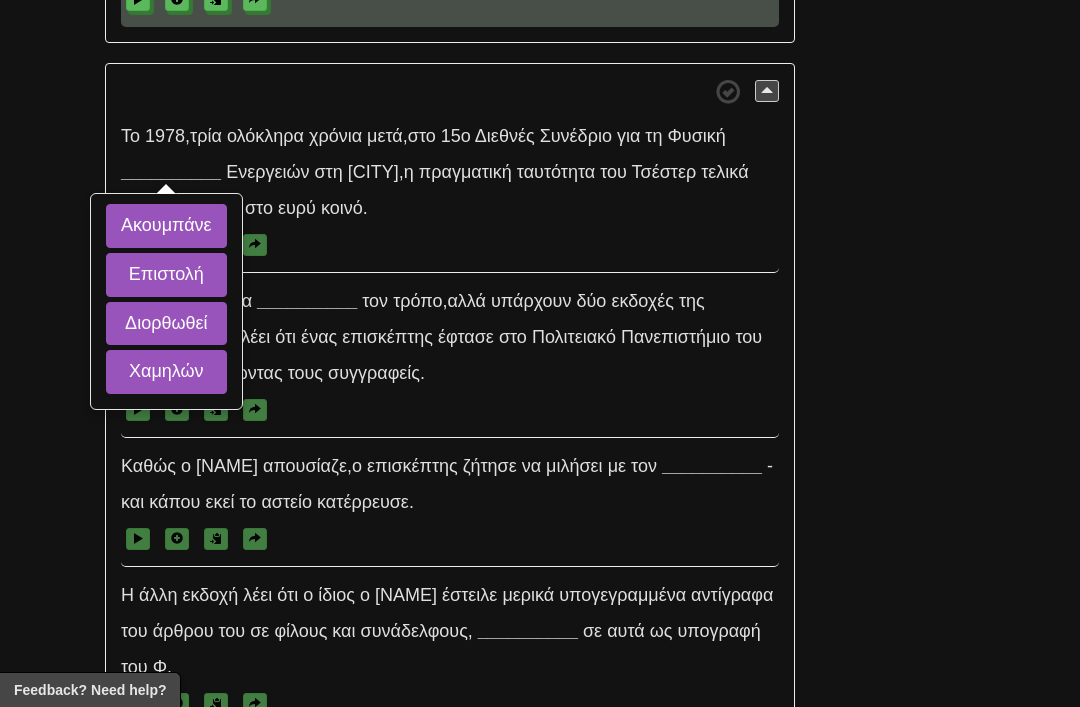 click on "Χαμηλών" at bounding box center [166, 372] 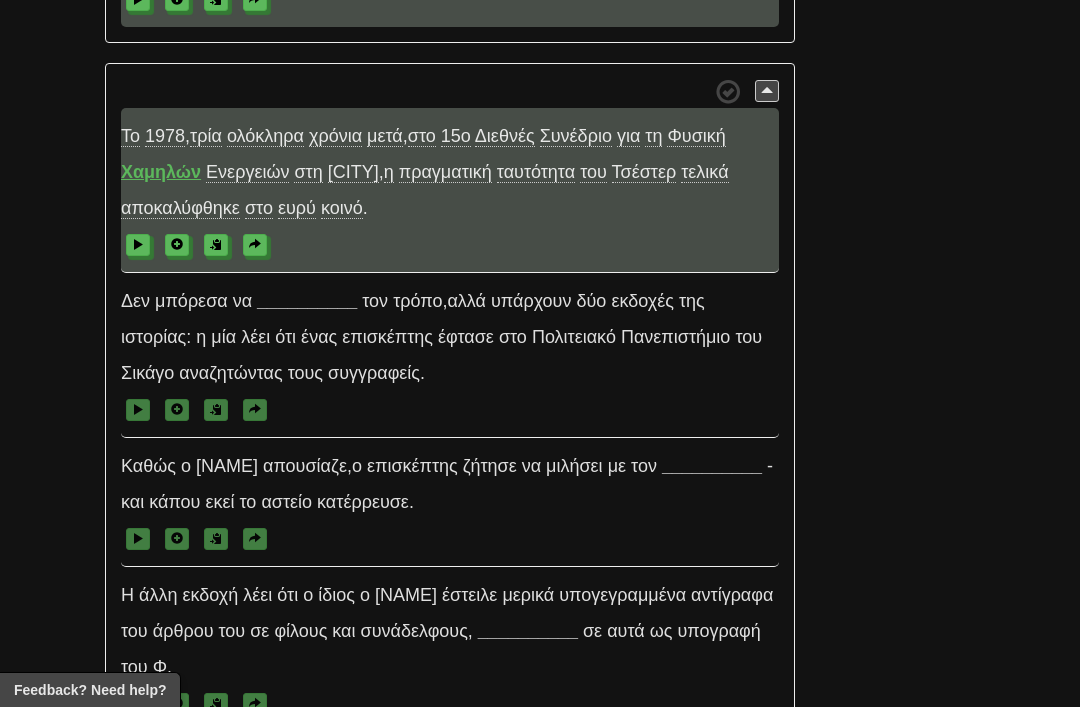 click on "__________" at bounding box center [307, 301] 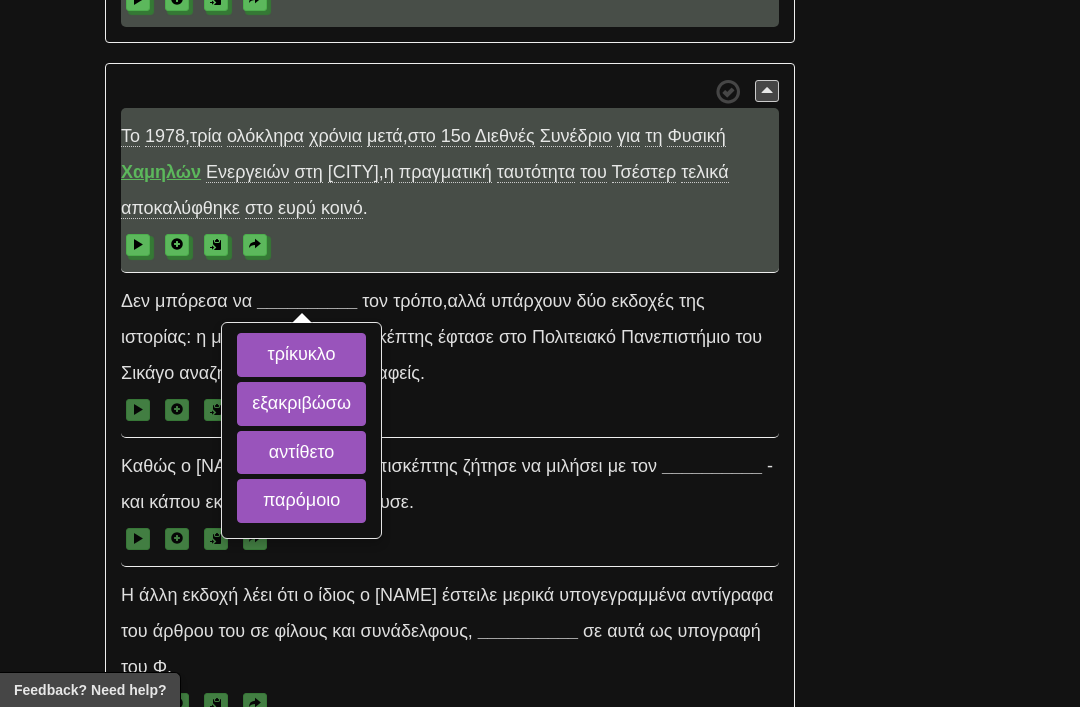 click on "εξακριβώσω" at bounding box center (301, 404) 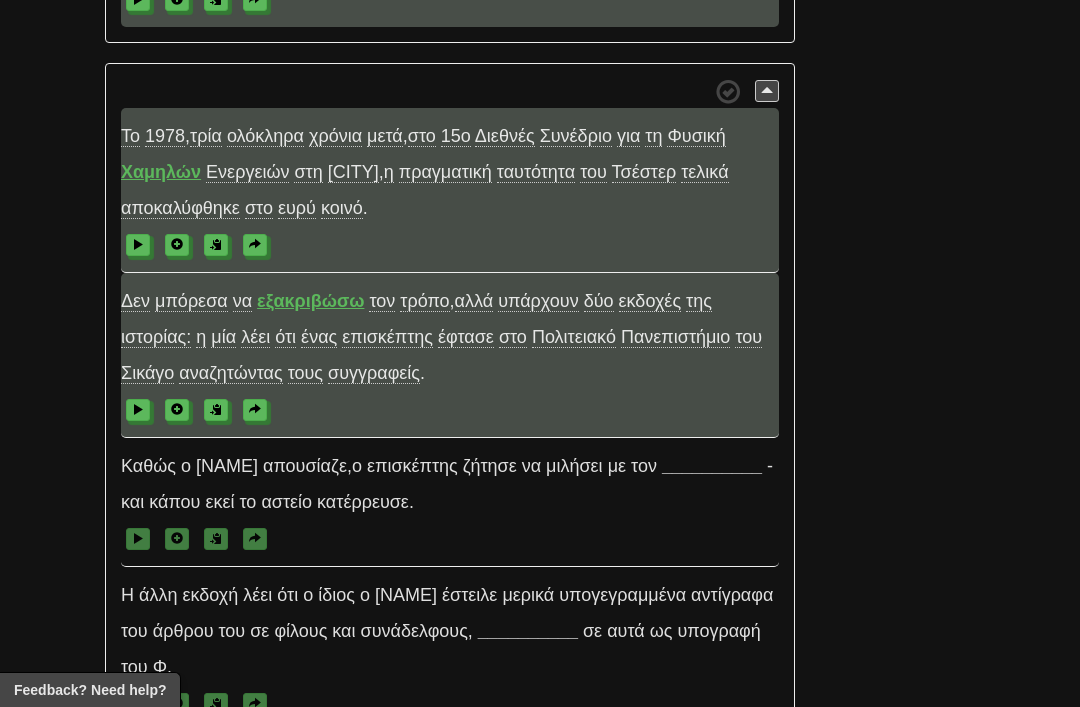 click on "εξακριβώσω" at bounding box center [310, 301] 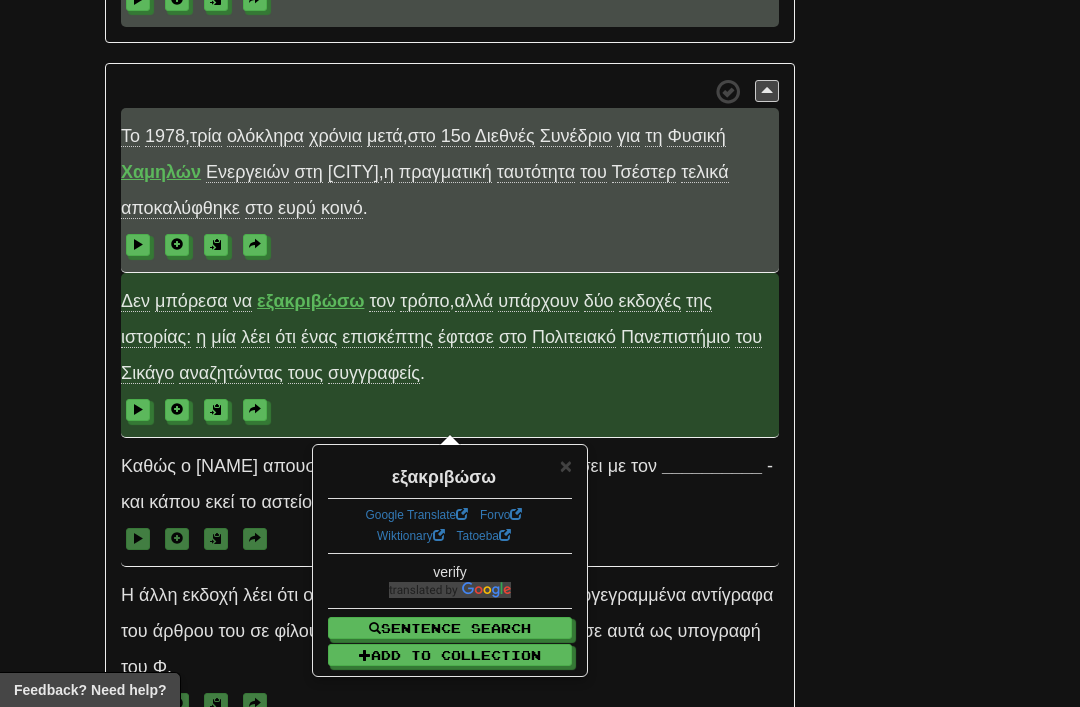 click on "Δεν   μπόρεσα   να
εξακριβώσω
τον   τρόπο ,  αλλά   υπάρχουν   δύο   εκδοχές   της   ιστορίας:   η   μία   λέει   ότι   ένας   επισκέπτης   έφτασε   στο   Πολιτειακό   Πανεπιστήμιο   του   Σικάγο   αναζητώντας   τους   συγγραφείς ." at bounding box center (450, 355) 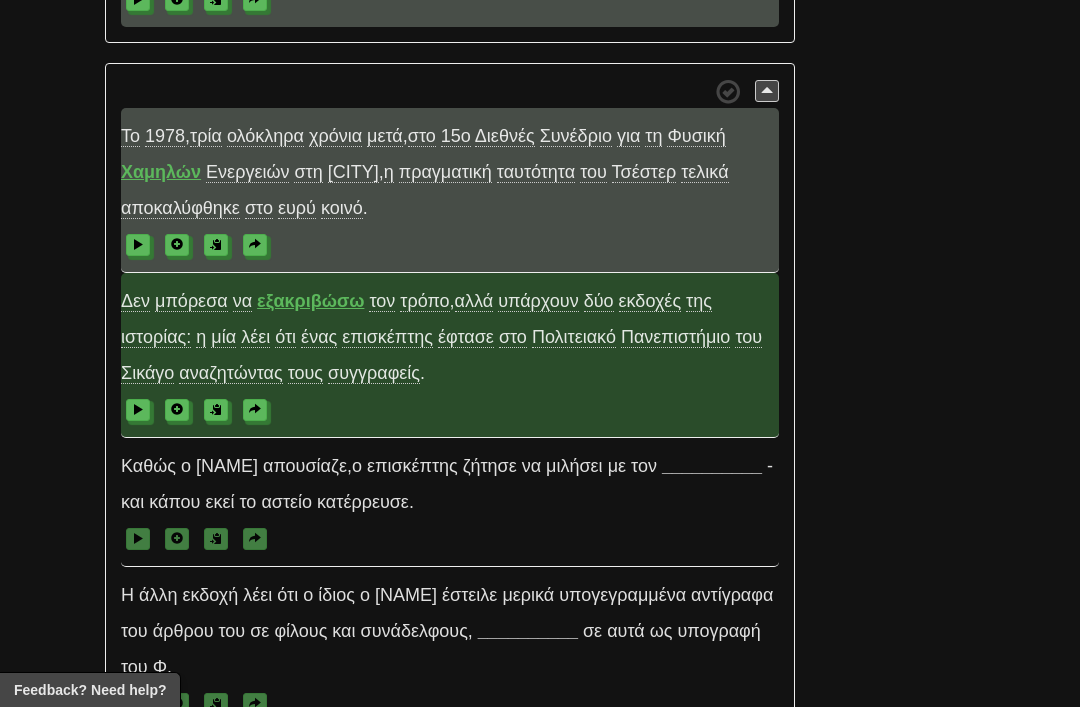 click at bounding box center (255, 410) 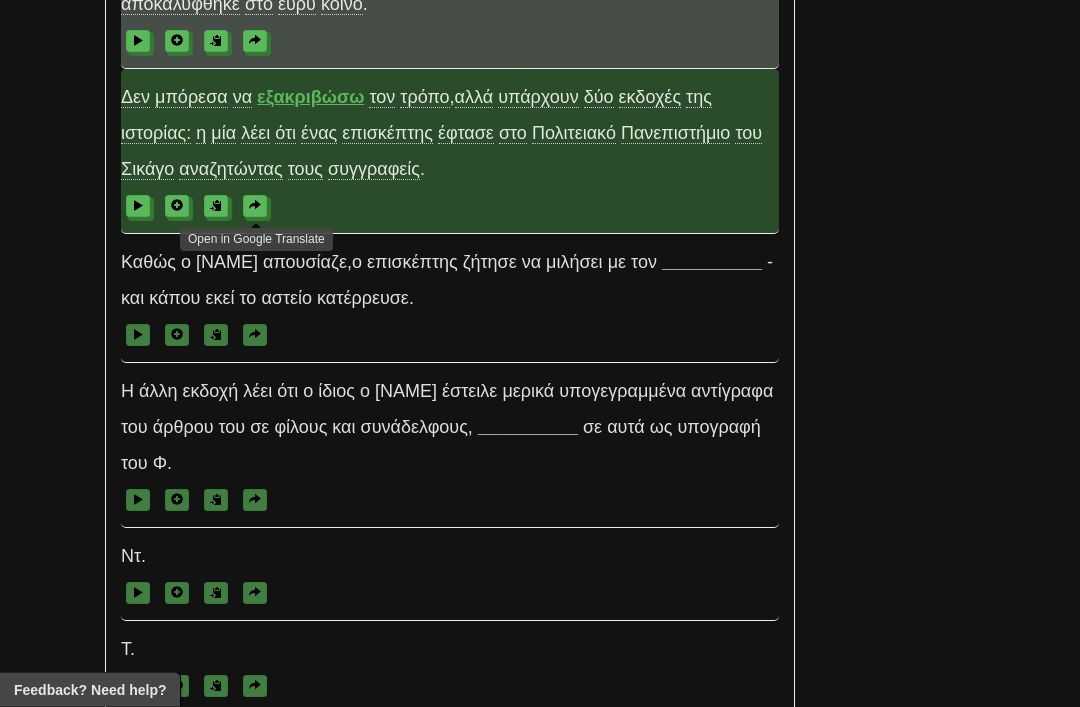 scroll, scrollTop: 4214, scrollLeft: 0, axis: vertical 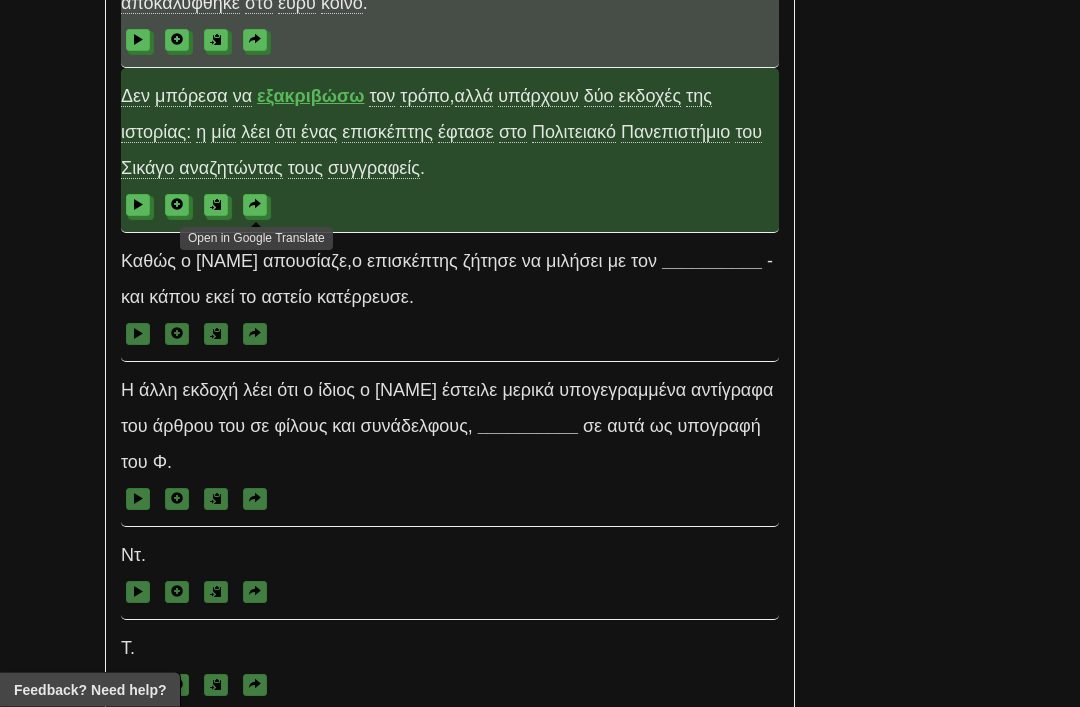 click on "__________" at bounding box center (712, 262) 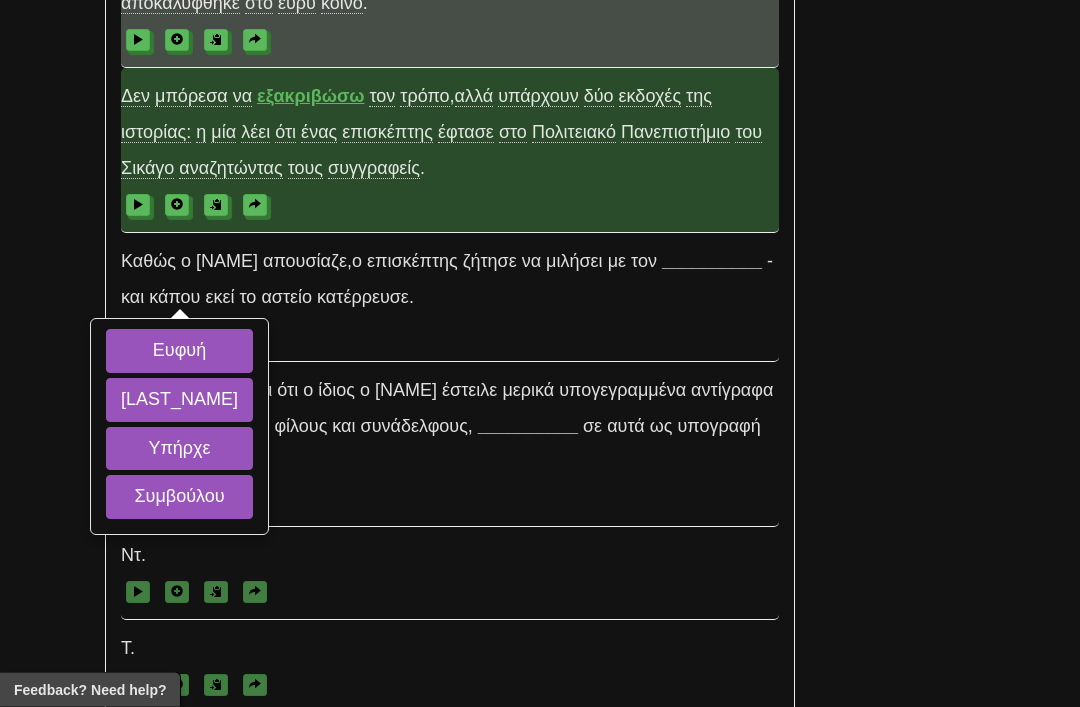 scroll, scrollTop: 4215, scrollLeft: 0, axis: vertical 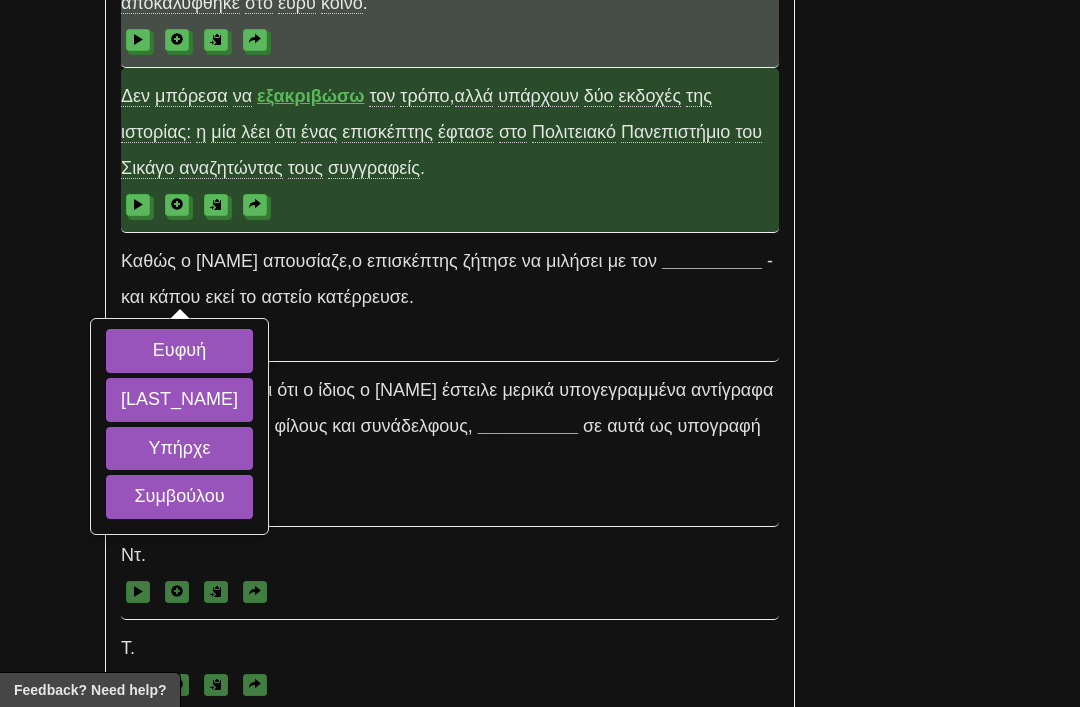 click on "Γουίλαρντ" at bounding box center [179, 400] 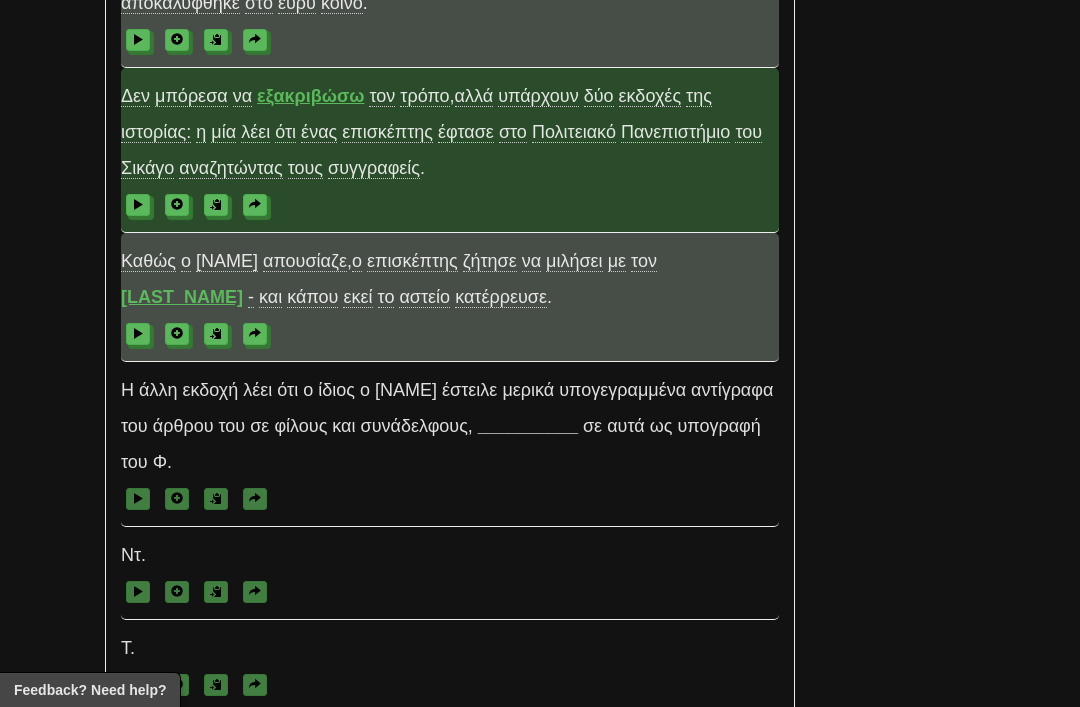 click on "κατέρρευσε" at bounding box center [501, 297] 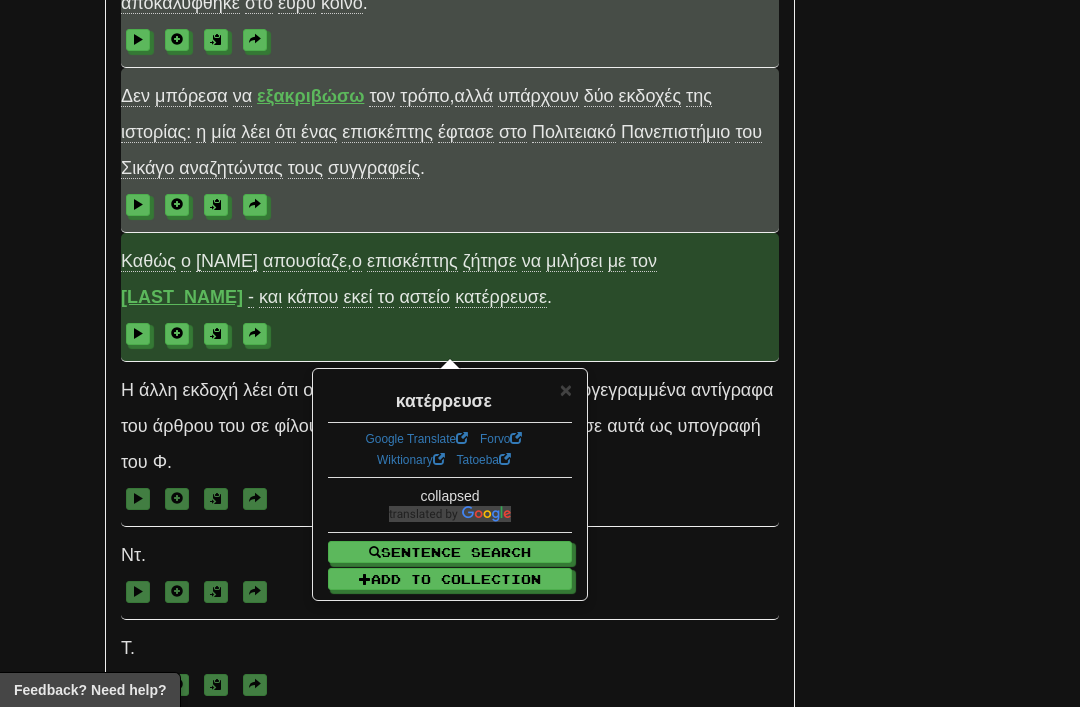click on "×" at bounding box center [566, 389] 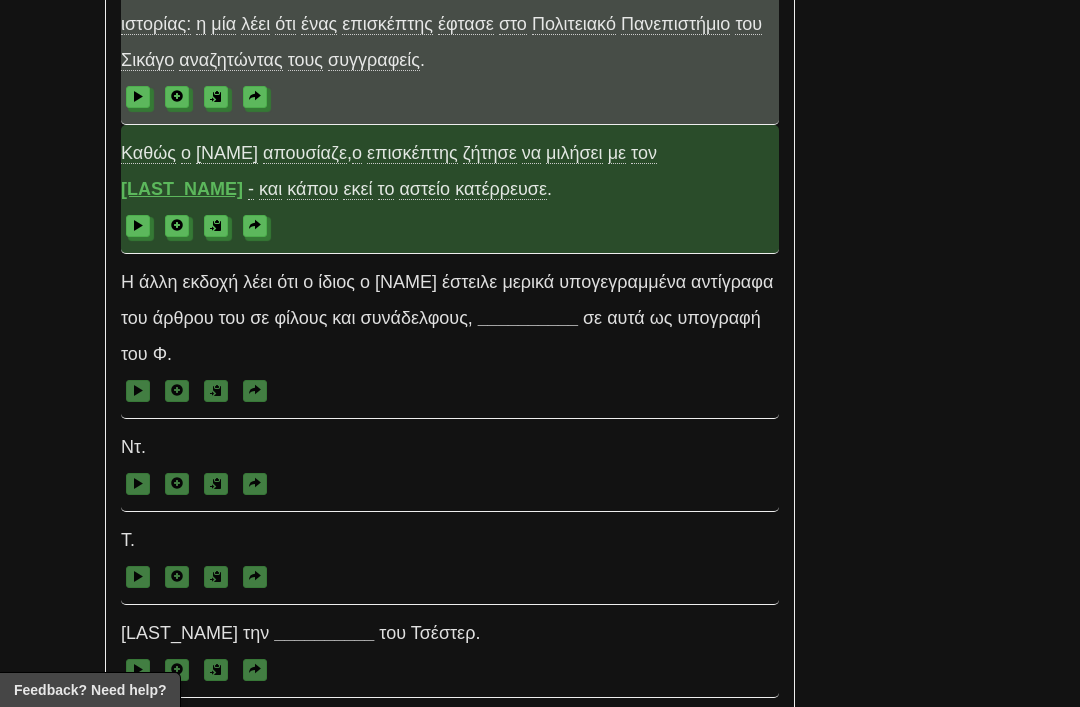 scroll, scrollTop: 4326, scrollLeft: 0, axis: vertical 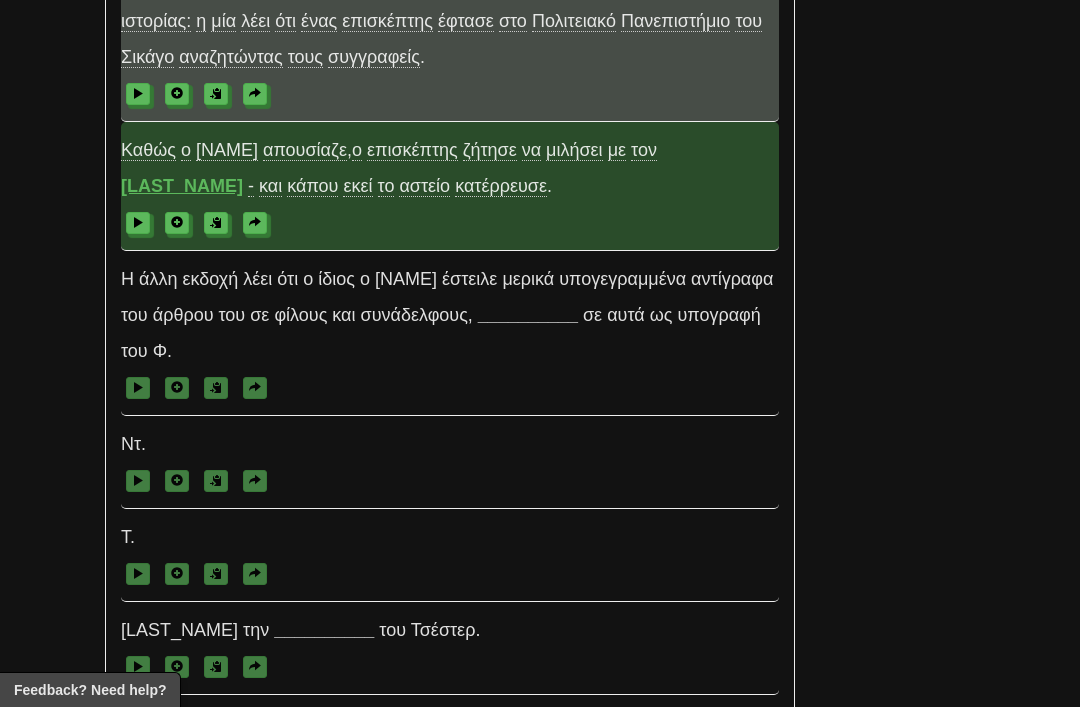 click on "__________" at bounding box center (528, 315) 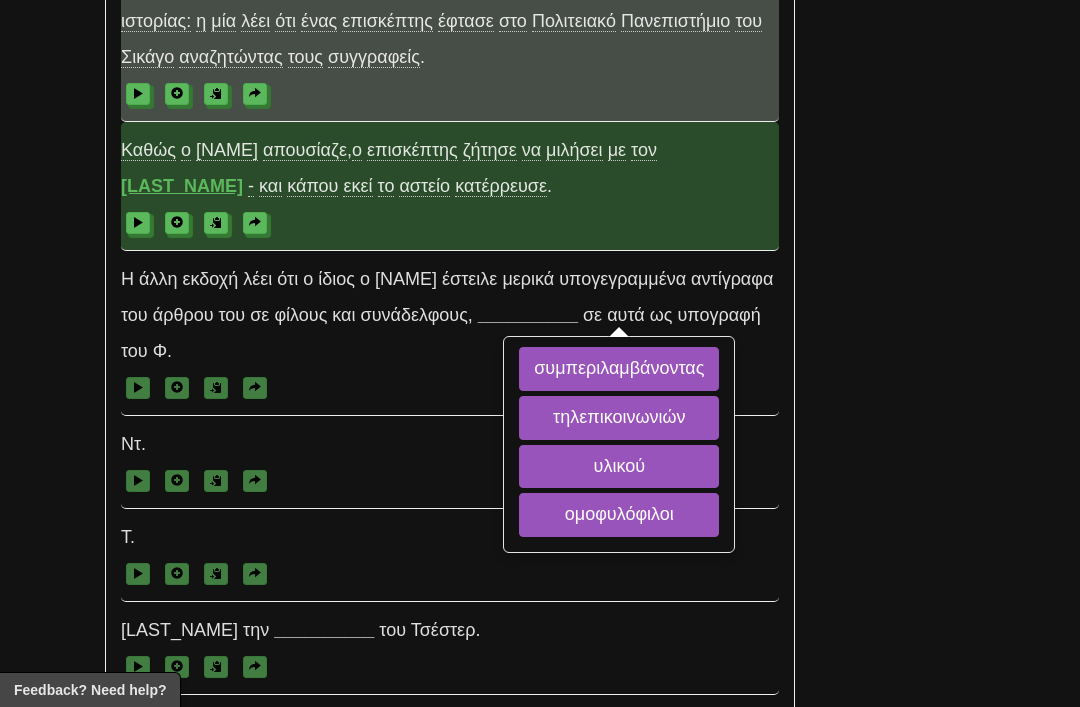 click on "συμπεριλαμβάνοντας" at bounding box center [619, 369] 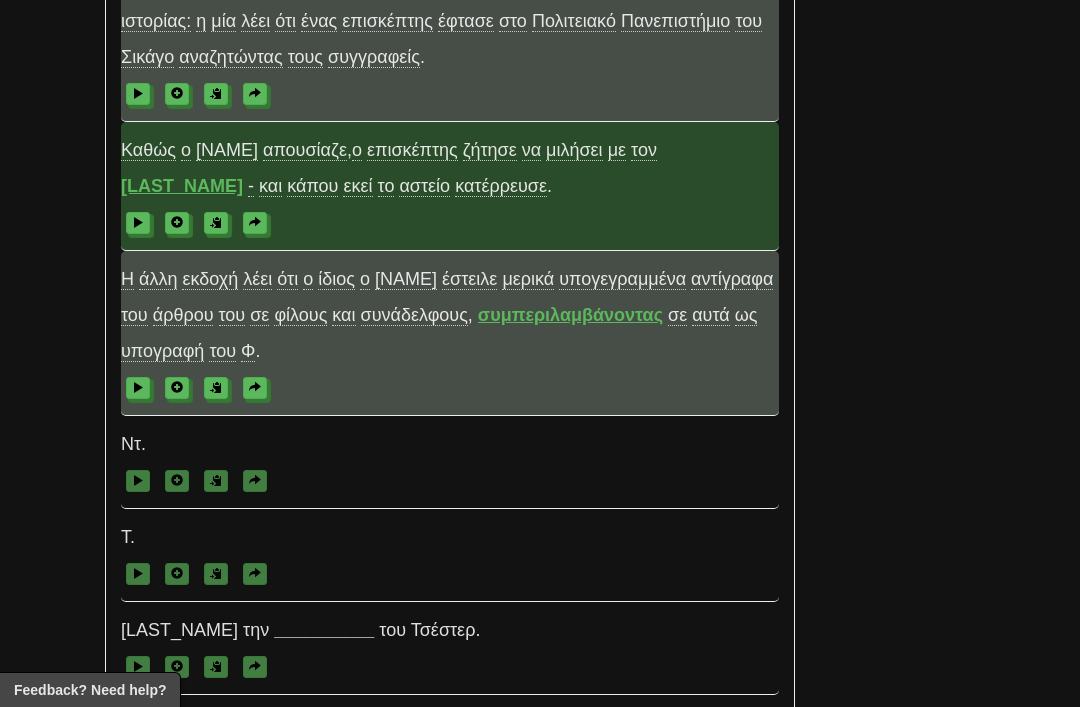 click on "υπογραφή" at bounding box center (162, 351) 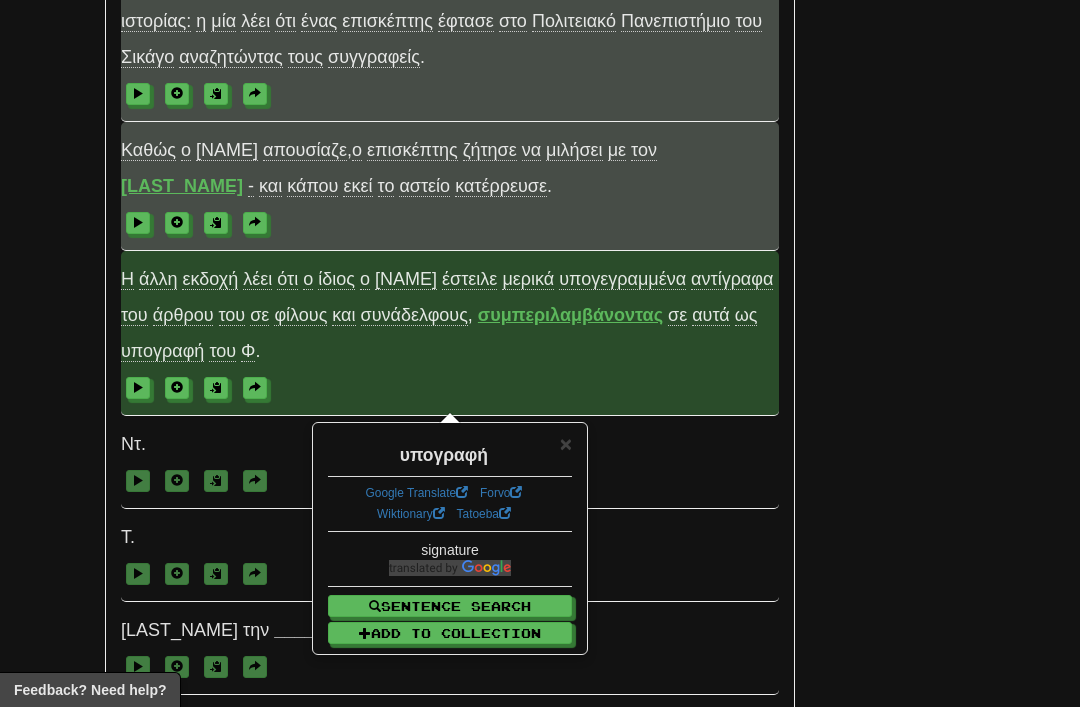 click on "Η   άλλη   εκδοχή   λέει   ότι   ο   ίδιος   ο   Χέδερινγκτον   έστειλε   μερικά   υπογεγραμμένα   αντίγραφα   του   άρθρου   του   σε   φίλους   και   συνάδελφους ,
συμπεριλαμβάνοντας
σε   αυτά   ως   υπογραφή   του   Φ ." at bounding box center (450, 333) 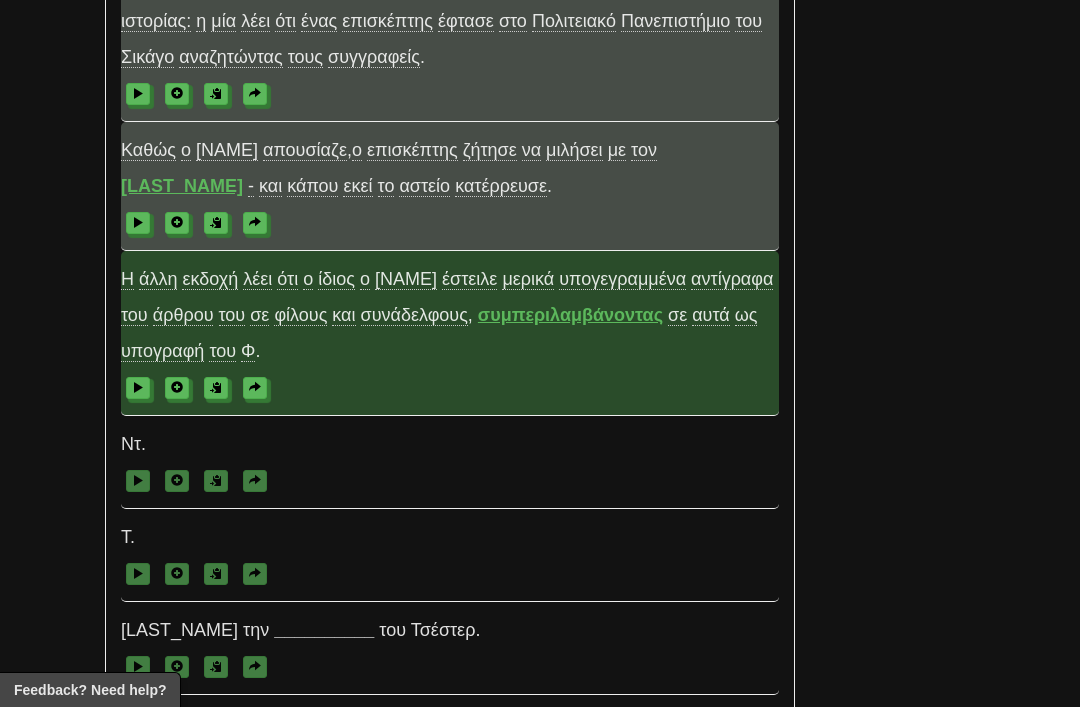 click on "Η   άλλη   εκδοχή   λέει   ότι   ο   ίδιος   ο   Χέδερινγκτον   έστειλε   μερικά   υπογεγραμμένα   αντίγραφα   του   άρθρου   του   σε   φίλους   και   συνάδελφους ,
συμπεριλαμβάνοντας
σε   αυτά   ως   υπογραφή   του   Φ ." at bounding box center [450, 333] 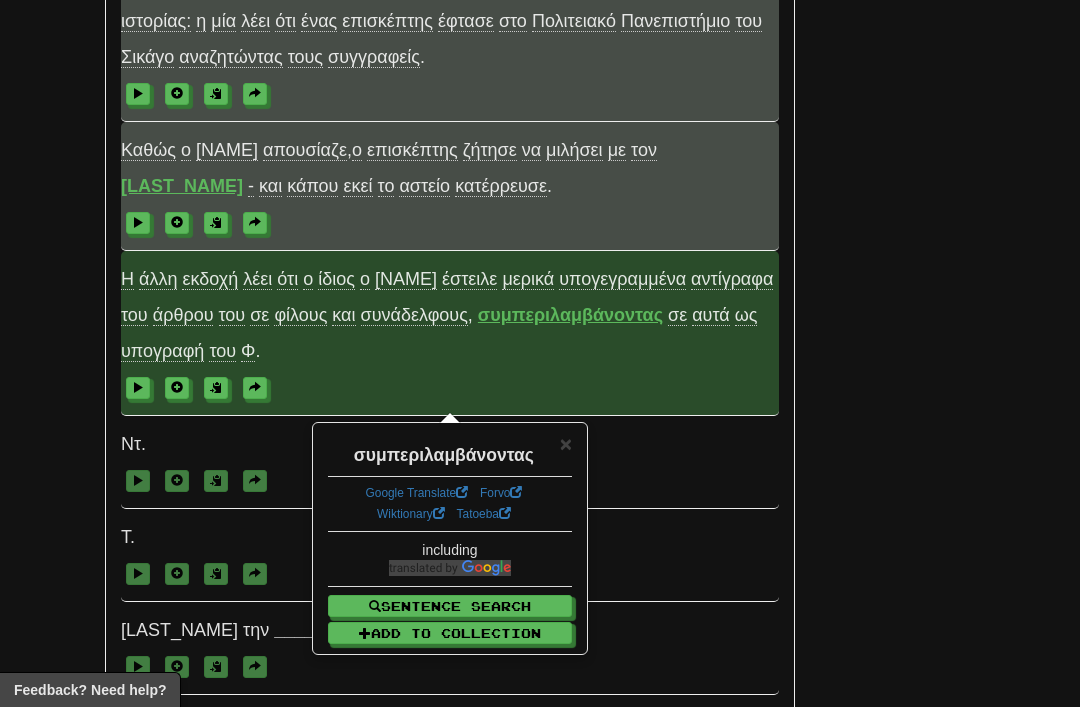 click on "Ντ." at bounding box center (450, 462) 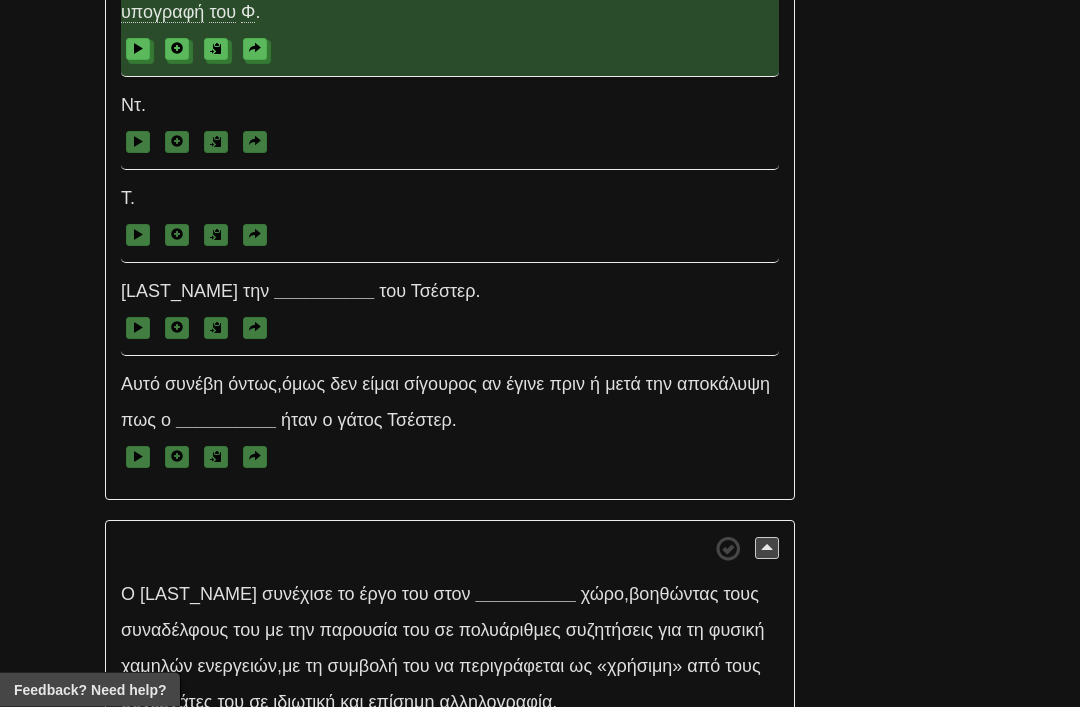 scroll, scrollTop: 4665, scrollLeft: 0, axis: vertical 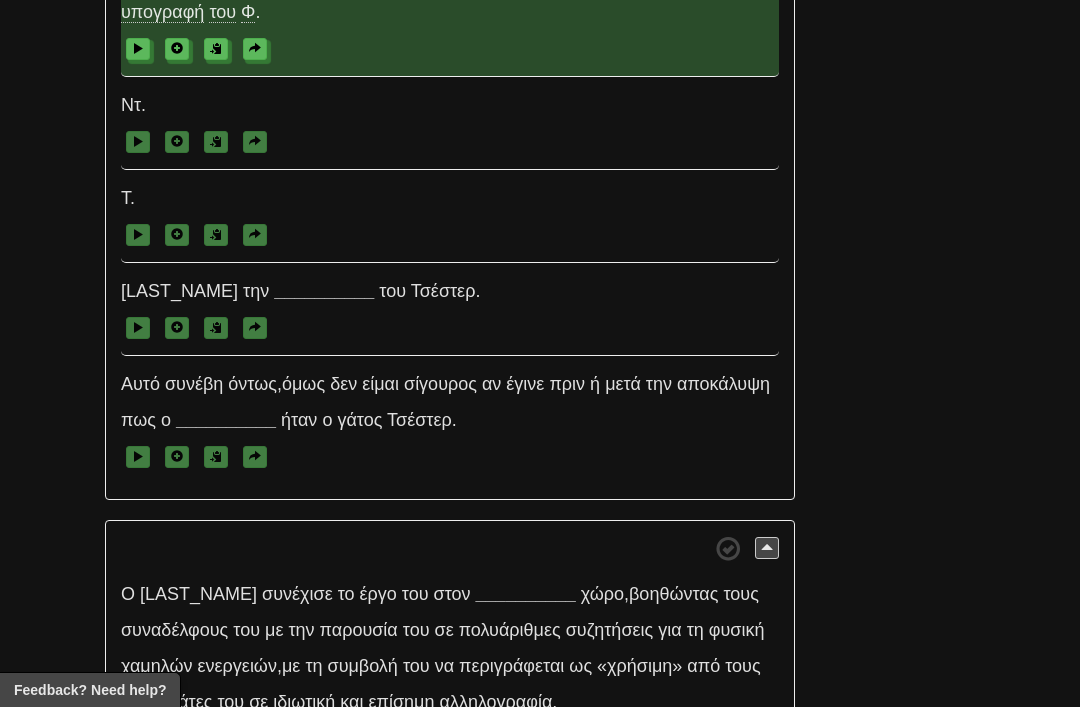 click on "__________" at bounding box center [324, 291] 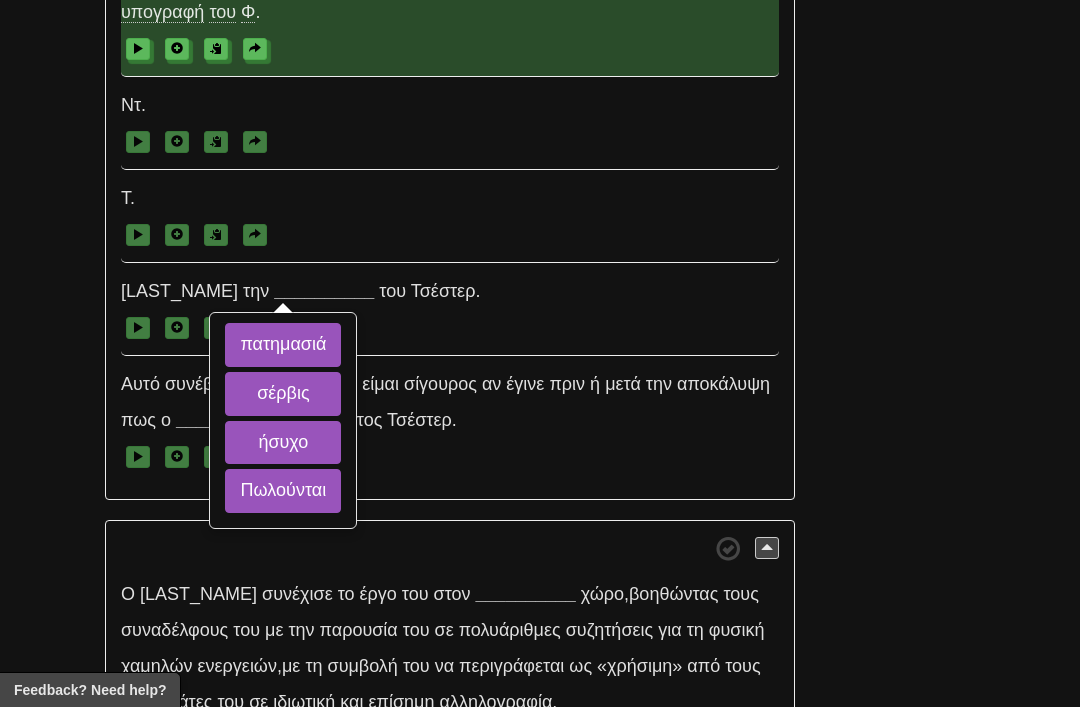 click on "πατημασιά" at bounding box center [283, 345] 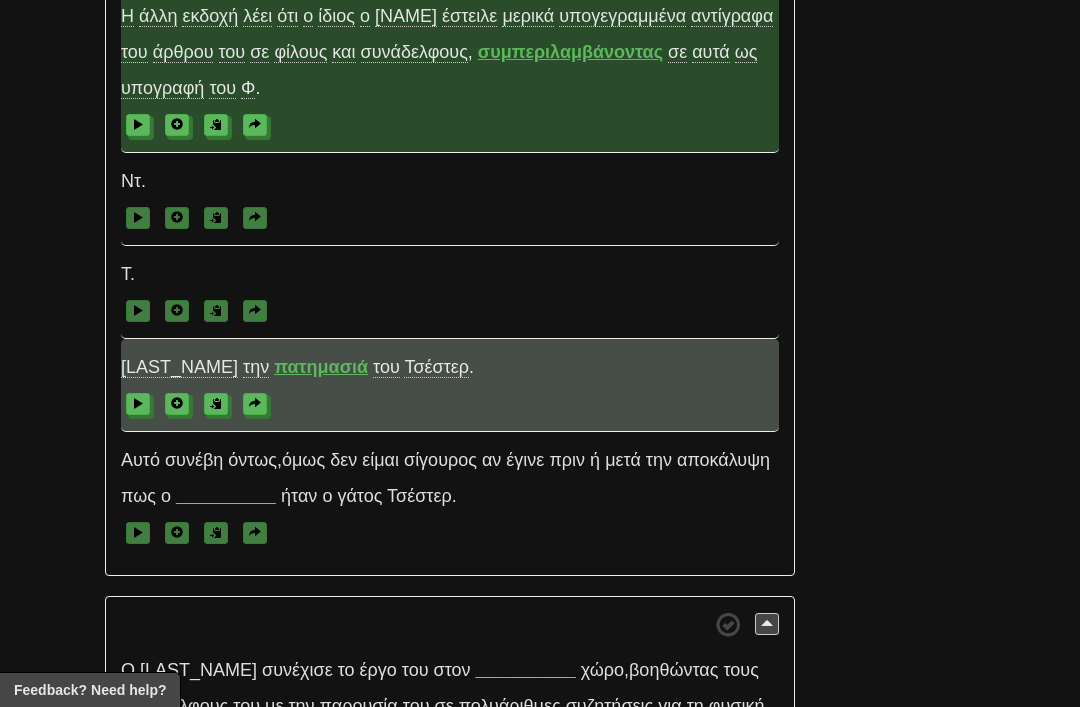 scroll, scrollTop: 4588, scrollLeft: 0, axis: vertical 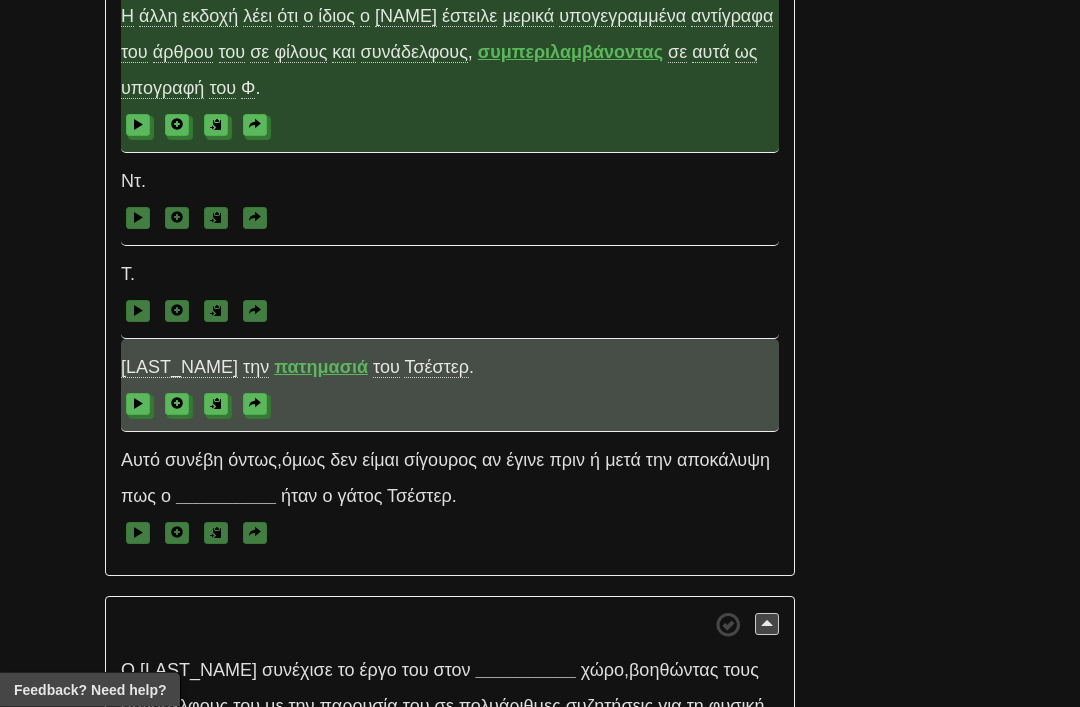 click on "πατημασιά" at bounding box center [321, 368] 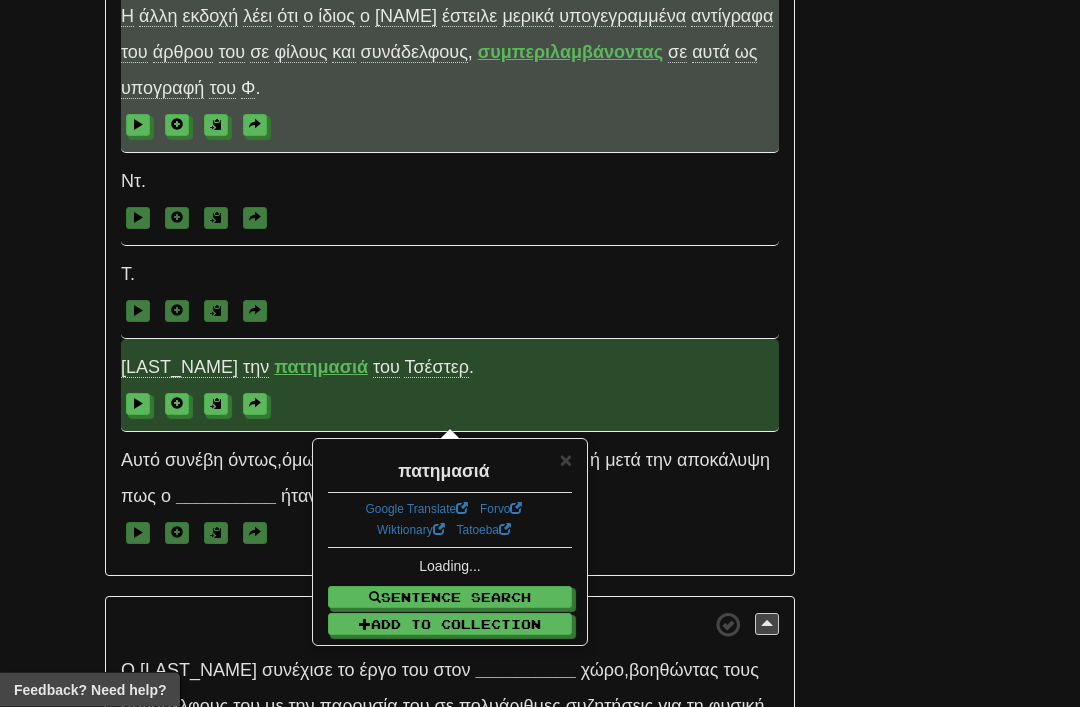 scroll, scrollTop: 4589, scrollLeft: 0, axis: vertical 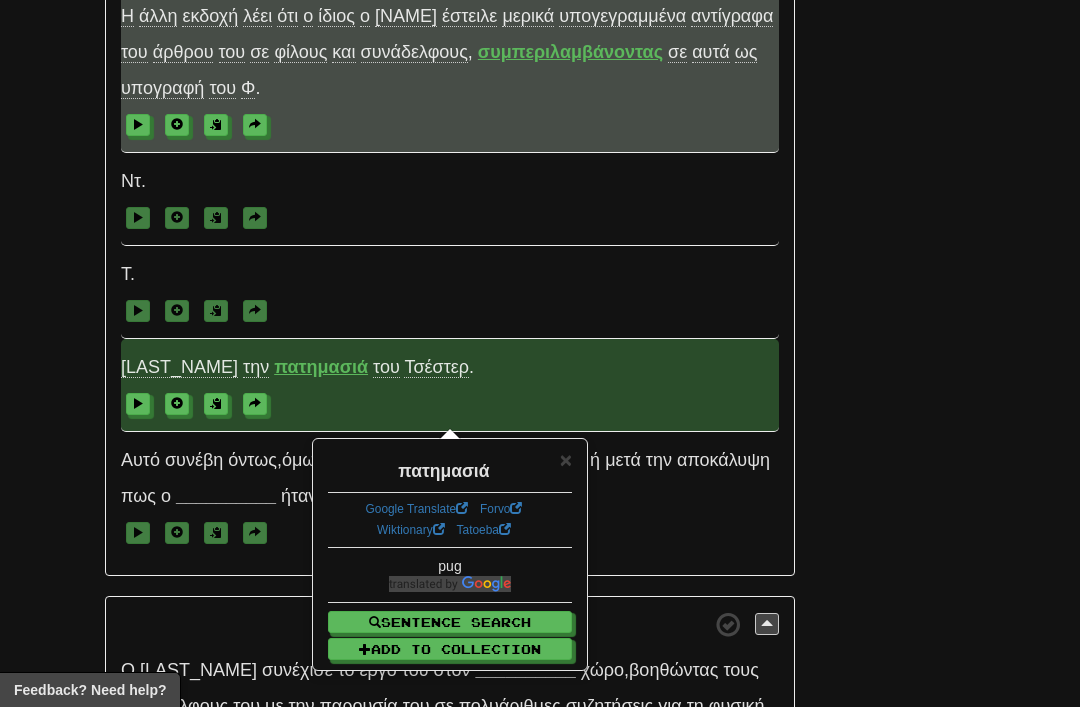 click on "×" at bounding box center [566, 459] 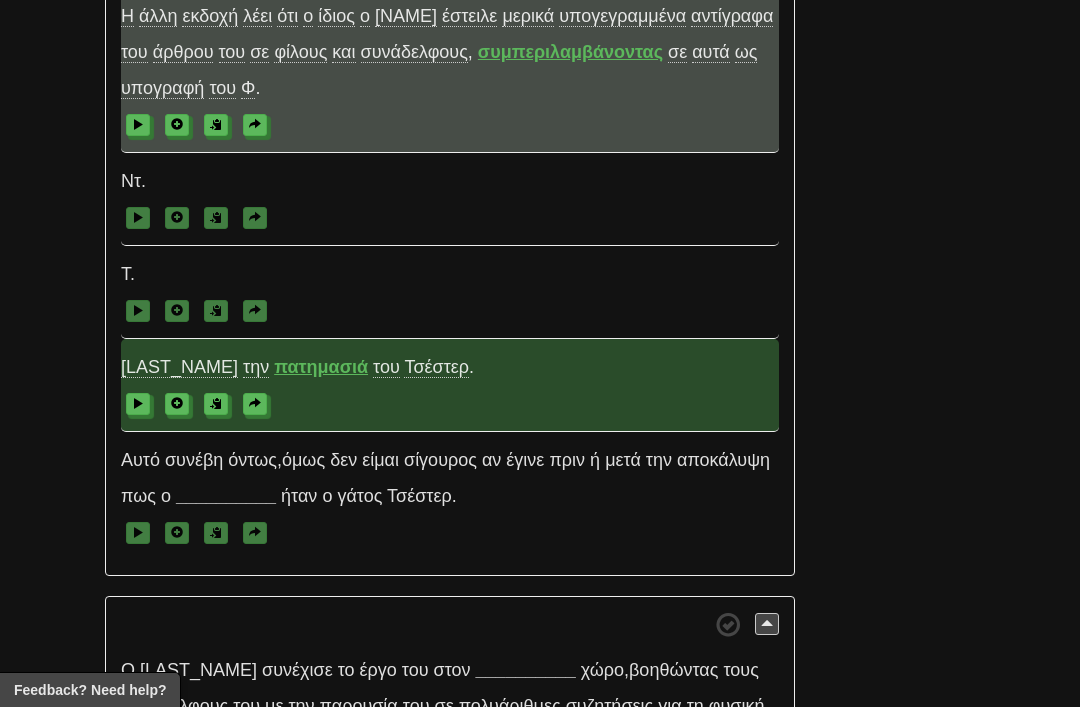 click at bounding box center (138, 403) 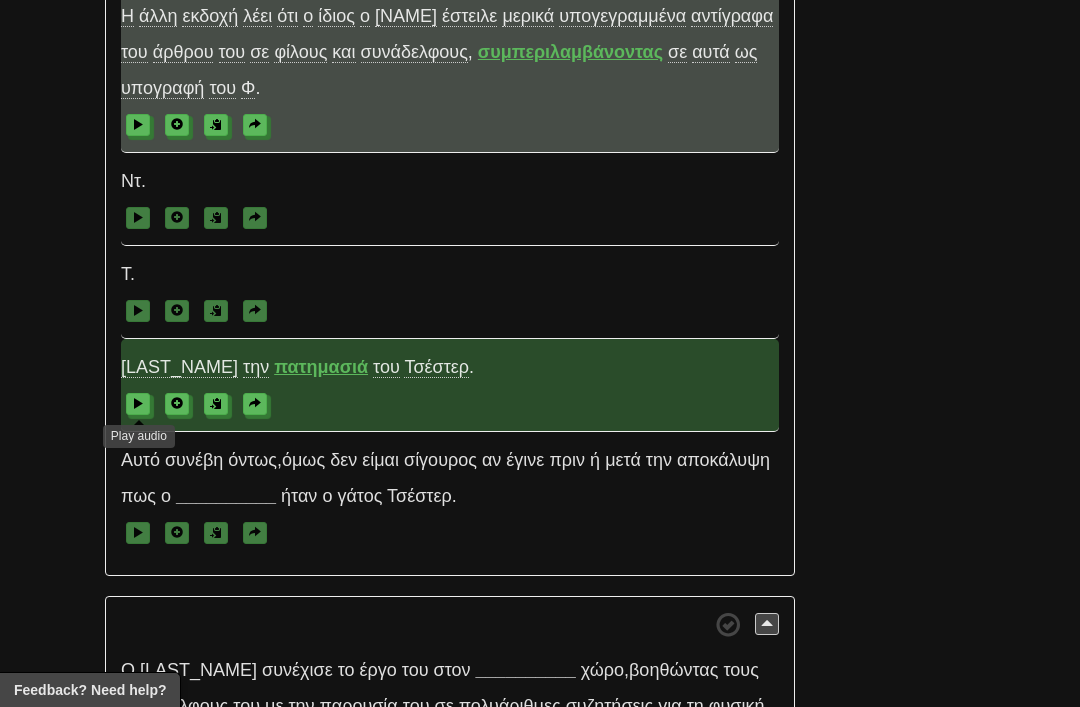 click at bounding box center [255, 403] 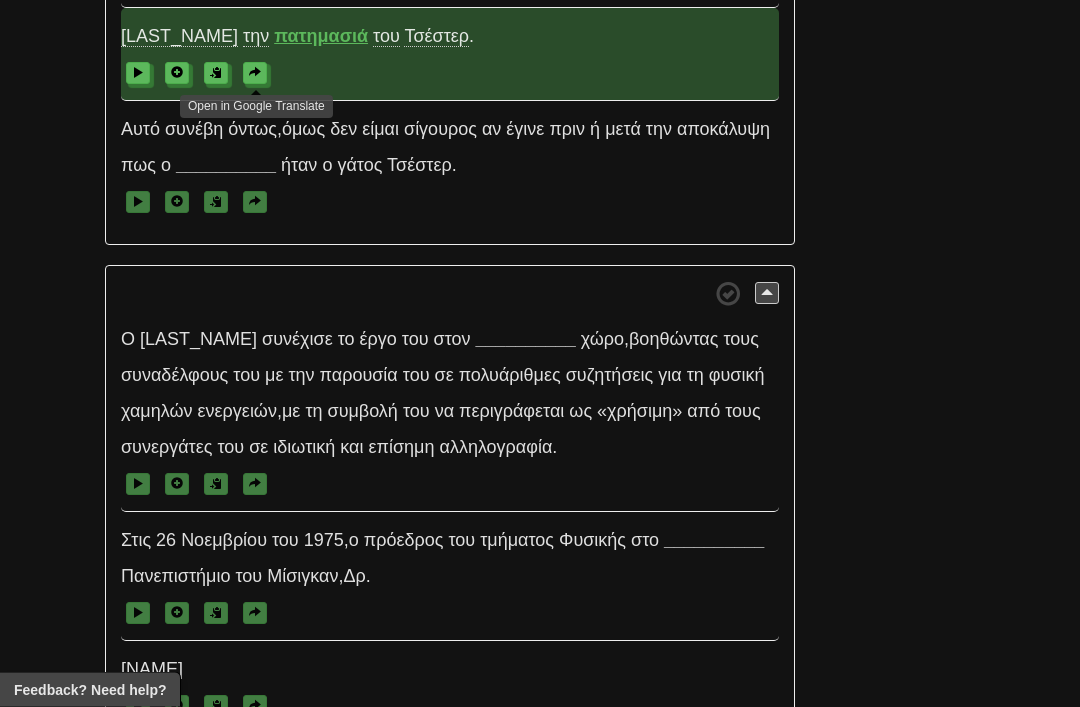 scroll, scrollTop: 4921, scrollLeft: 0, axis: vertical 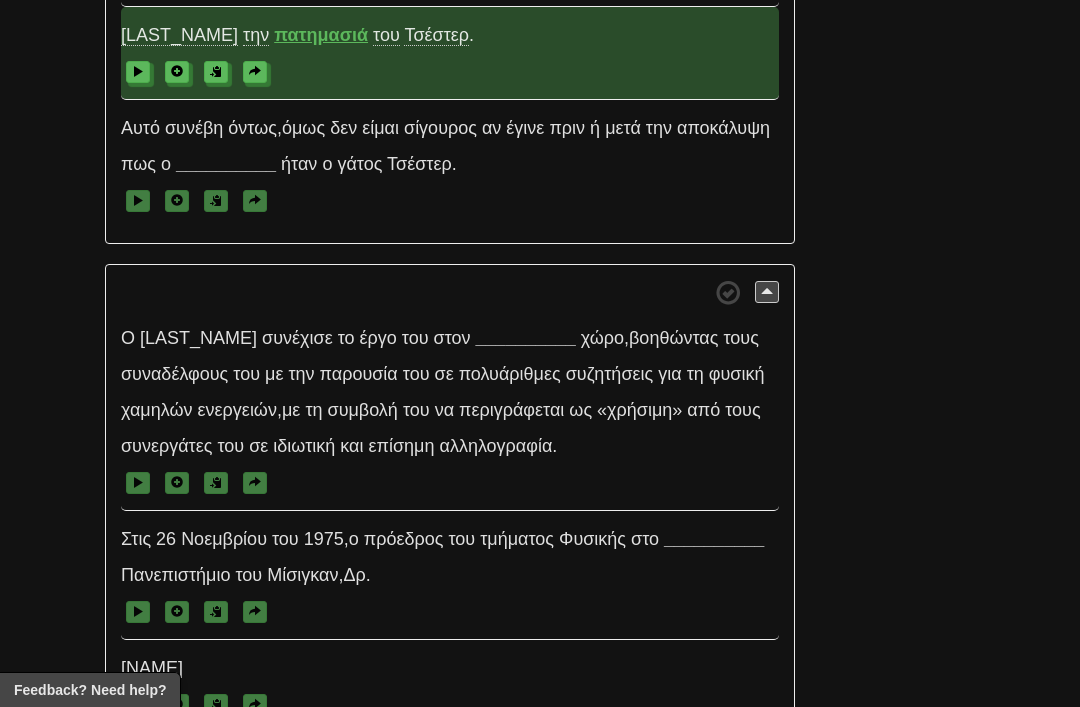 click on "__________" at bounding box center (226, 164) 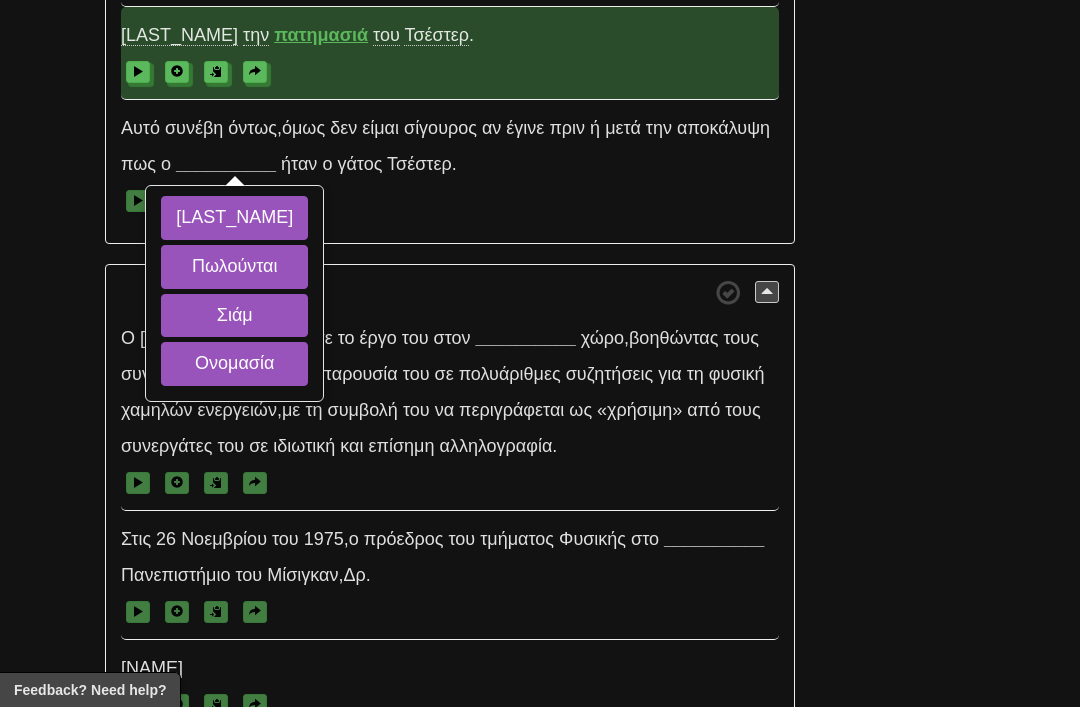 click on "Γουίλαρντ" at bounding box center [234, 218] 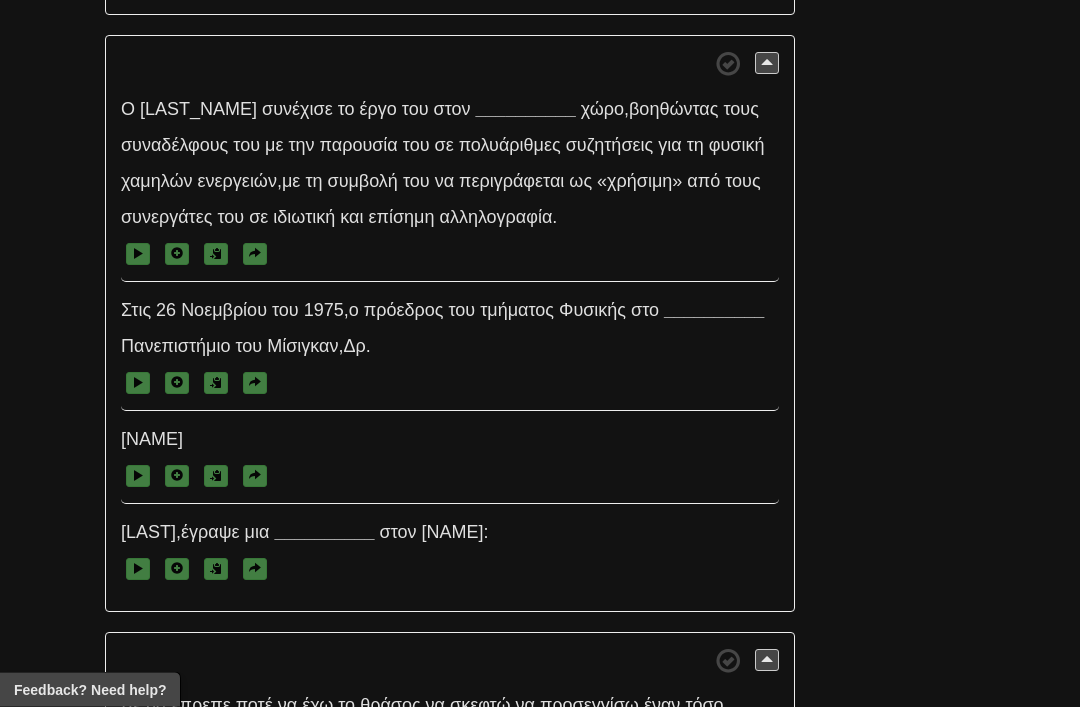 scroll, scrollTop: 5152, scrollLeft: 0, axis: vertical 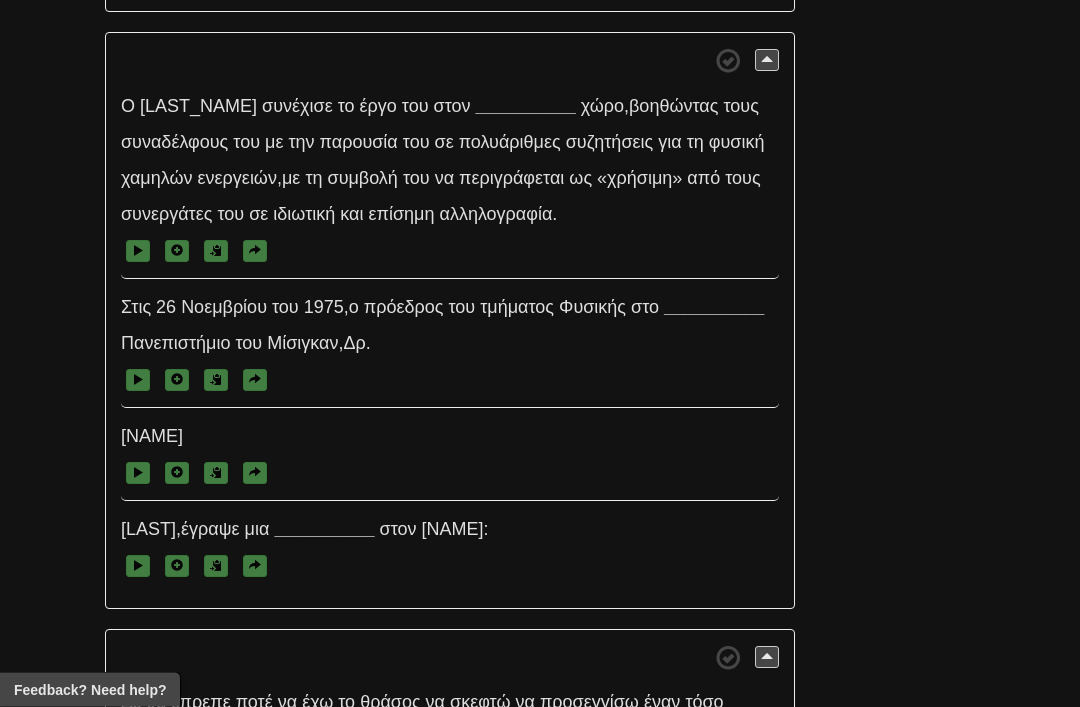 click on "__________" at bounding box center [526, 107] 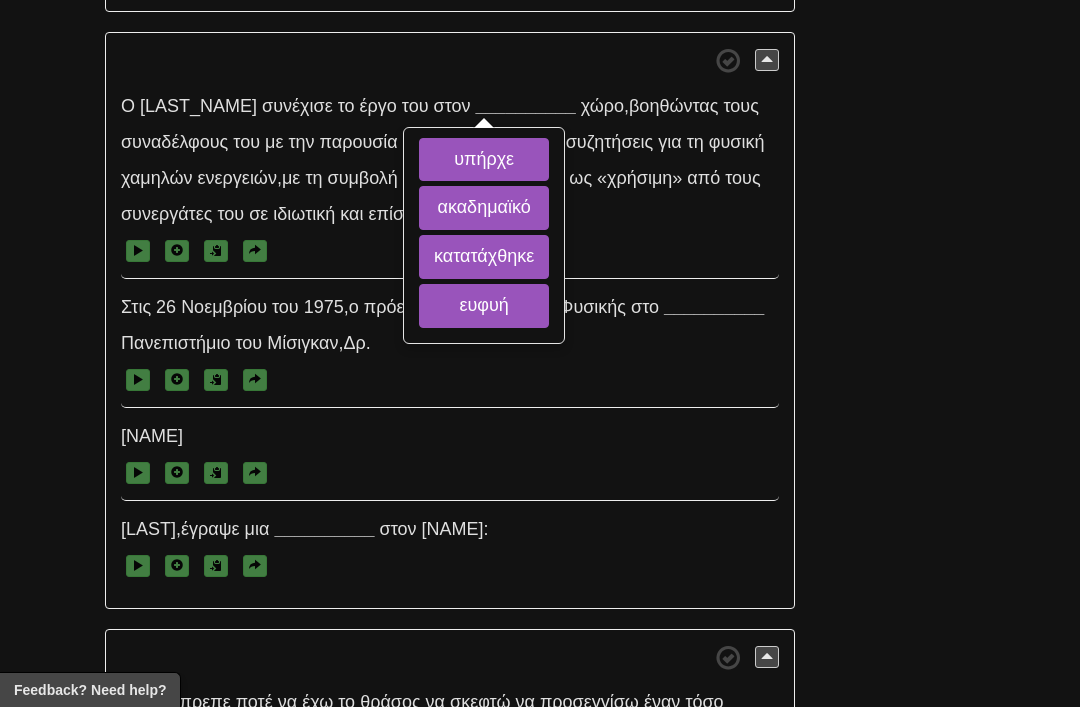 click on "ακαδημαϊκό" at bounding box center [484, 208] 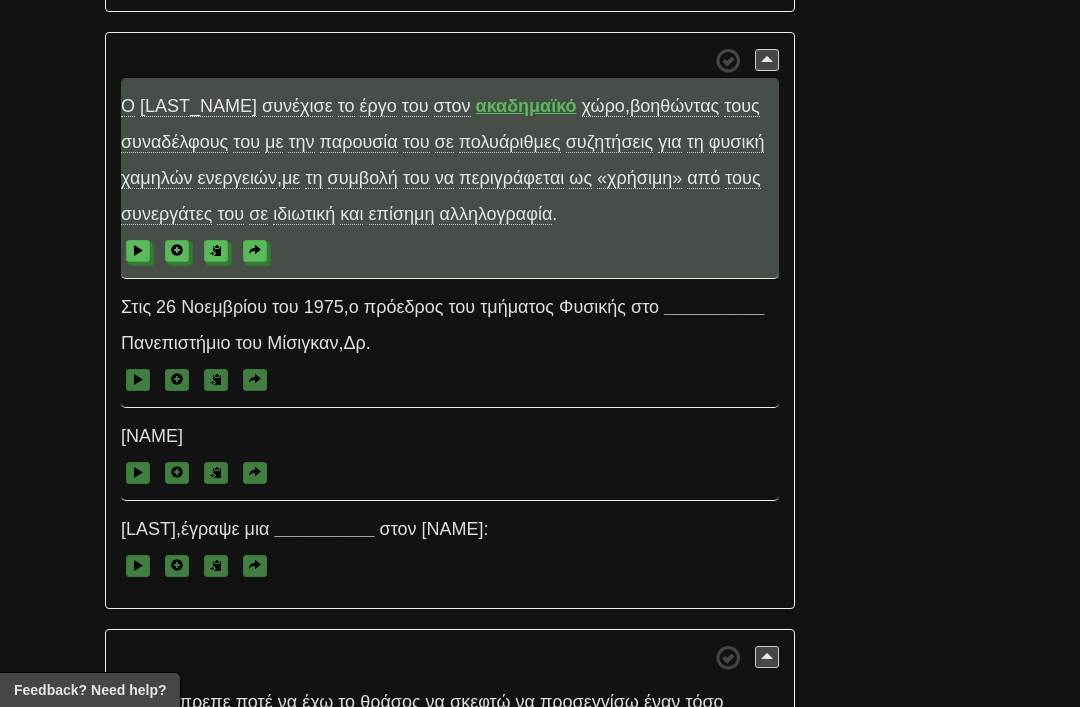 click at bounding box center [450, 250] 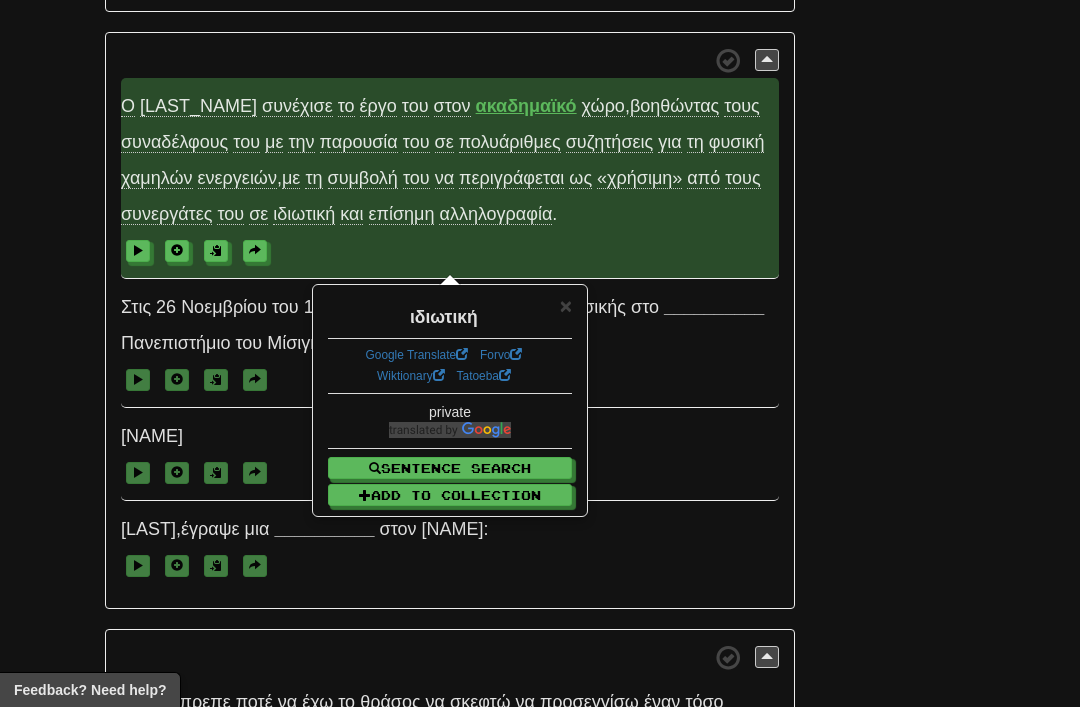click on "επίσημη" at bounding box center [402, 214] 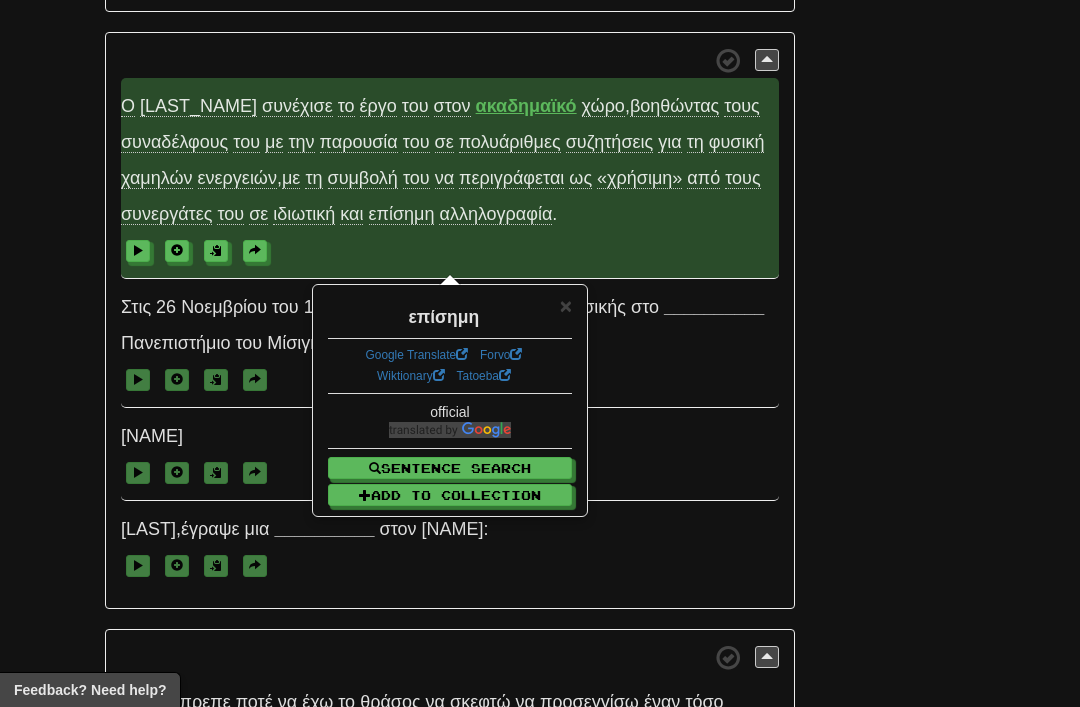 click on "αλληλογραφία" at bounding box center [495, 214] 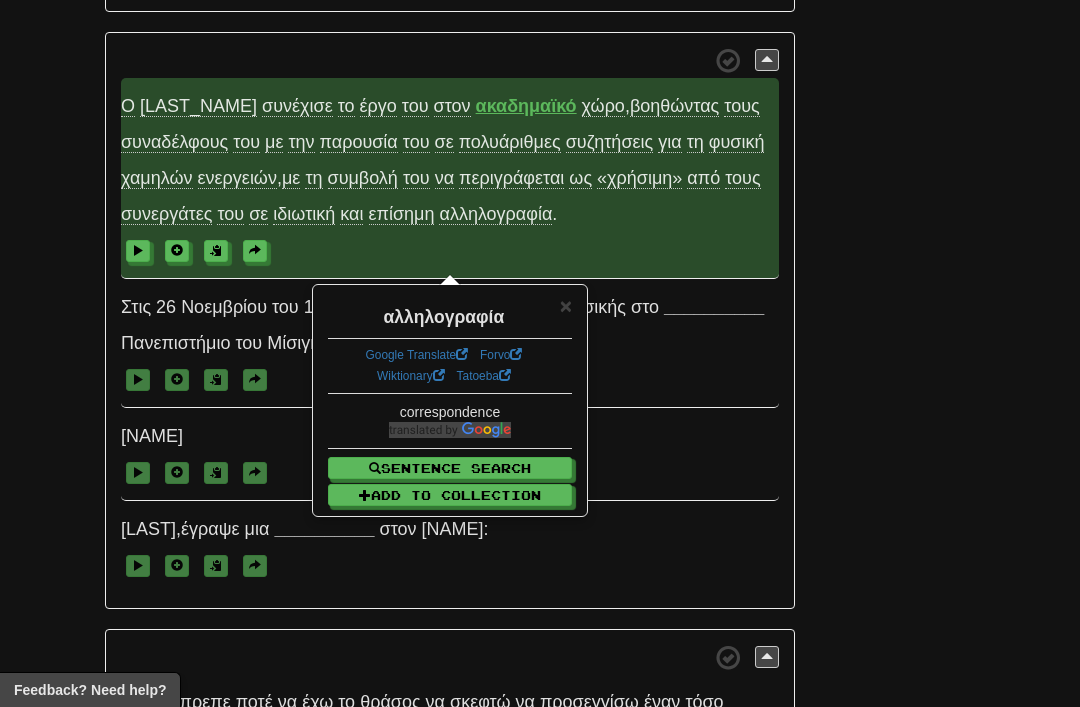 click at bounding box center [255, 251] 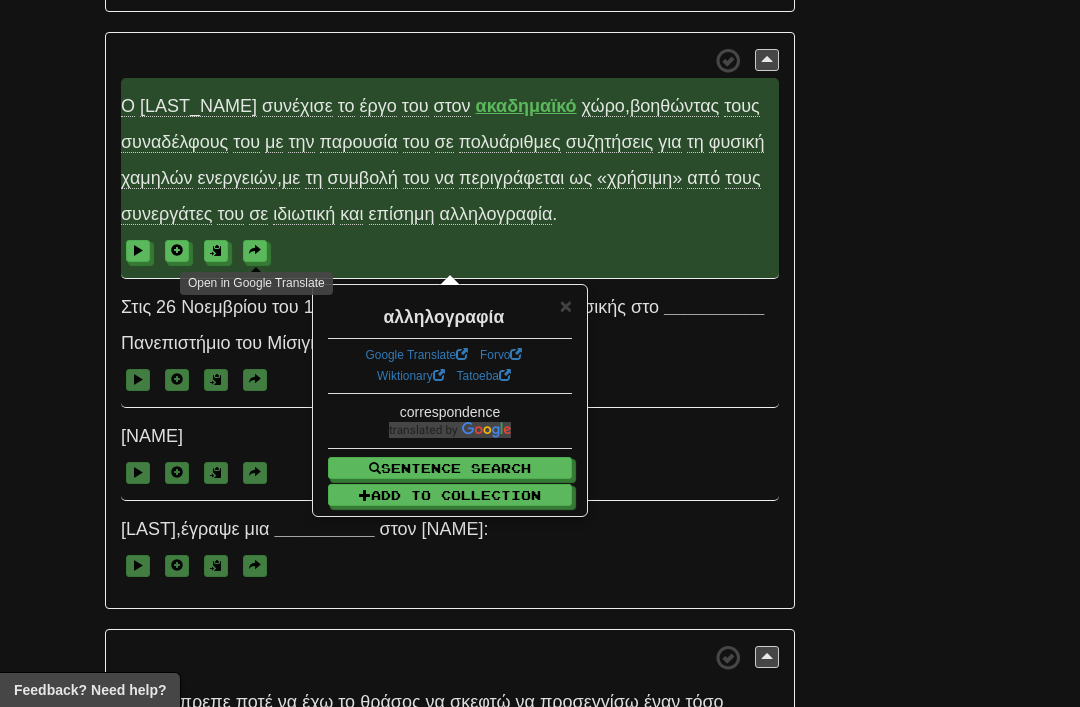scroll, scrollTop: 5185, scrollLeft: 0, axis: vertical 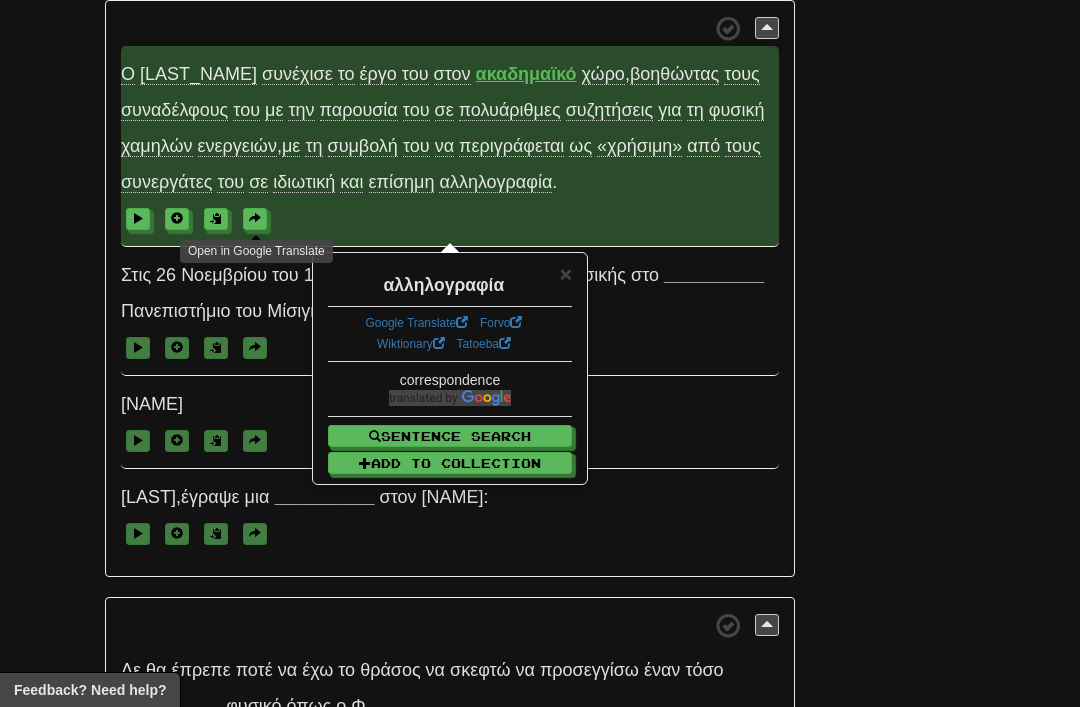 click on "×" at bounding box center [566, 273] 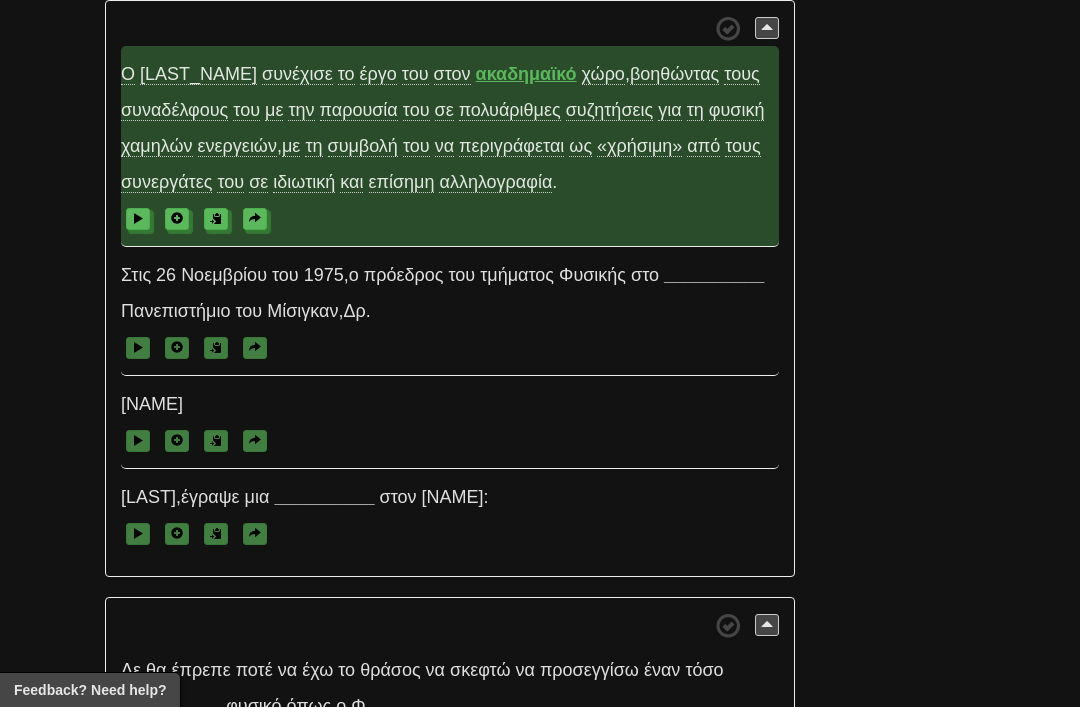 click on "__________" at bounding box center (714, 275) 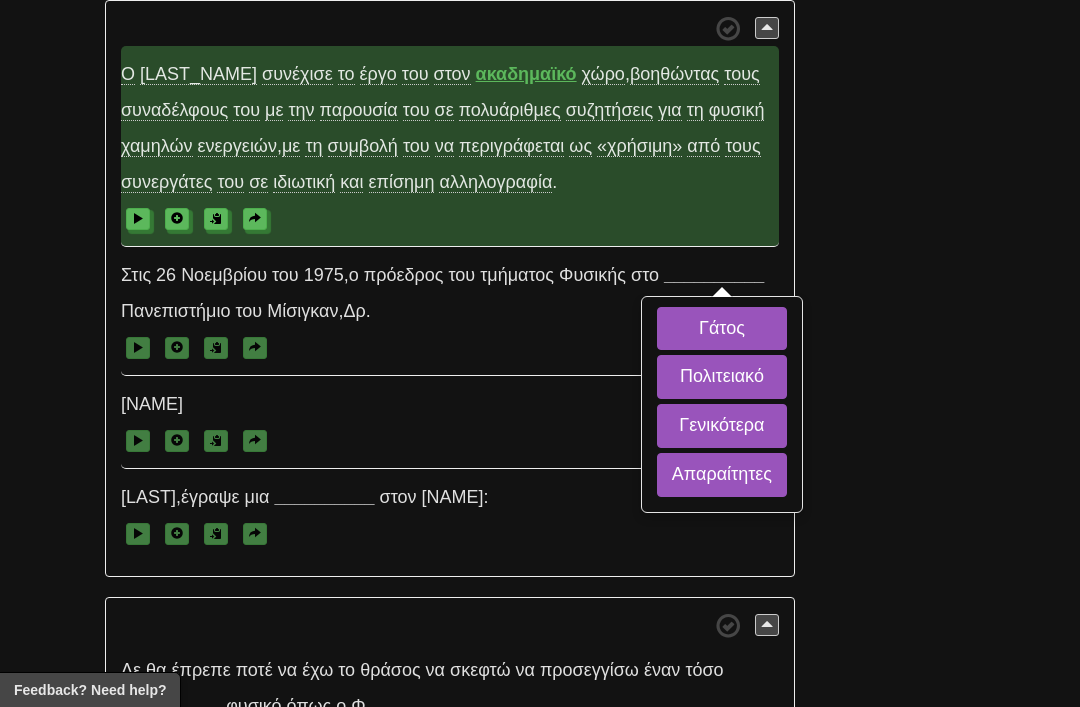 click on "Πολιτειακό" at bounding box center [722, 377] 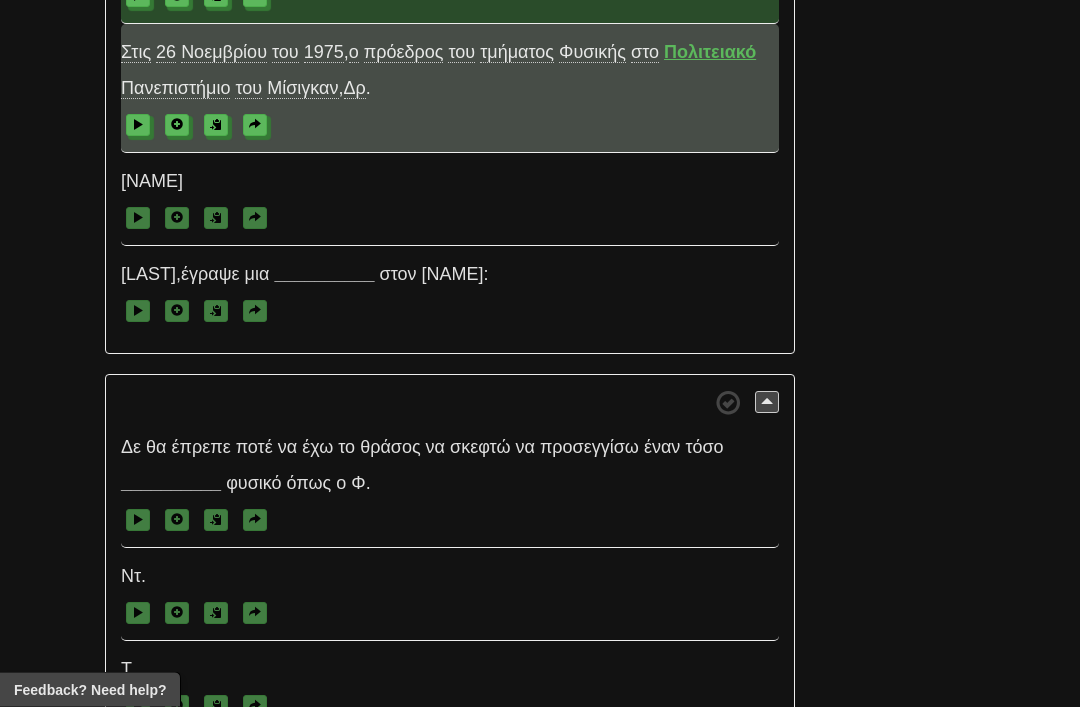 scroll, scrollTop: 5410, scrollLeft: 0, axis: vertical 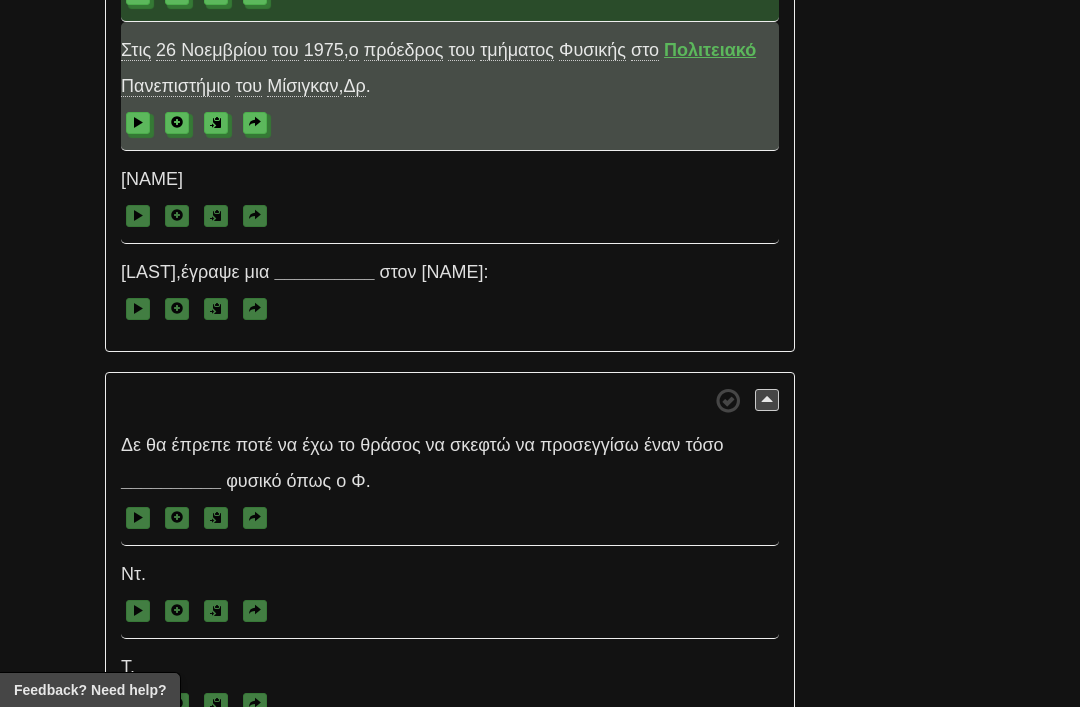 click on "__________" at bounding box center [324, 272] 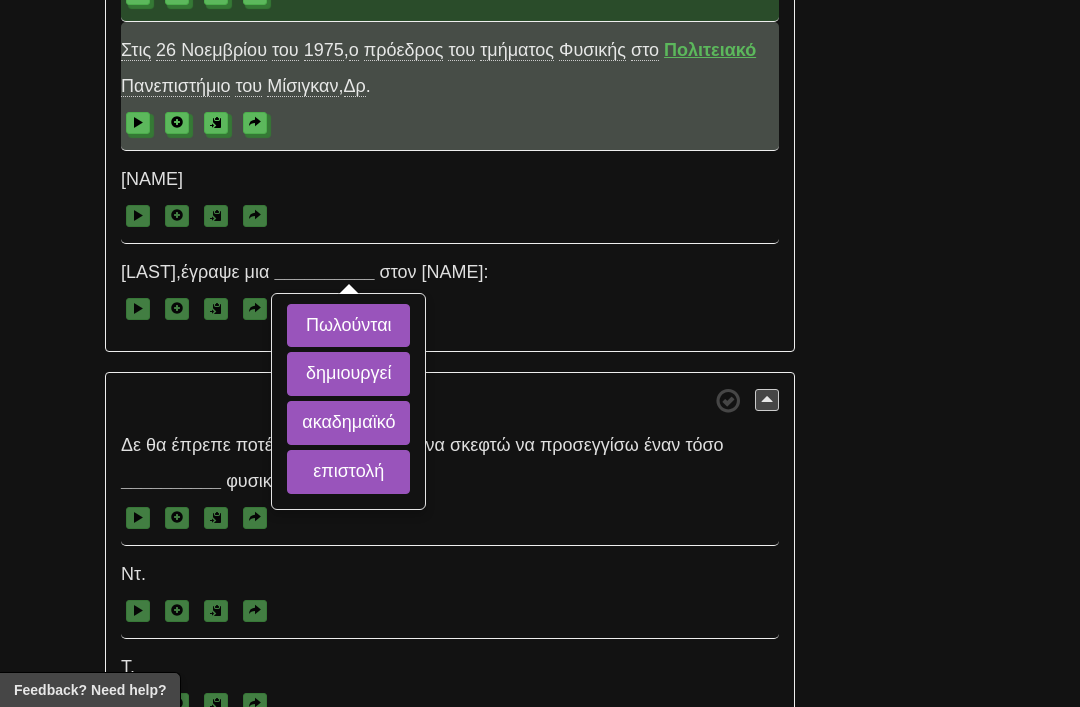 click on "επιστολή" at bounding box center (348, 472) 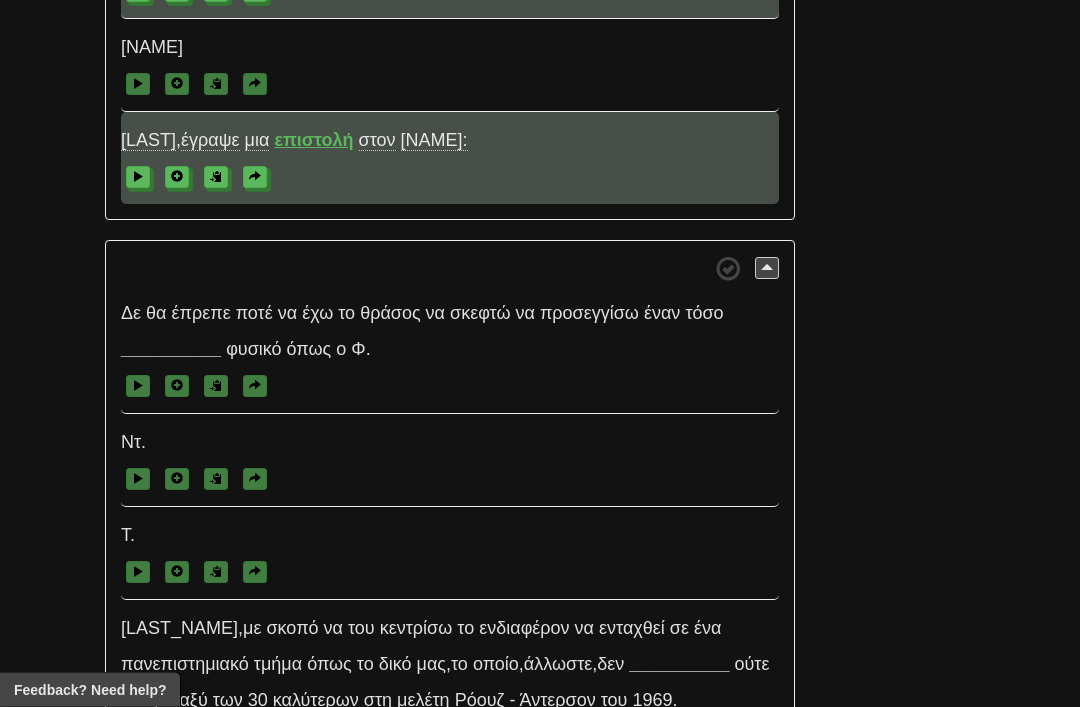 scroll, scrollTop: 5542, scrollLeft: 0, axis: vertical 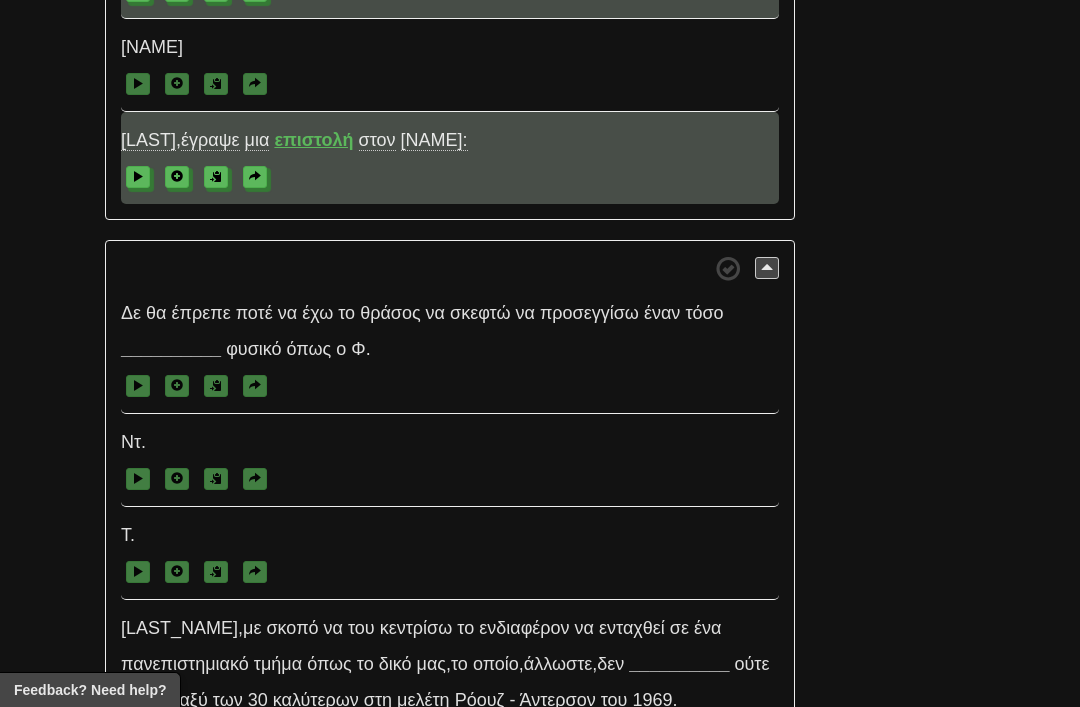 click on "__________" at bounding box center (171, 349) 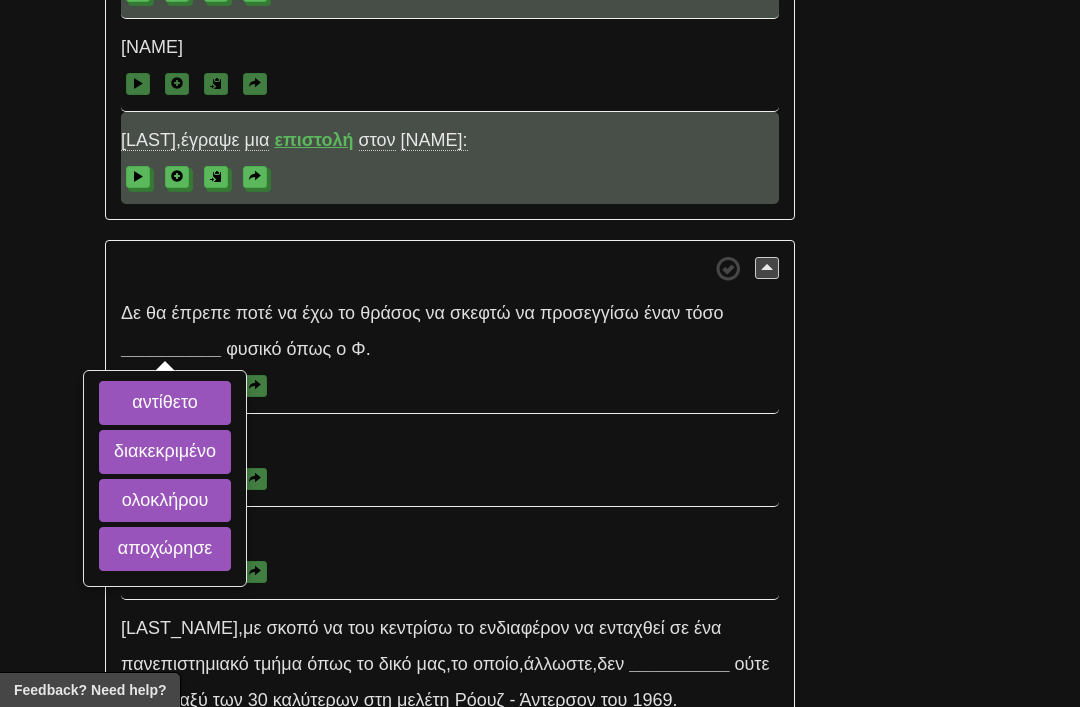 click on "διακεκριμένο" at bounding box center [165, 452] 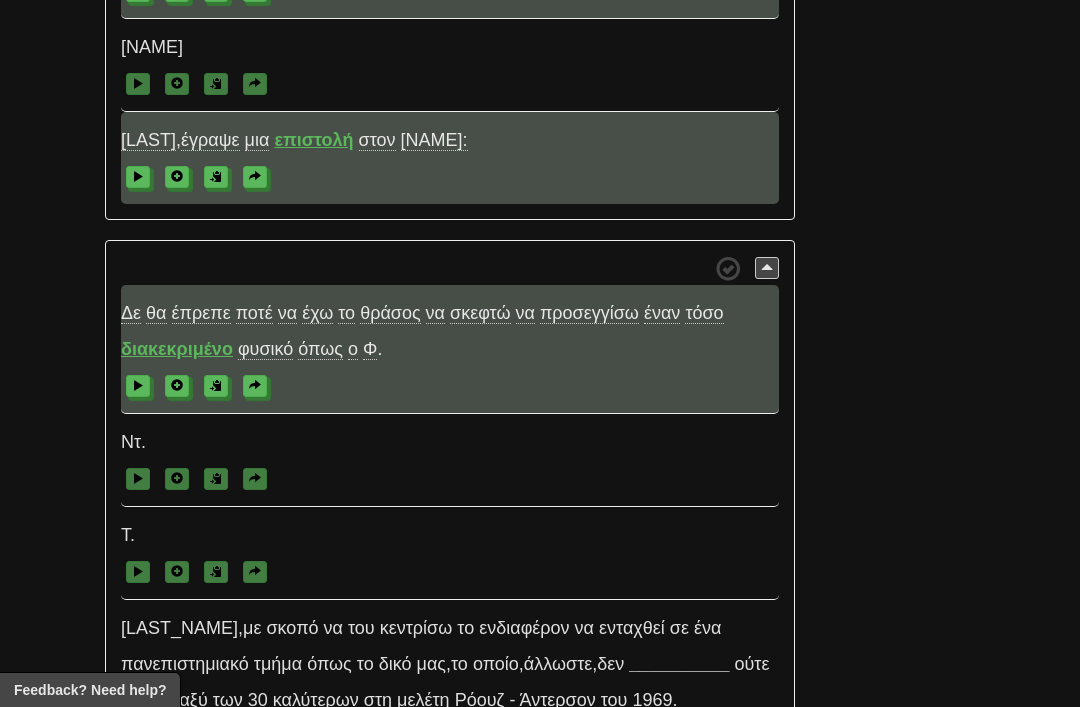 click on "διακεκριμένο" at bounding box center [177, 349] 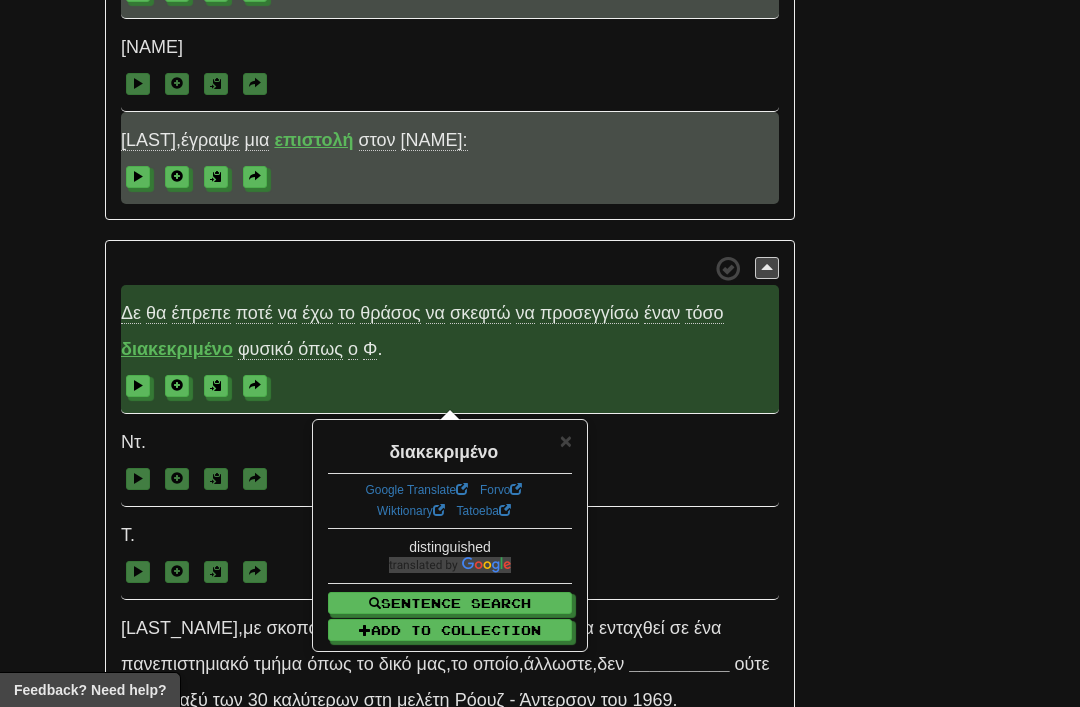 click at bounding box center (255, 386) 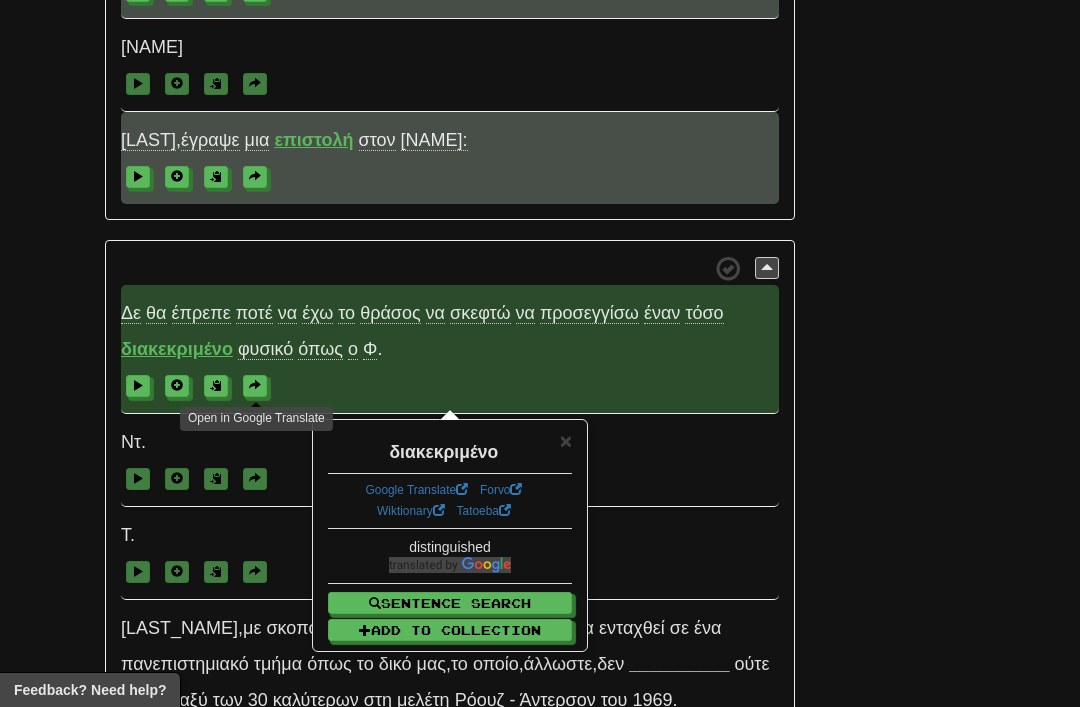 scroll, scrollTop: 5574, scrollLeft: 0, axis: vertical 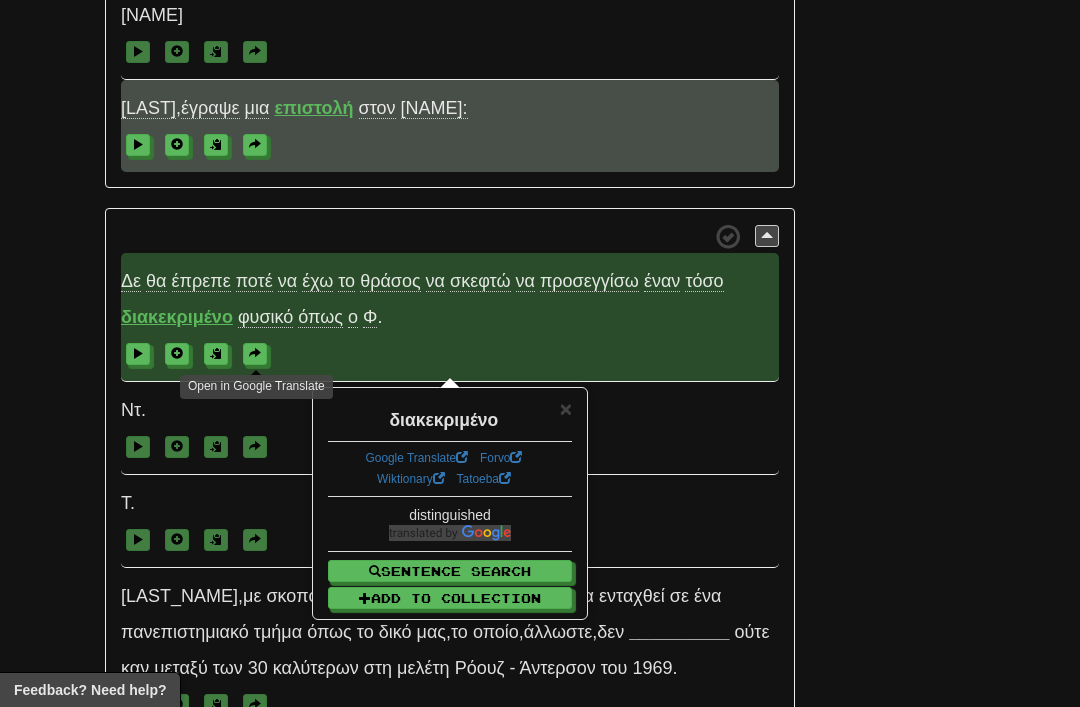 click on "× διακεκριμένο Google Translate  Forvo  Wiktionary  Tatoeba
distinguished
Sentence Search  Add to Collection" at bounding box center [450, 503] 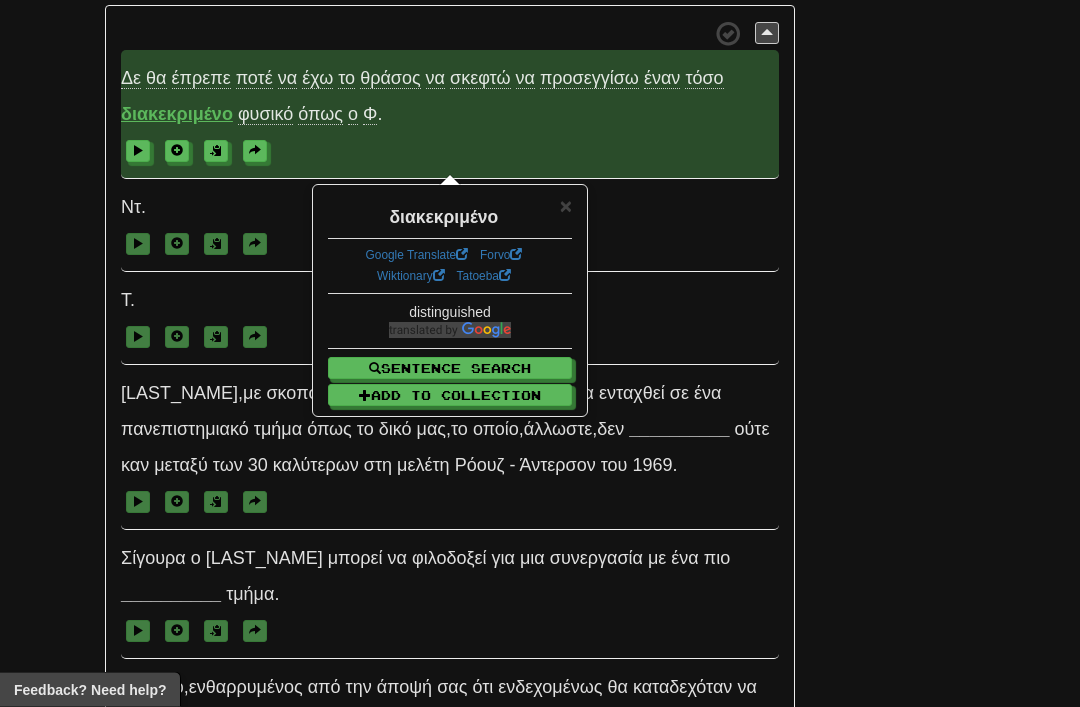 scroll, scrollTop: 5777, scrollLeft: 0, axis: vertical 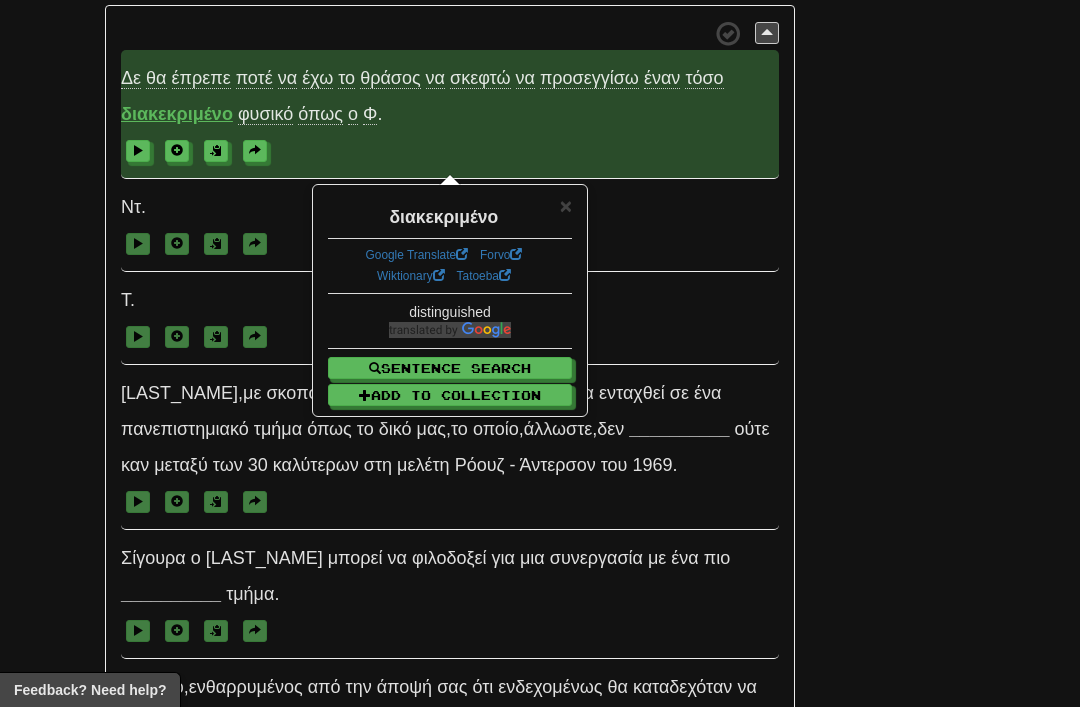 click on "Ντ." at bounding box center (450, 225) 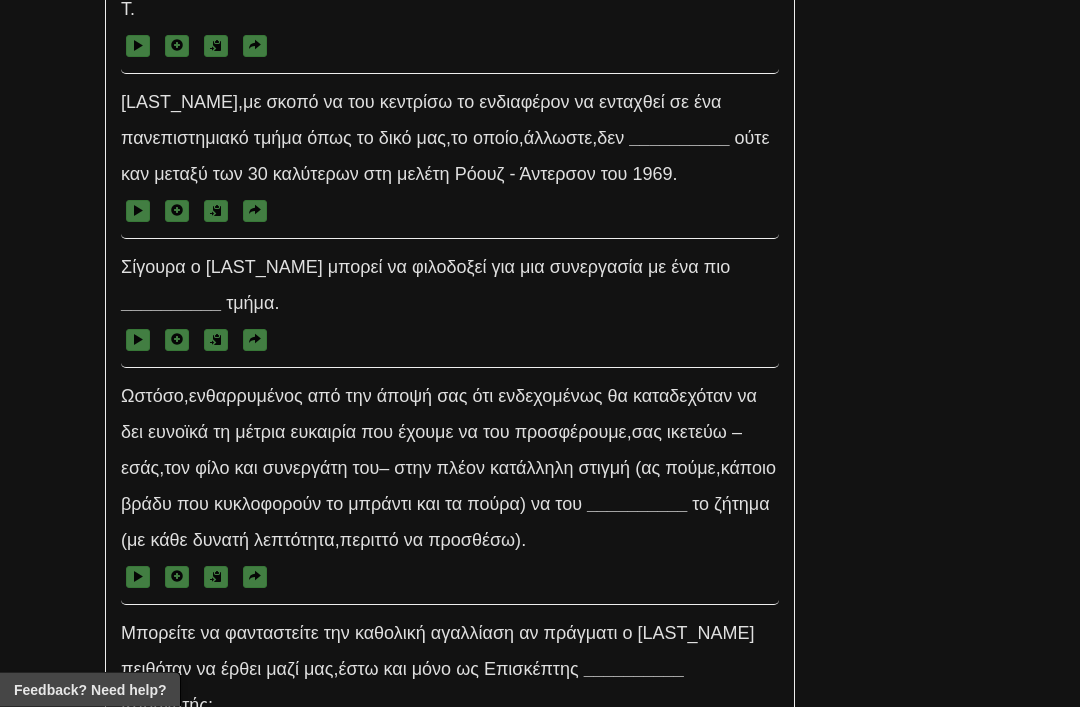 scroll, scrollTop: 6068, scrollLeft: 0, axis: vertical 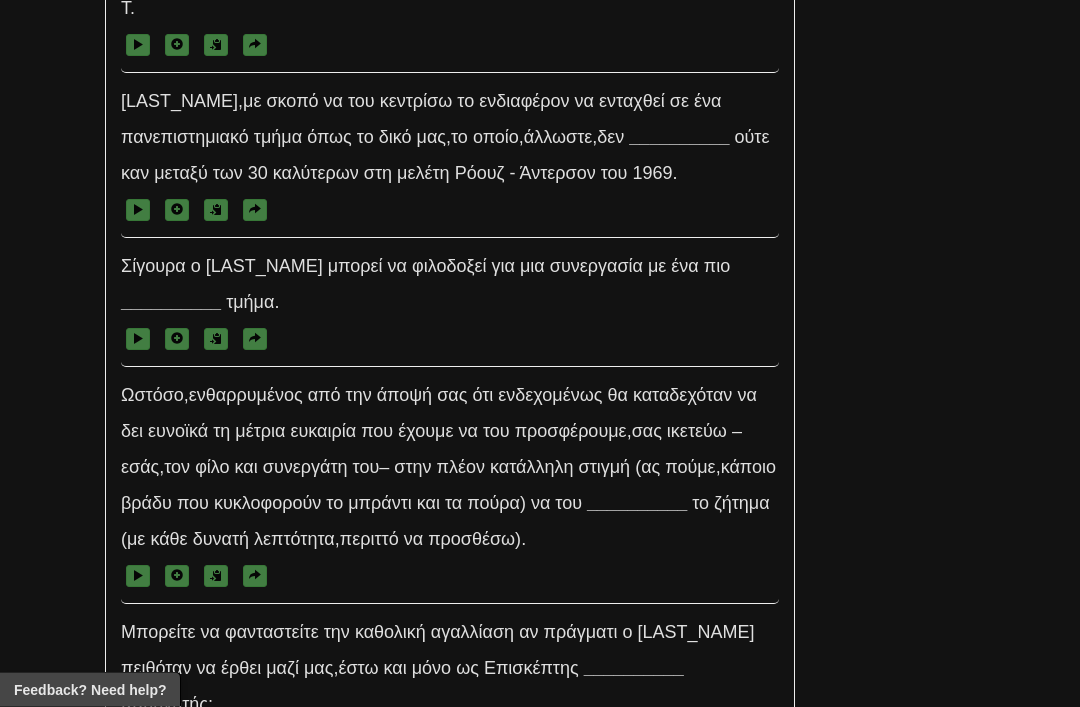click on "1969" at bounding box center (652, 174) 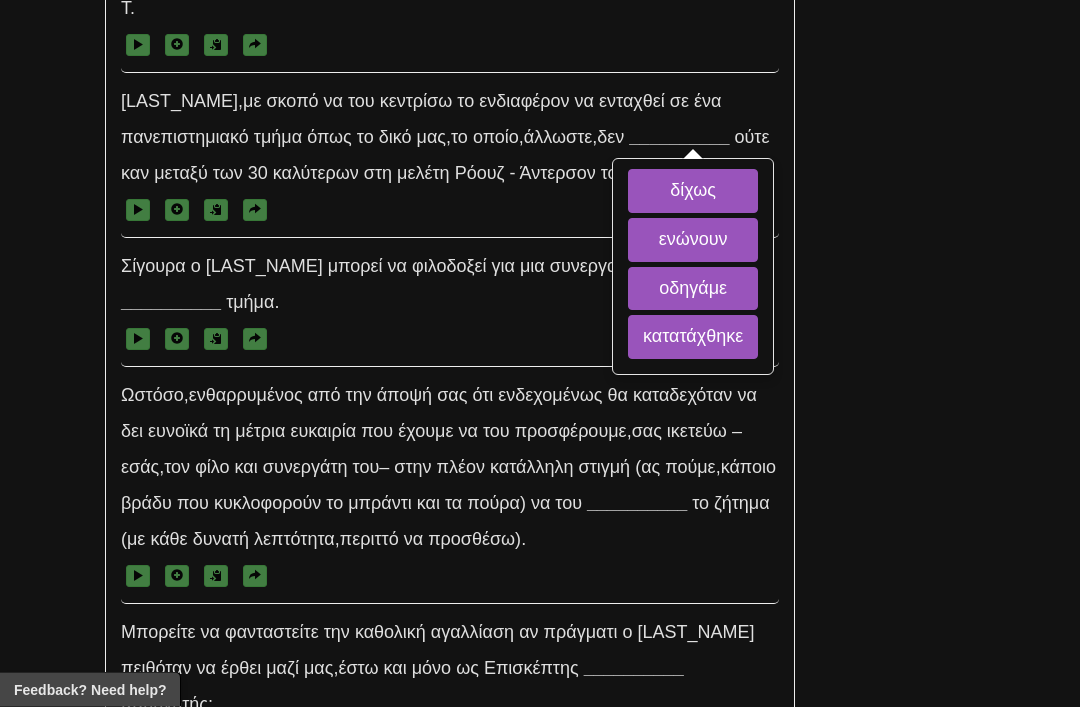 scroll, scrollTop: 6069, scrollLeft: 0, axis: vertical 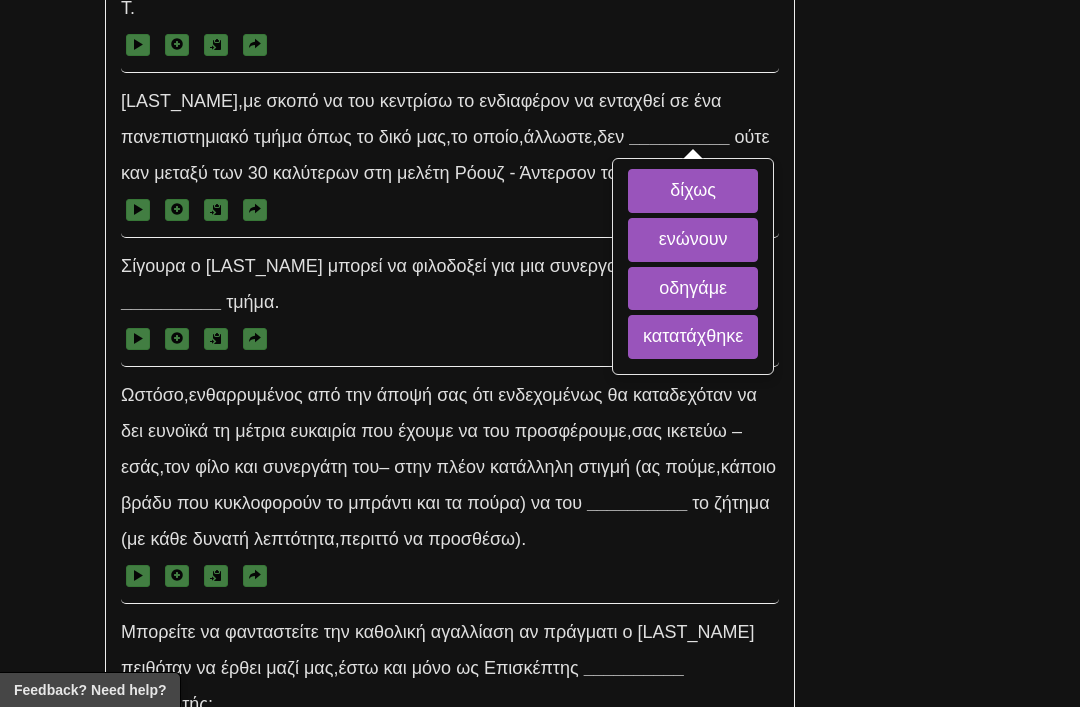 click on "ενώνουν" at bounding box center [693, 240] 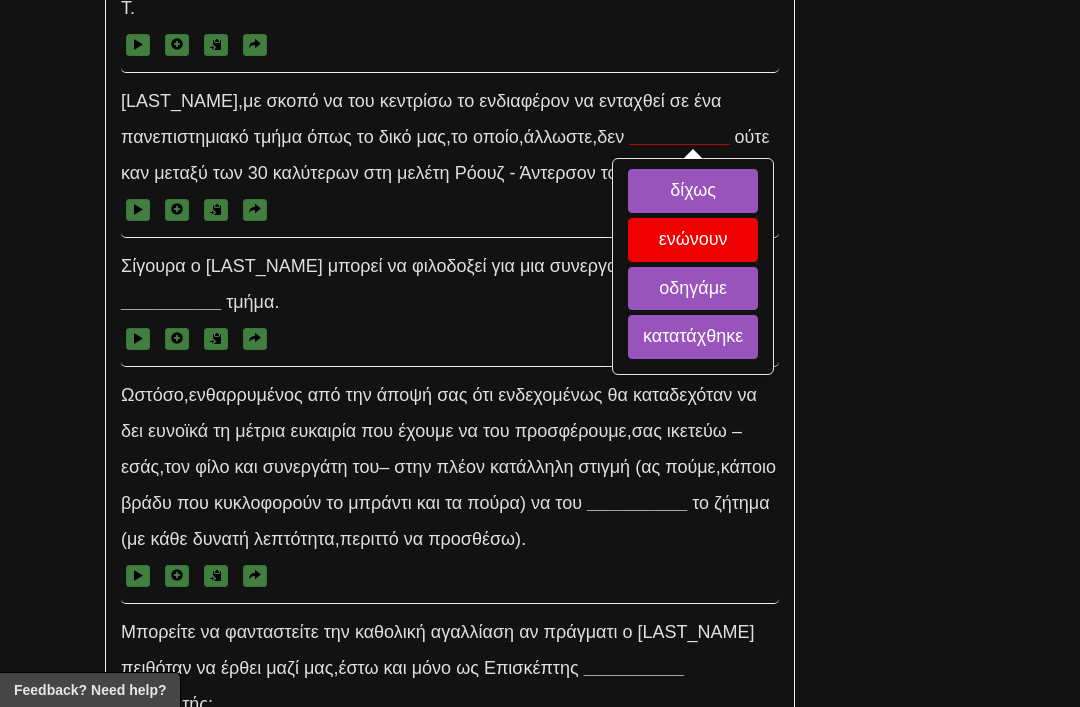click on "οδηγάμε" at bounding box center (693, 289) 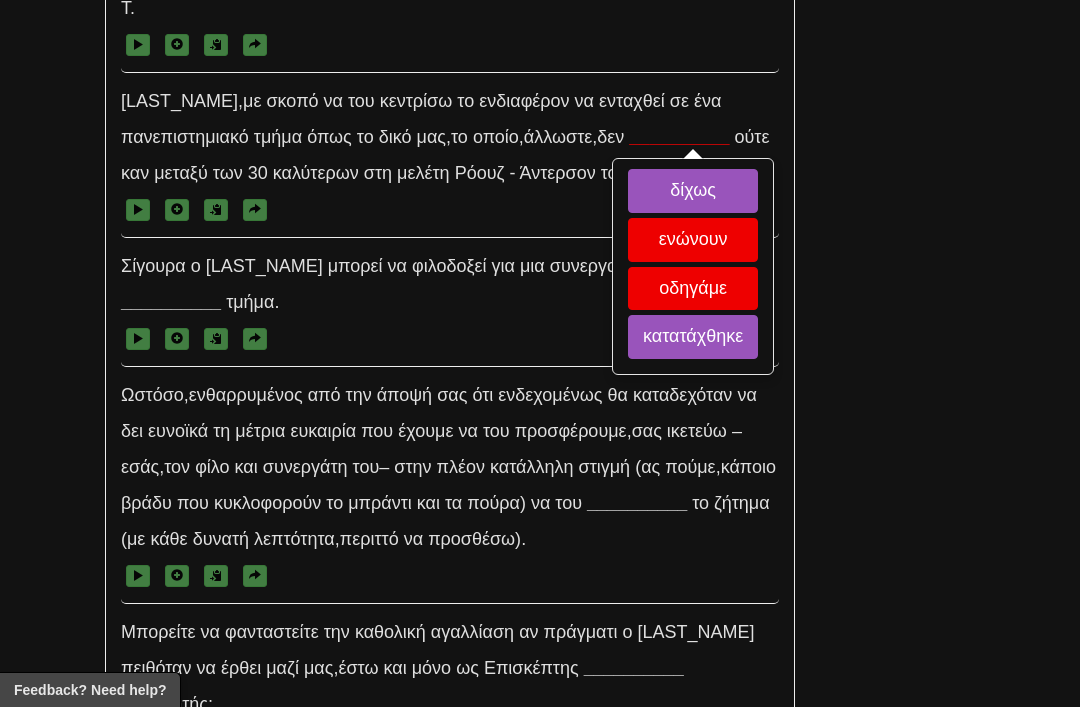 click on "κατατάχθηκε" at bounding box center [693, 337] 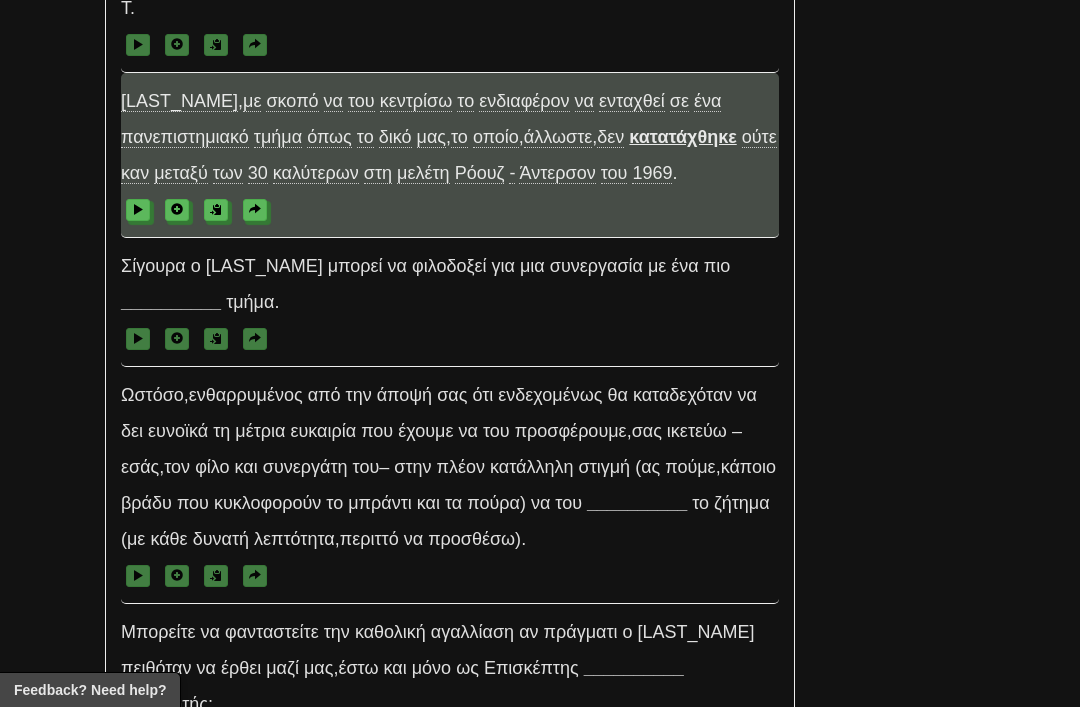 click at bounding box center (450, 209) 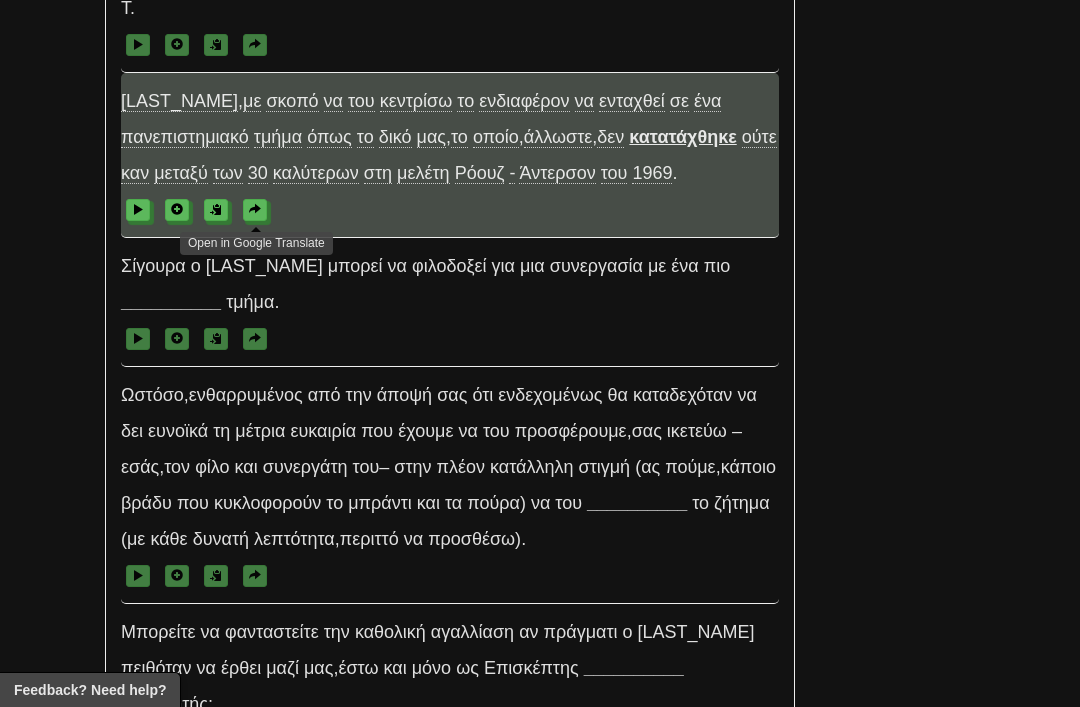 scroll, scrollTop: 6101, scrollLeft: 0, axis: vertical 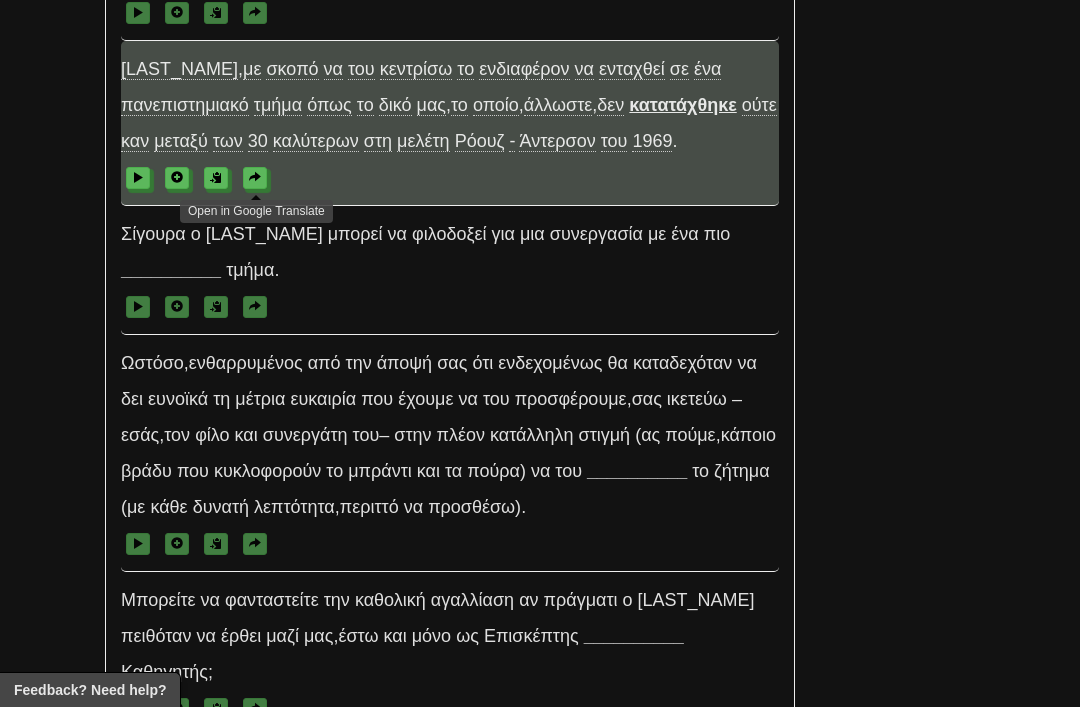 click on "__________" at bounding box center [171, 270] 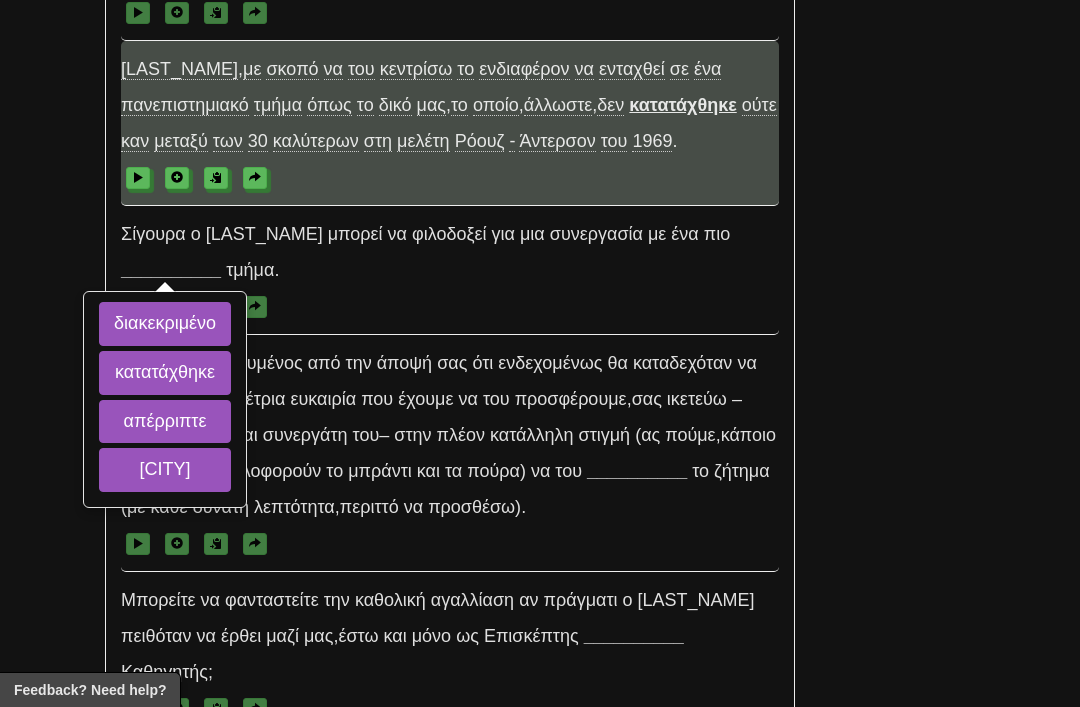 click on "διακεκριμένο" at bounding box center (165, 324) 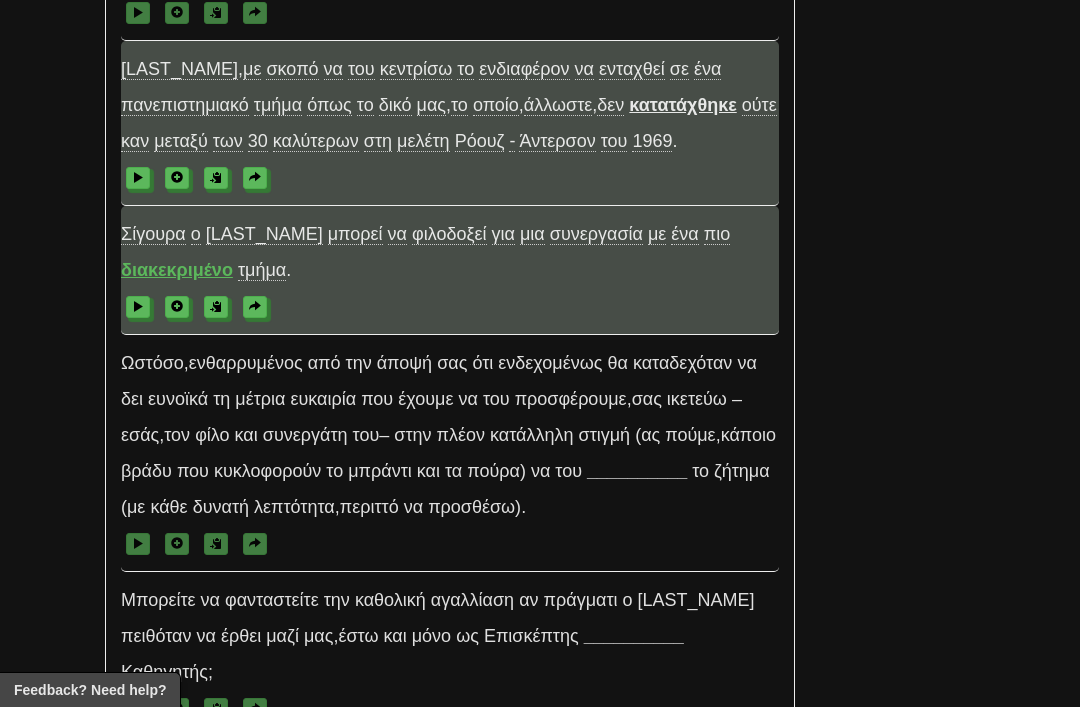 click on "φιλοδοξεί" at bounding box center [449, 234] 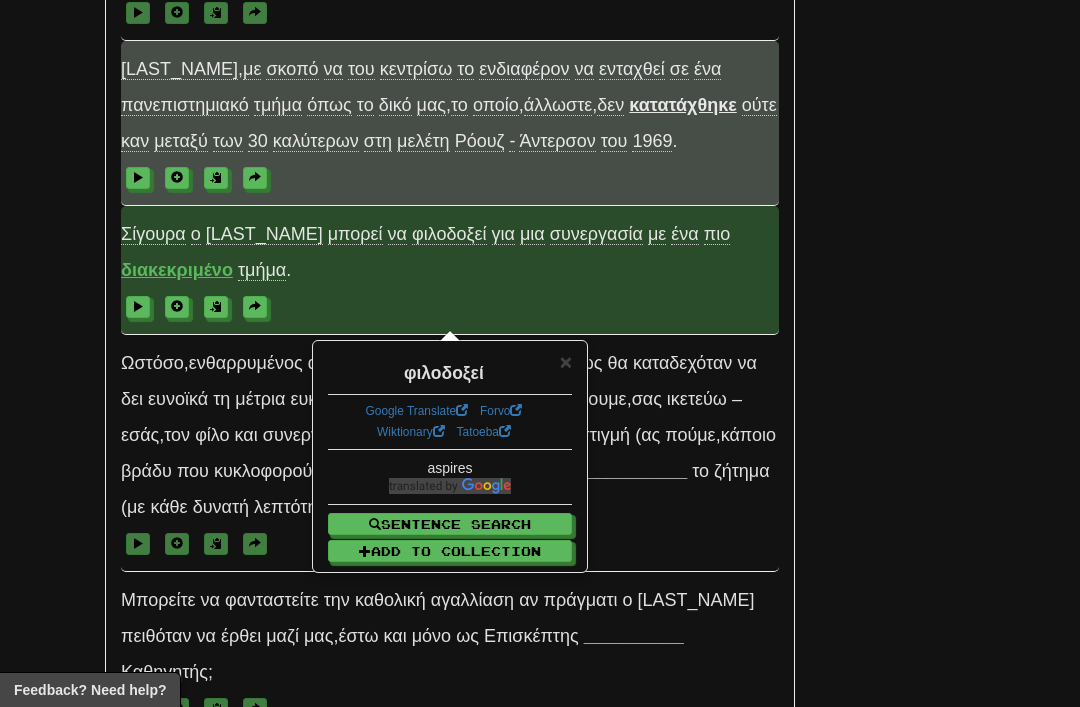click on "Σίγουρα   ο   Γουίλαρντ   μπορεί   να   φιλοδοξεί   για   μια   συνεργασία   με   ένα   πιο
διακεκριμένο
τμήμα ." at bounding box center (450, 270) 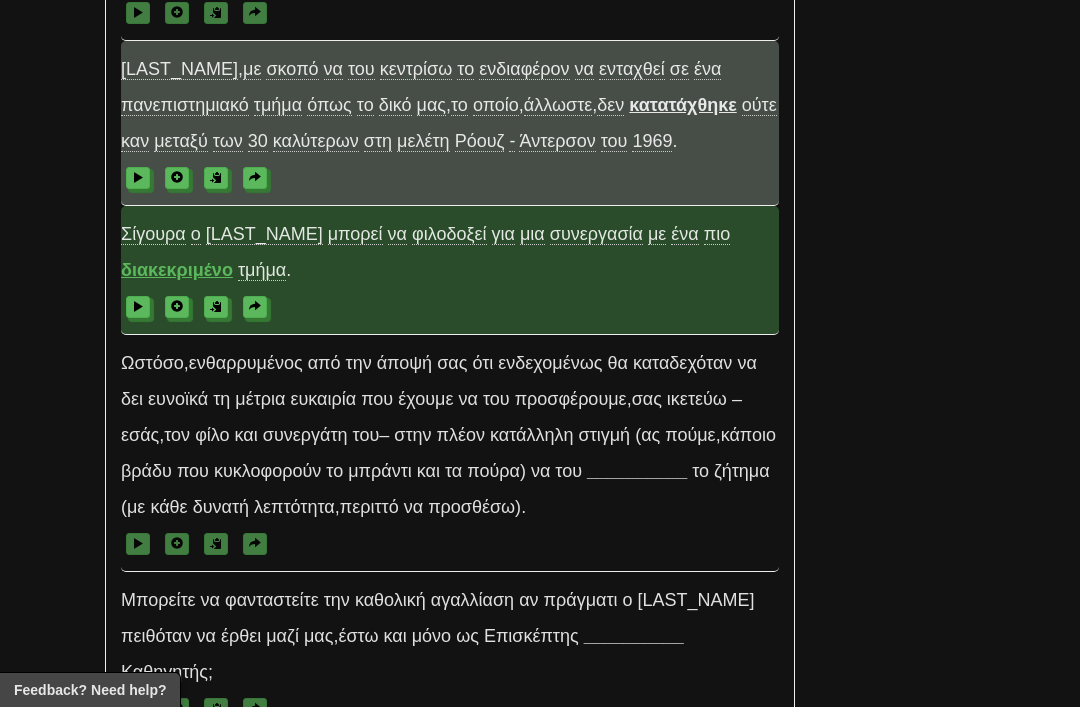 click on "__________" at bounding box center [637, 471] 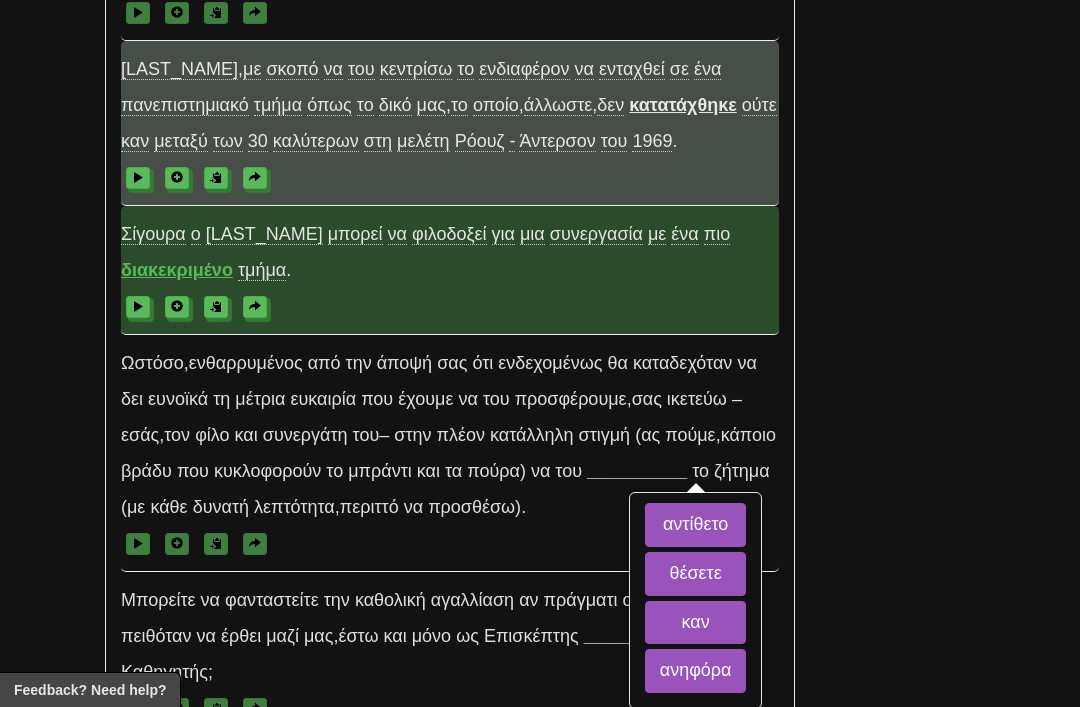 click on "θέσετε" at bounding box center [696, 574] 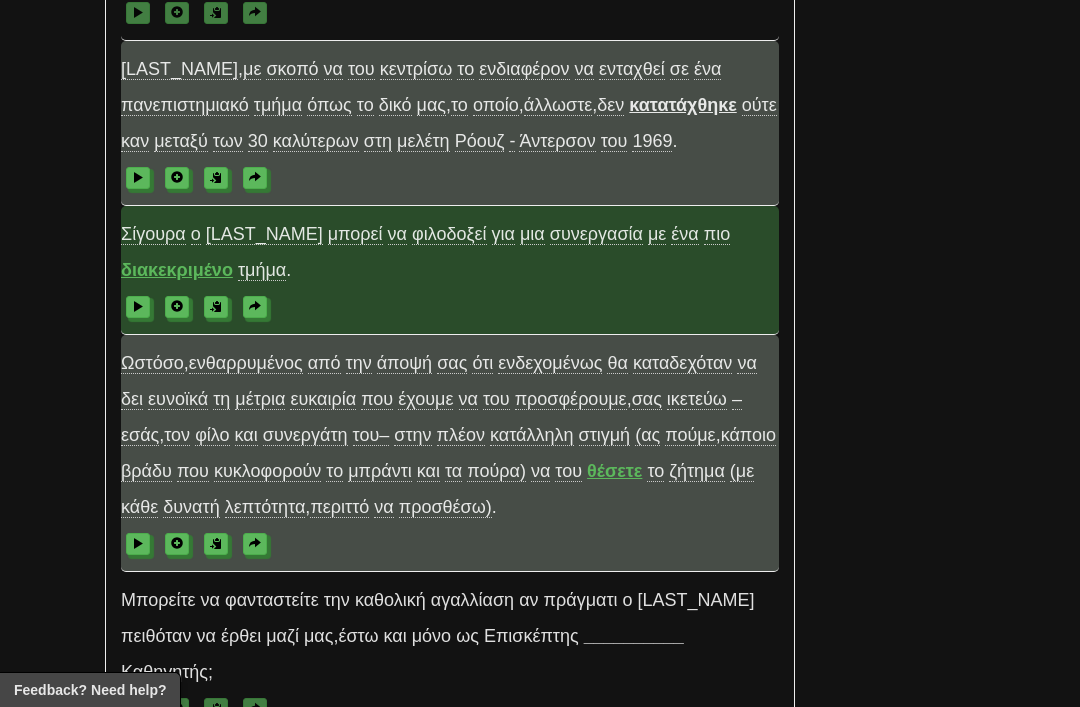 click at bounding box center [255, 543] 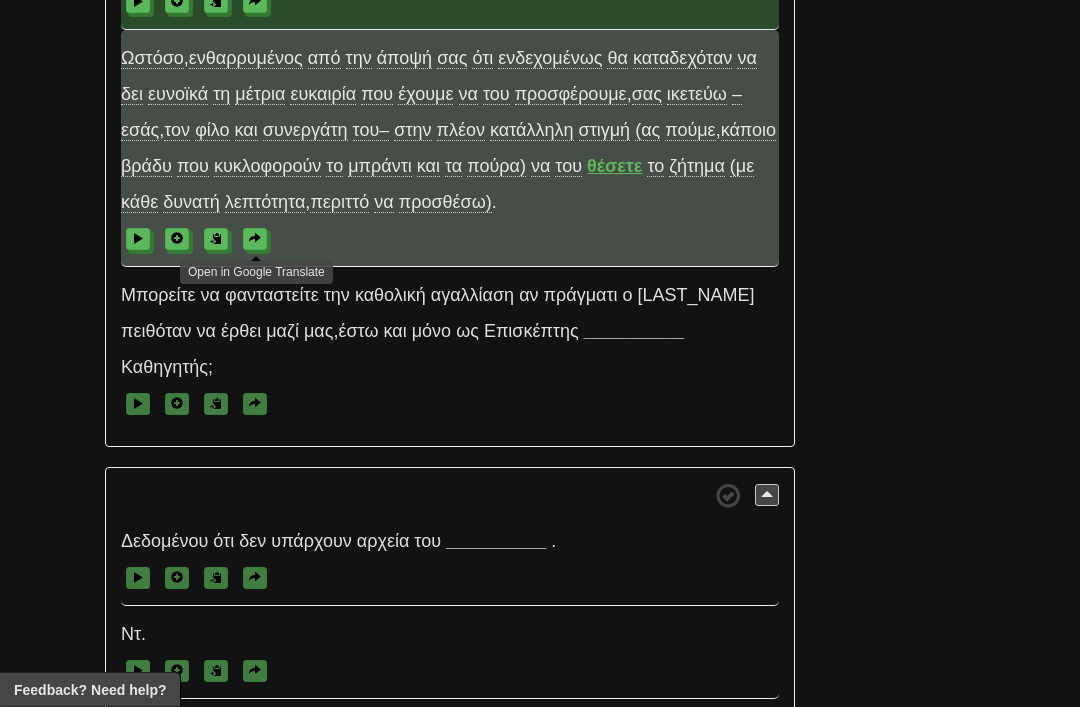 scroll, scrollTop: 6406, scrollLeft: 0, axis: vertical 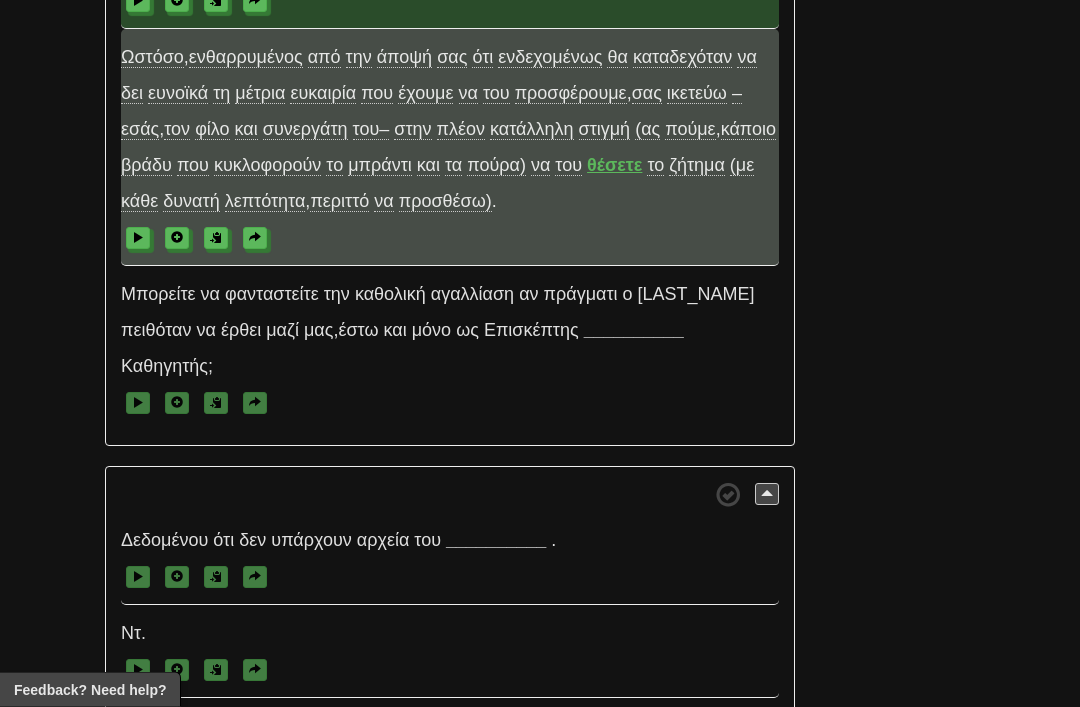 click on "Μπορείτε   να   φανταστείτε   την   καθολική   αγαλλίαση   αν   πράγματι   ο   Γουίλαρντ   πειθόταν   να   έρθει   μαζί   μας ,  έστω   και   μόνο   ως   Επισκέπτης
__________
Καθηγητής ;" at bounding box center [450, 349] 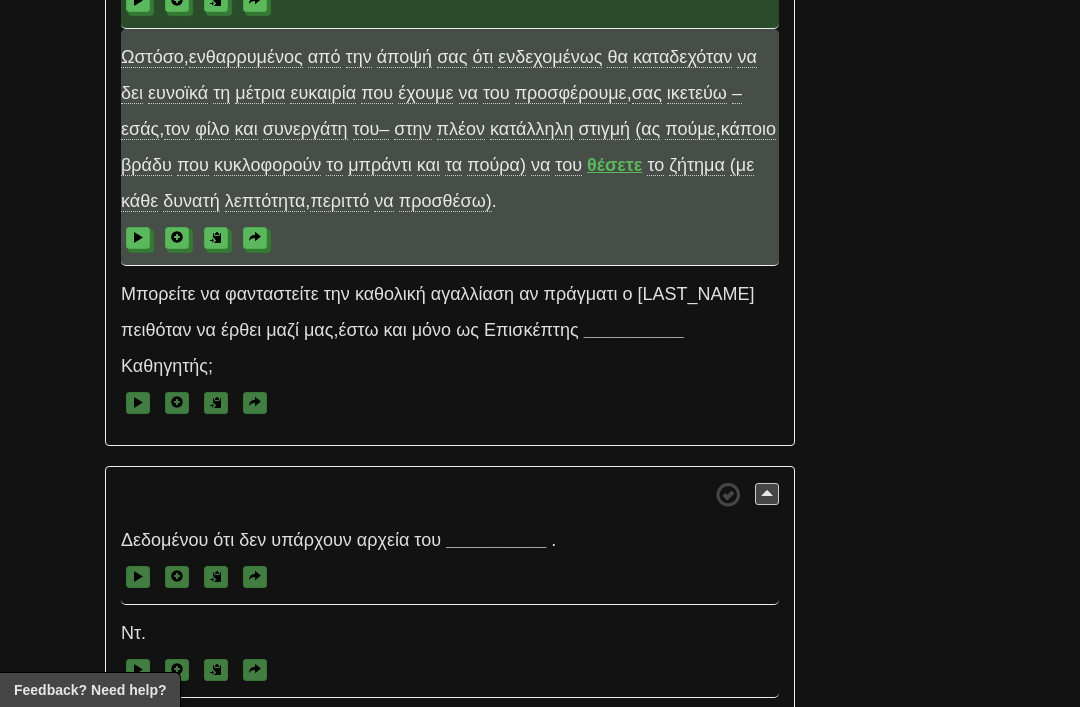 click on "__________" at bounding box center [634, 330] 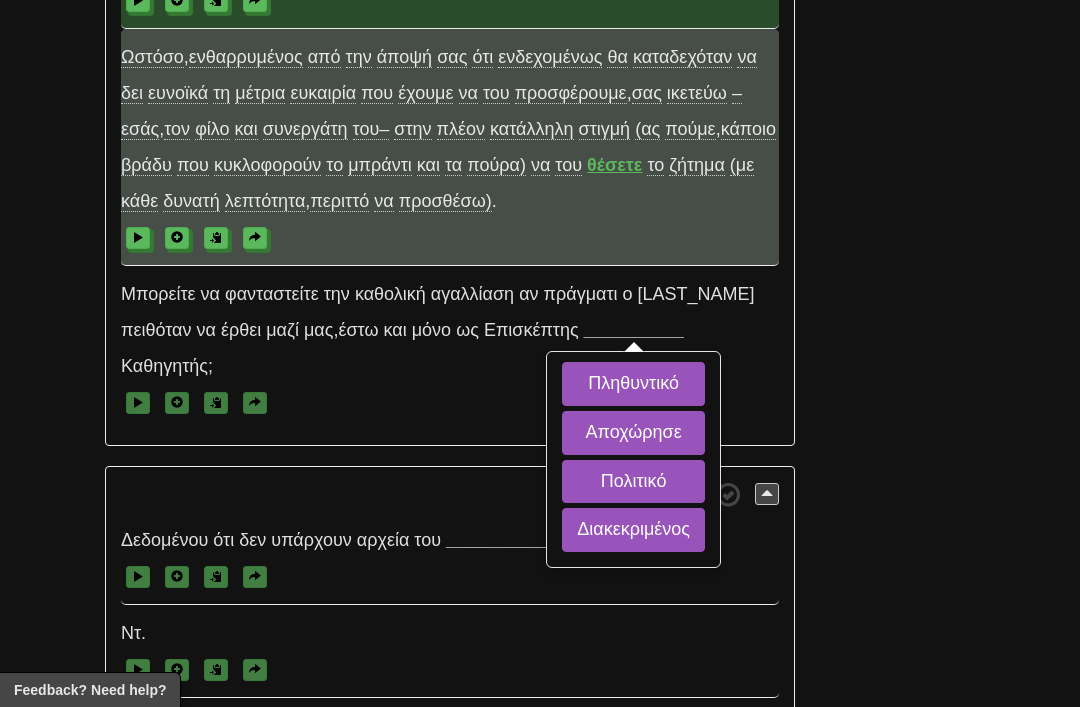 click on "Διακεκριμένος" at bounding box center (633, 530) 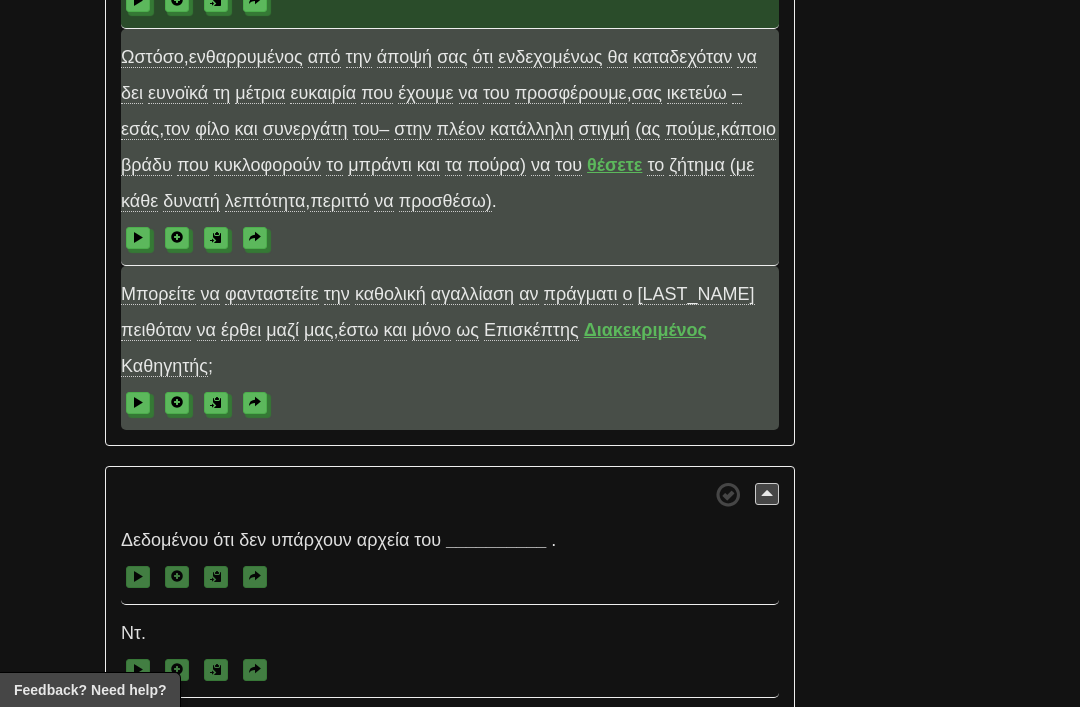 click on "Διακεκριμένος" at bounding box center (645, 330) 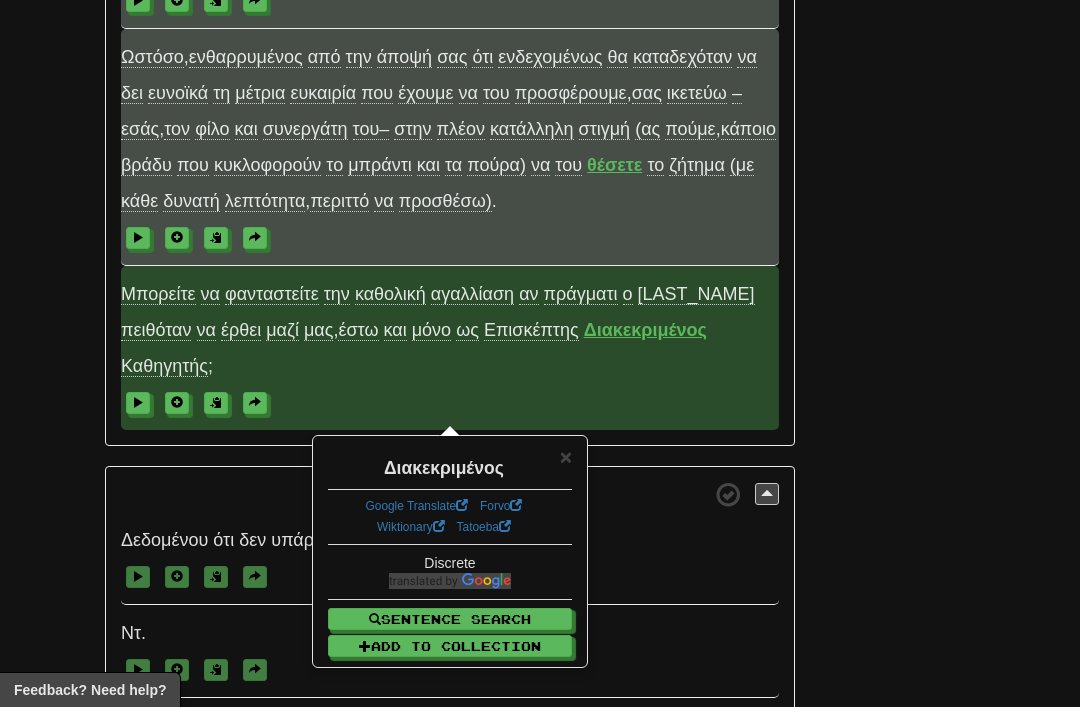 click on "αγαλλίαση" at bounding box center [472, 294] 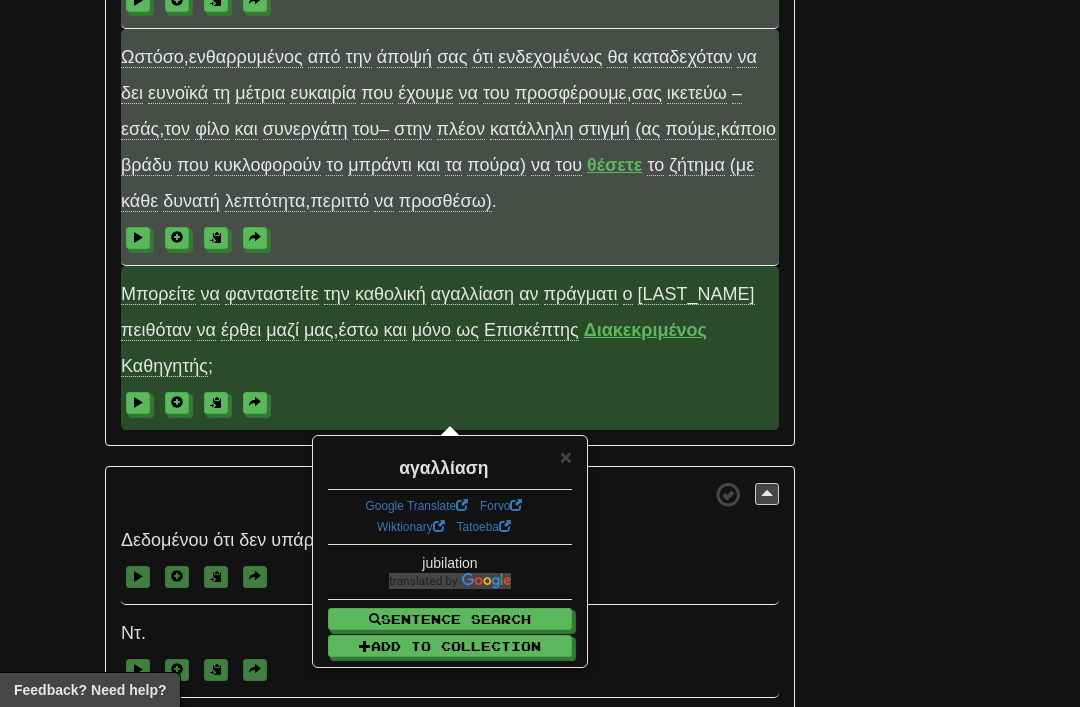 click on "αγαλλίαση" at bounding box center [472, 294] 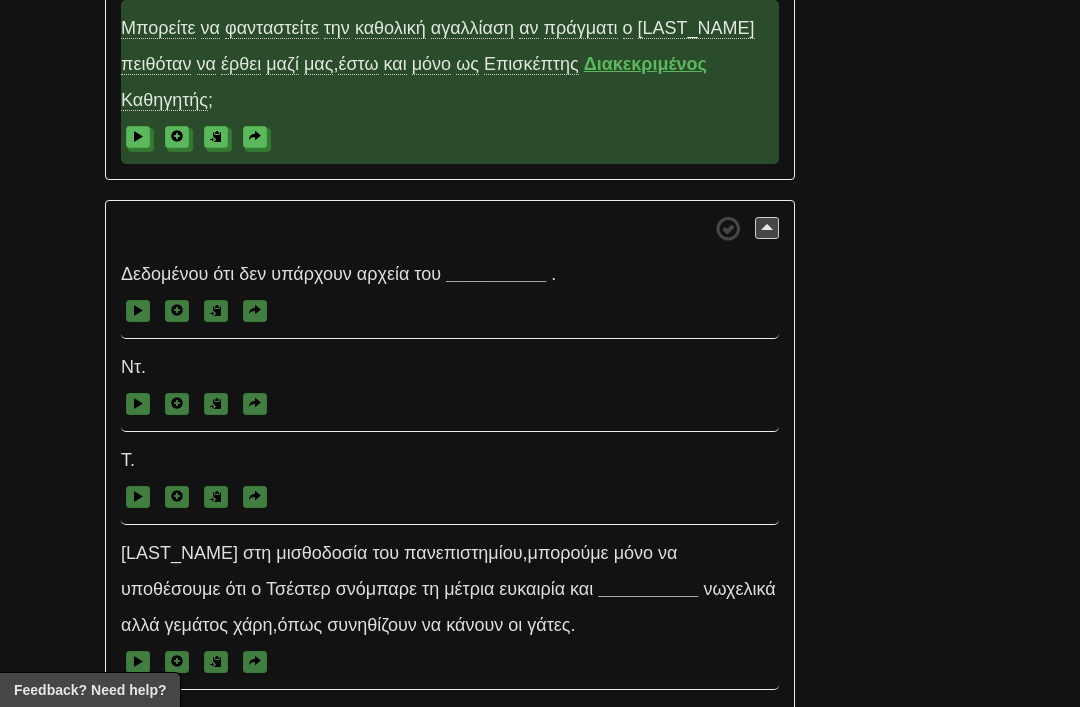 scroll, scrollTop: 6672, scrollLeft: 0, axis: vertical 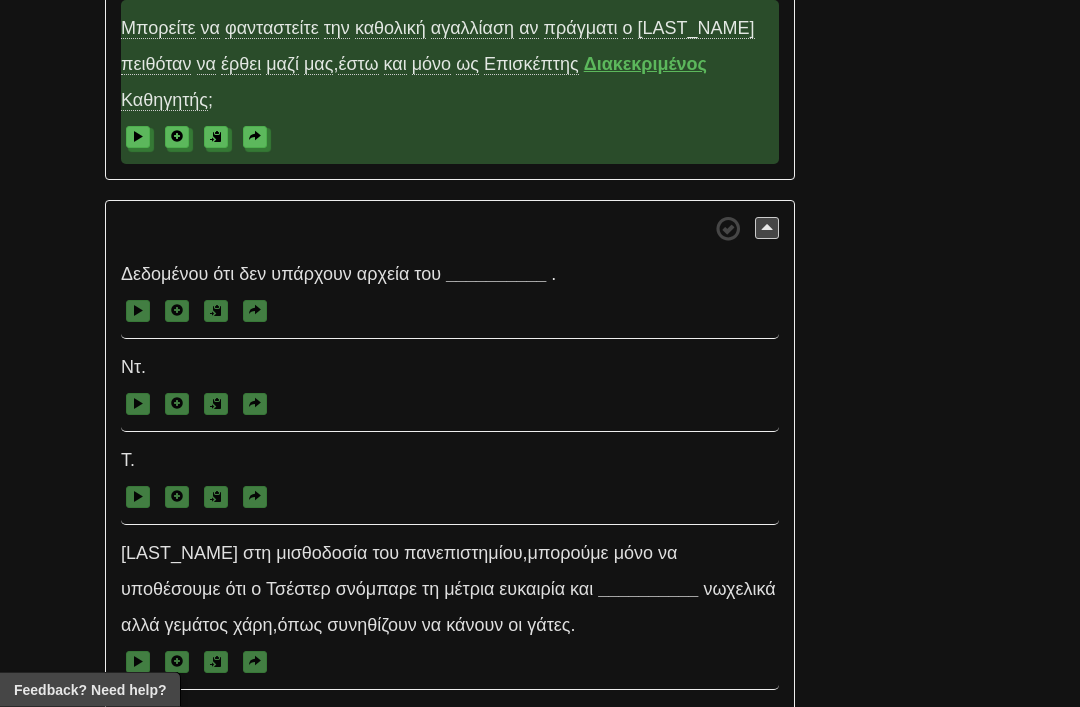 click on "__________" at bounding box center [496, 275] 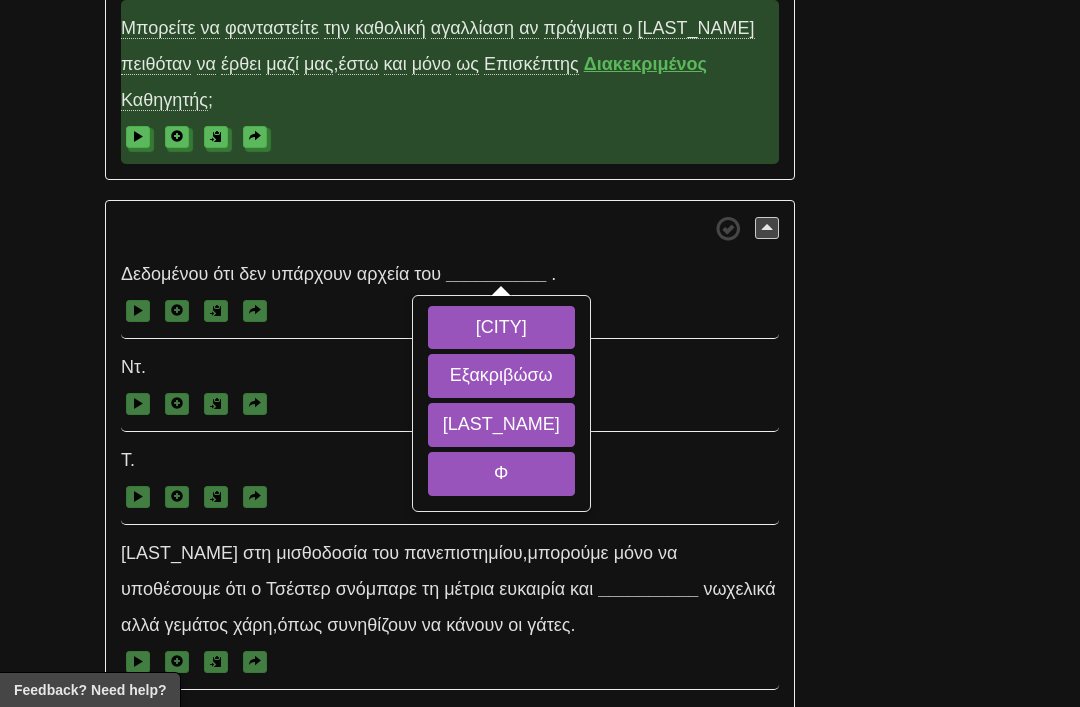 click on "Φ" at bounding box center (501, 474) 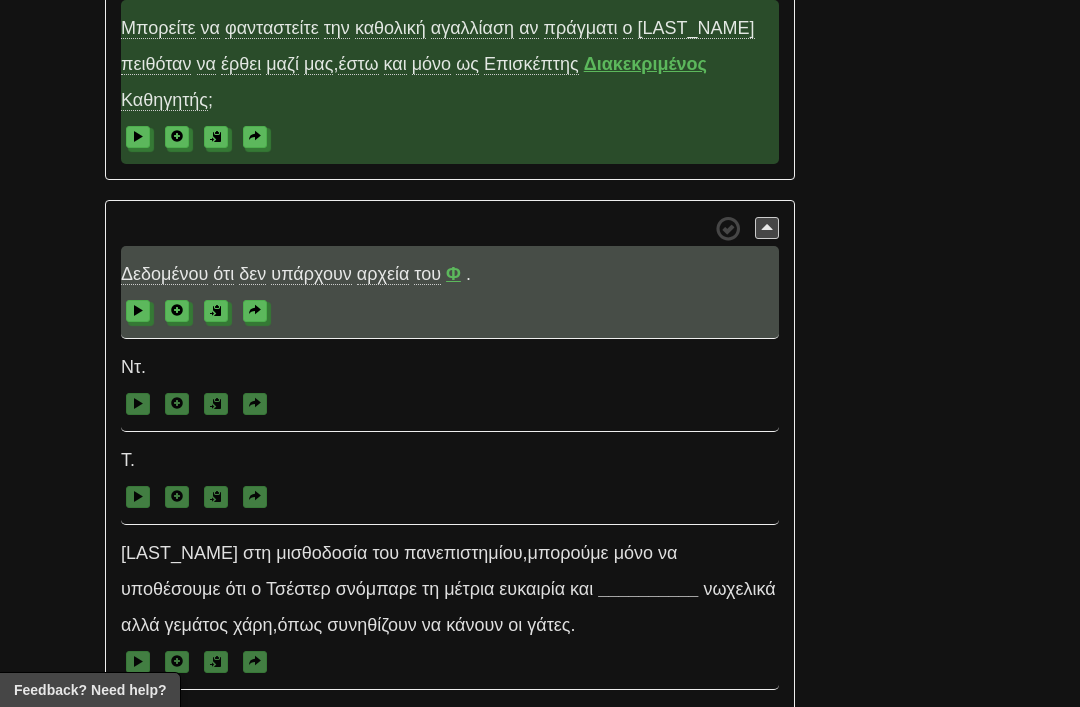 click on "αρχεία" at bounding box center (383, 274) 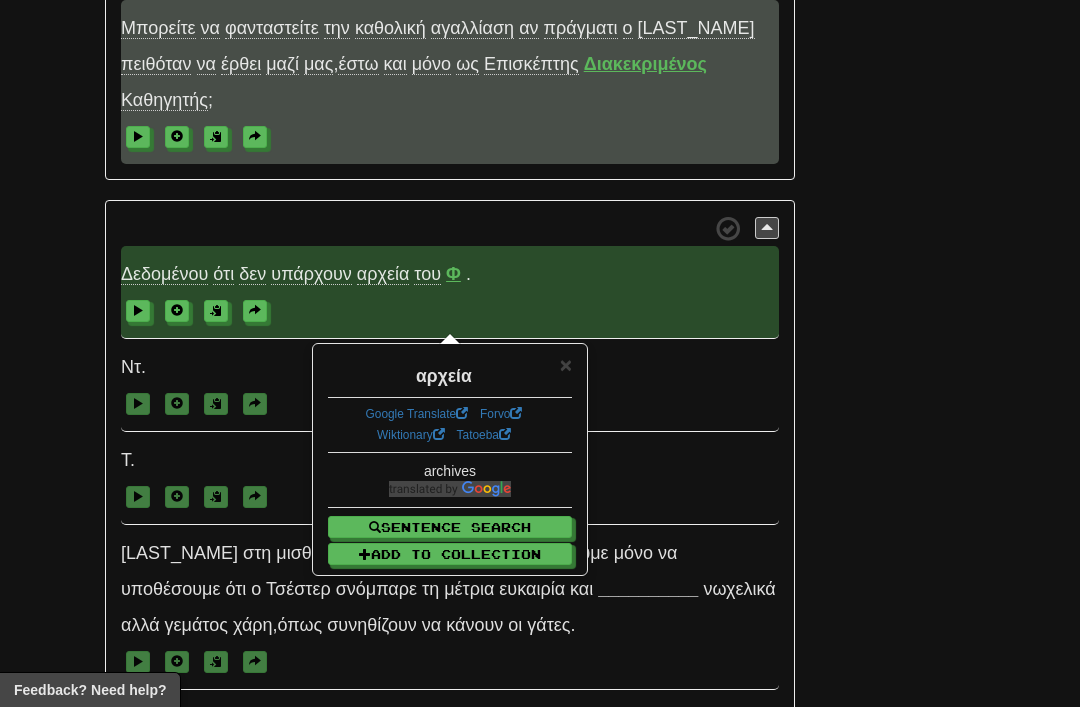 click on "/
Cloze-Reading
ΚΦ July 2025
Reset
Το   1975 ,  ο   Αμερικανός   φυσικός   και   μαθηματικός   Τζακ   Χέδερινγκτον   (Jack   Hetherington)   του   Πολιτειακού   Πανεπιστημίου   του   Μίσιγκαν   θέλησε   να   δημοσιεύσει   στο   επιστημονικό   περιοδικό   Physical   Review   Letters   μερικά   από   τα   αποτελέσματα   της   έρευνάς   του   στον   τομέα   της   φυσικής
χαμηλών
ενεργειών .
Ένας   συνάδελφός   του ,  στον   οποίο   ο   Χέδερινγκτον   είχε   δώσει   την   εργασία   του   για   μια   δεύτερη   ματιά ,  επισήμανε   ότι   είχε   χρησιμοποιήσει   κατά   λάθος   στο   κείμενο" at bounding box center (540, 3499) 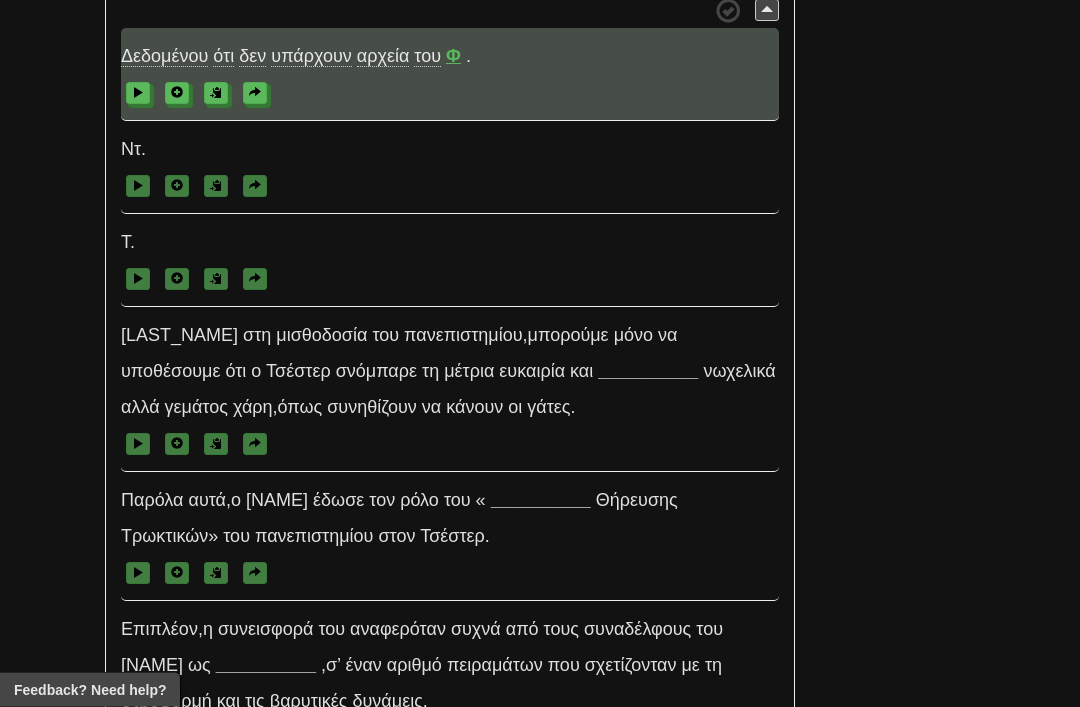 scroll, scrollTop: 6892, scrollLeft: 0, axis: vertical 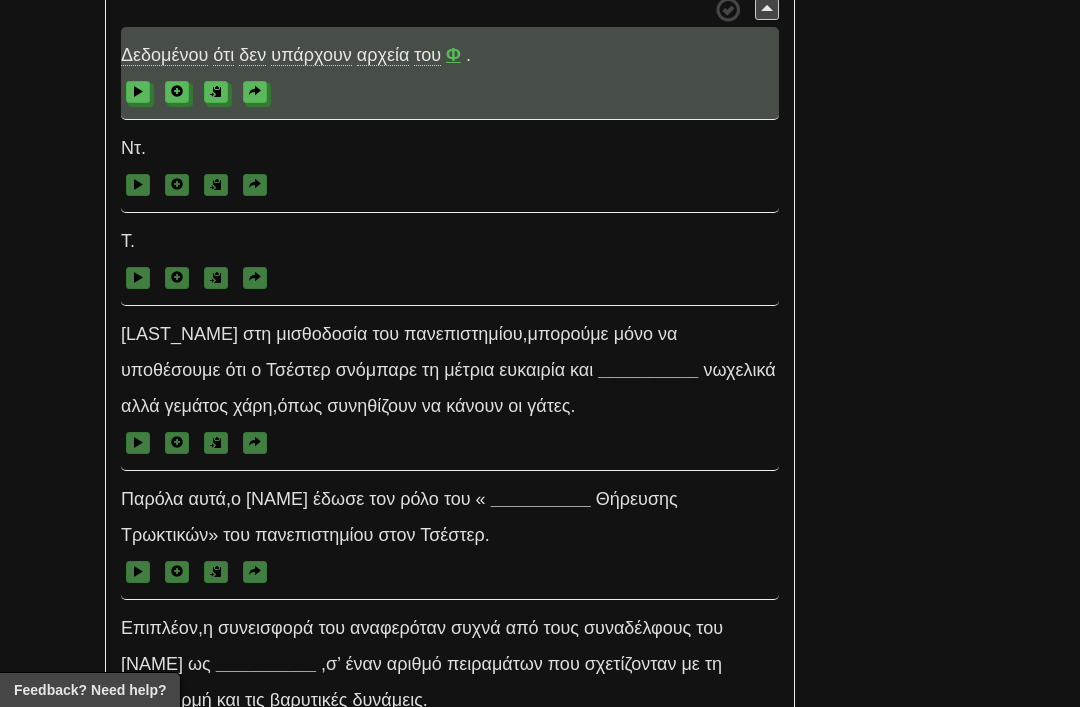 click on "__________" at bounding box center (648, 370) 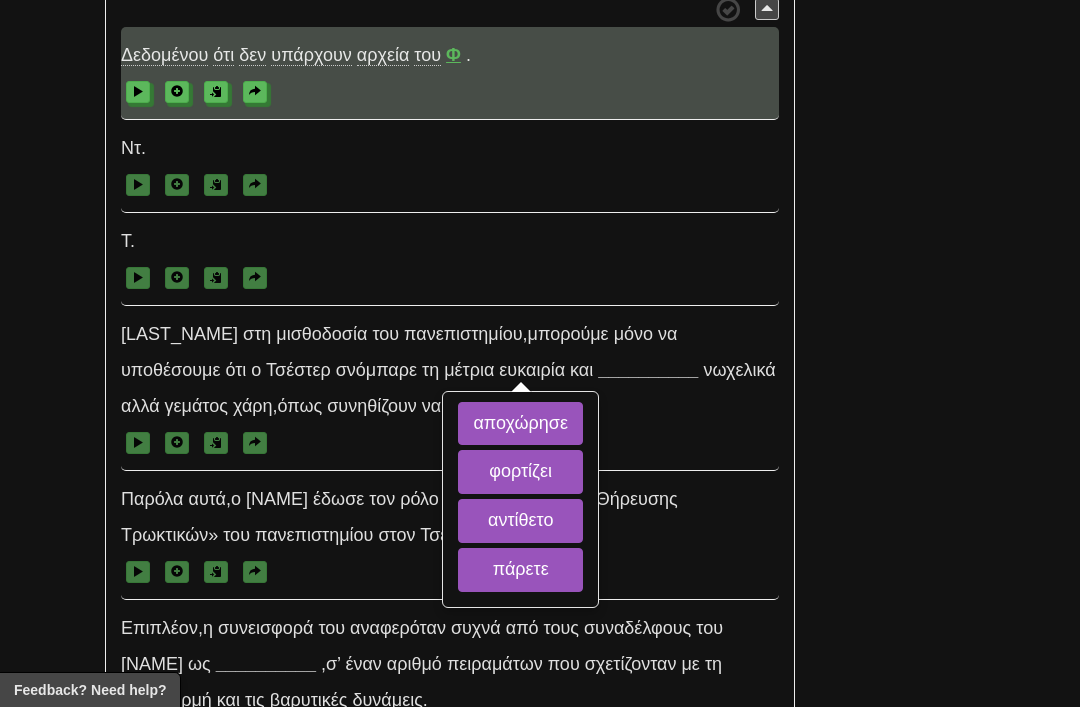 click on "αποχώρησε" at bounding box center (520, 424) 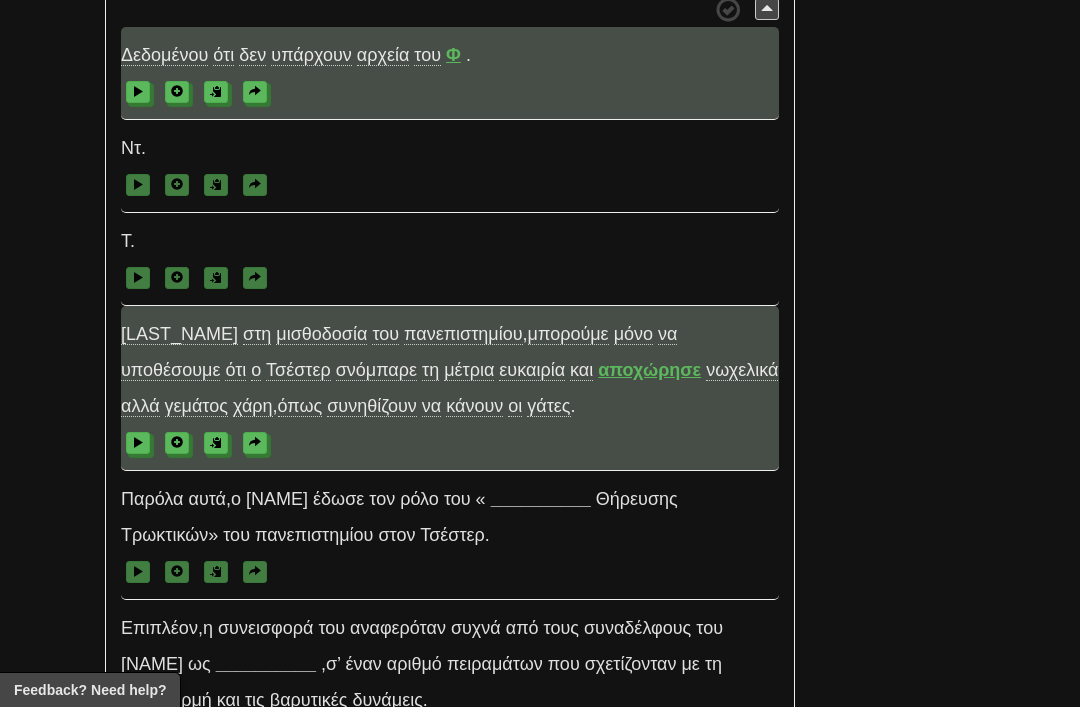 click on "μισθοδοσία" at bounding box center (321, 334) 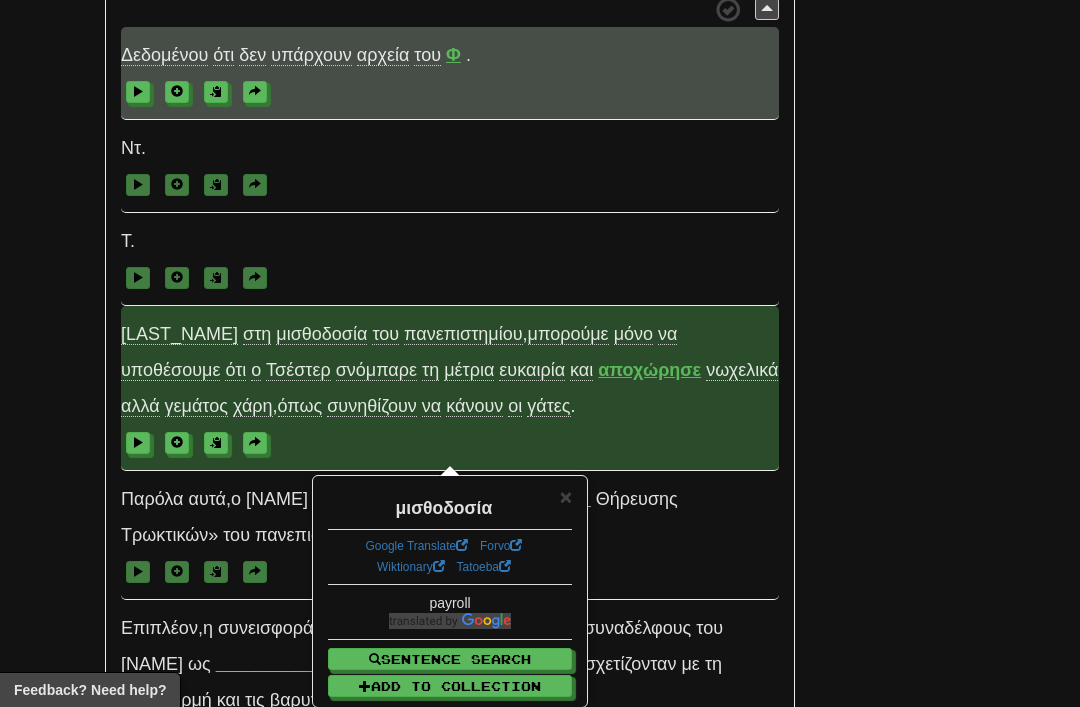 click on "αποχώρησε" at bounding box center (649, 370) 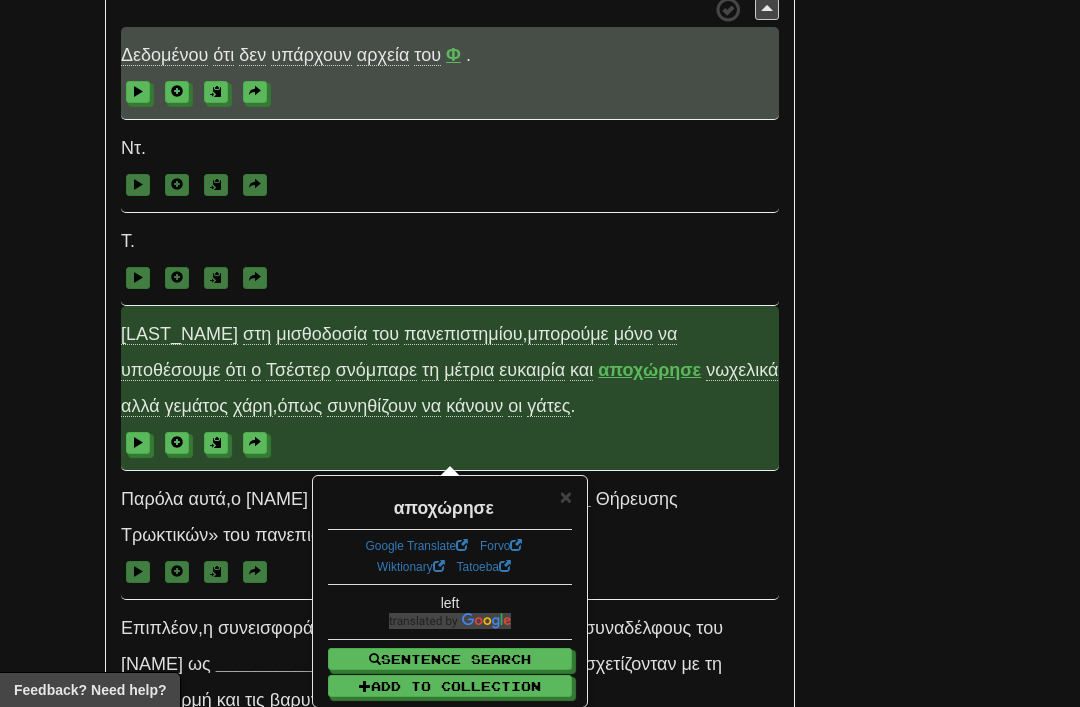 click on "νωχελικά" at bounding box center (742, 370) 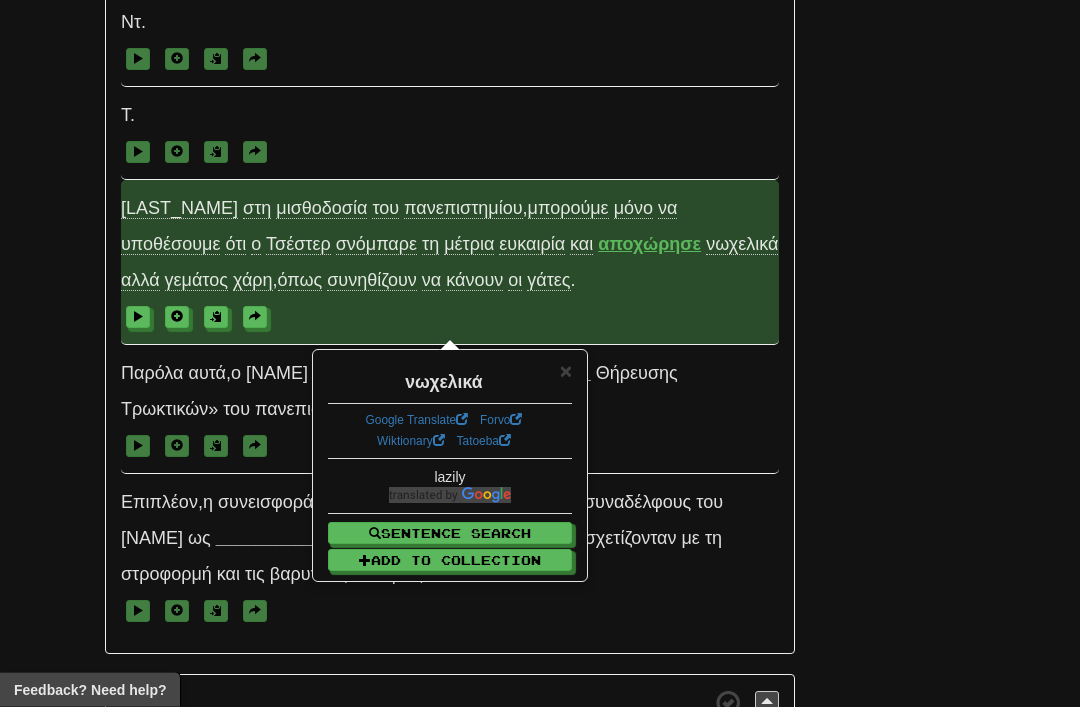 scroll, scrollTop: 7018, scrollLeft: 0, axis: vertical 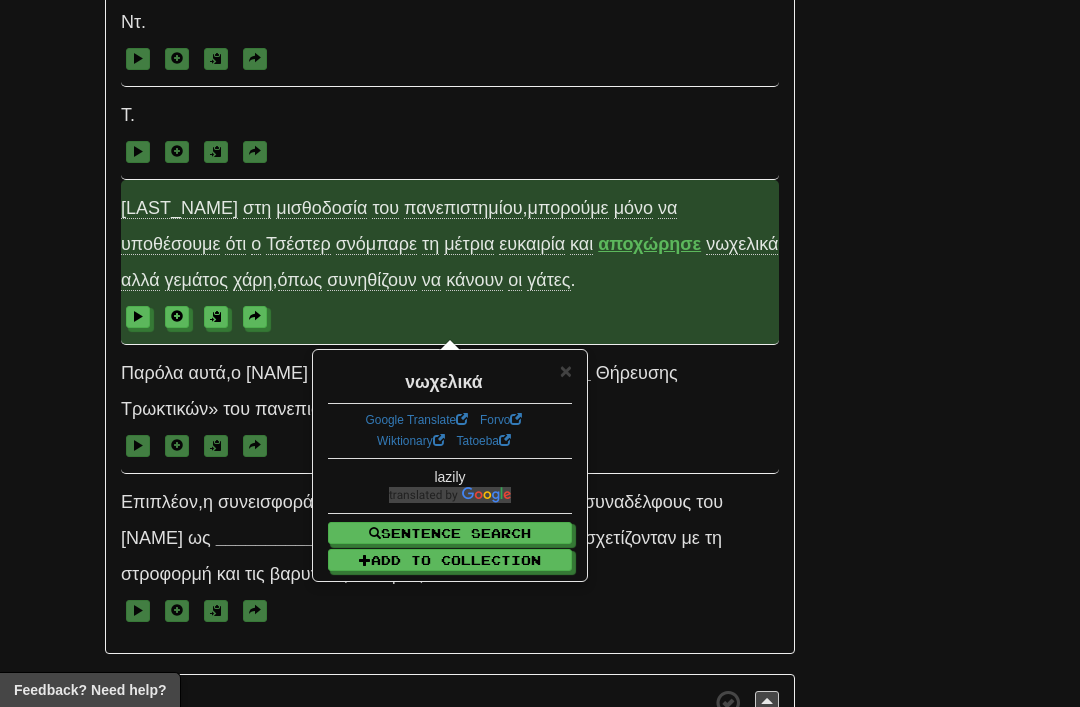 click on "×" at bounding box center [566, 370] 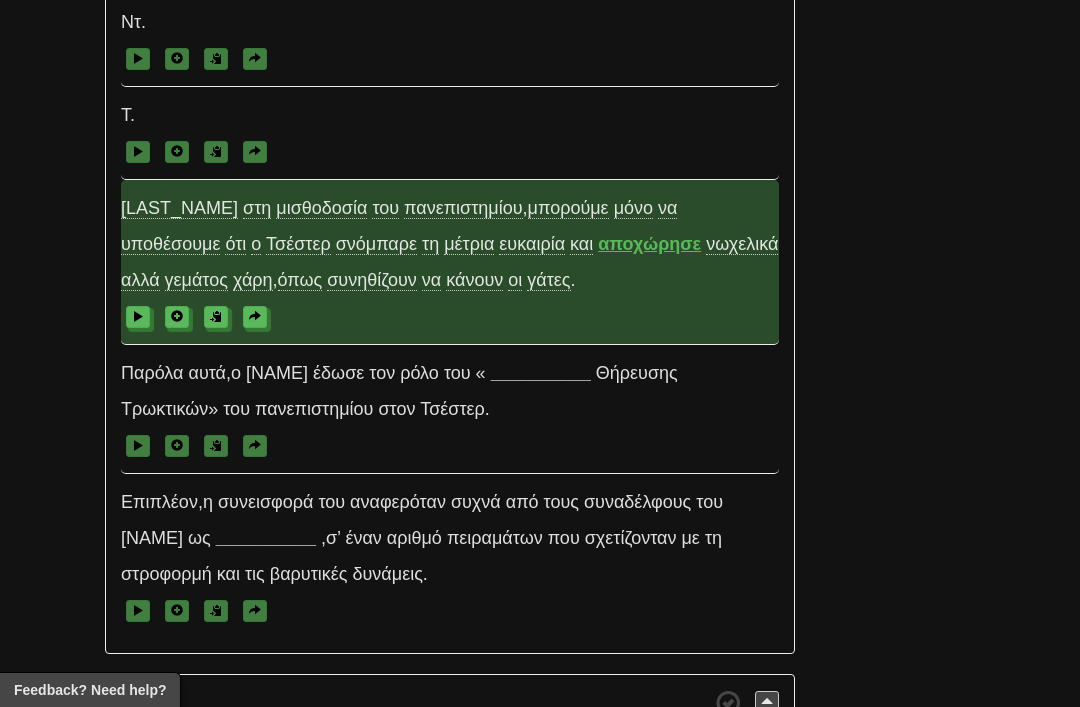 click on "__________" at bounding box center (541, 373) 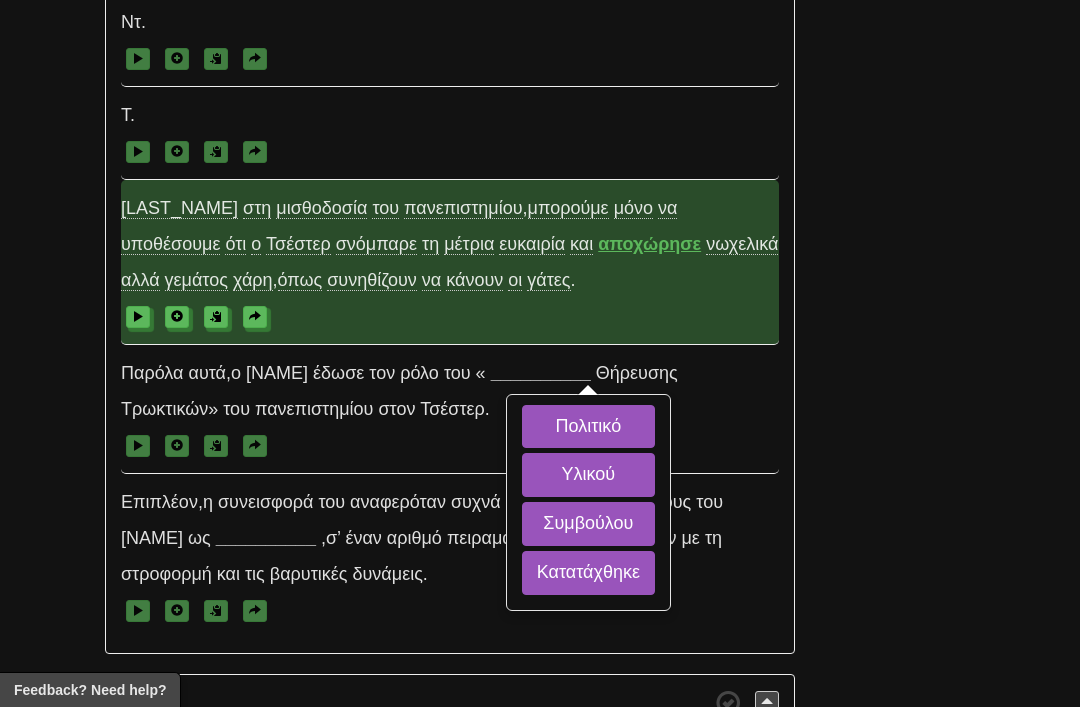 click on "Συμβούλου" at bounding box center (588, 524) 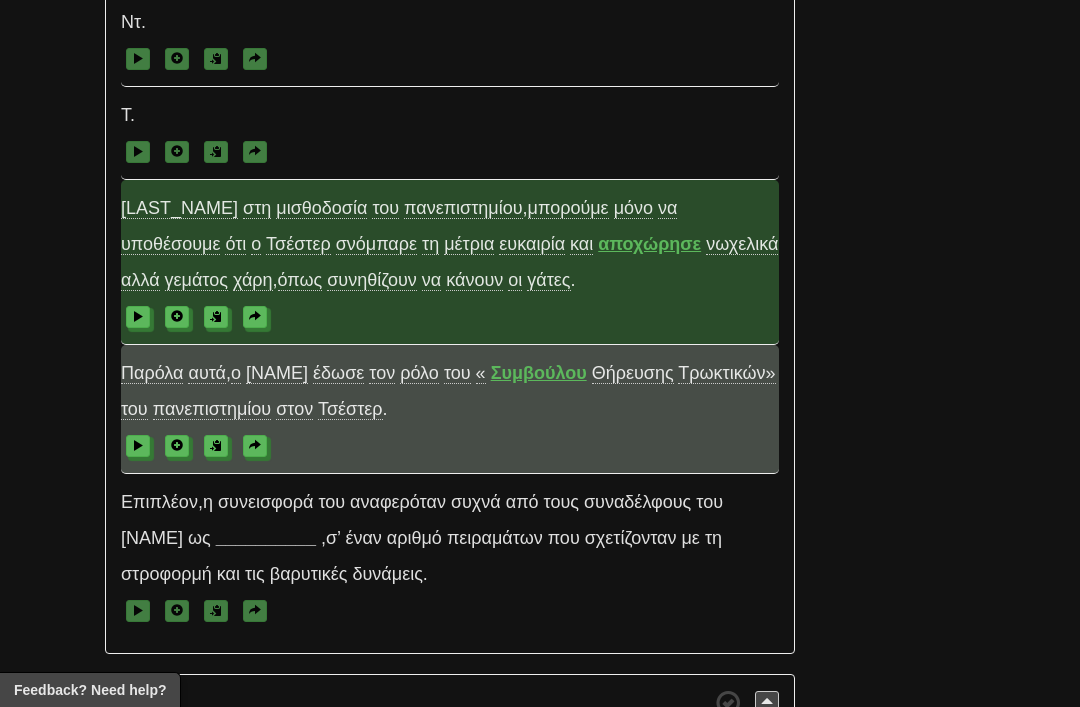click at bounding box center (255, 445) 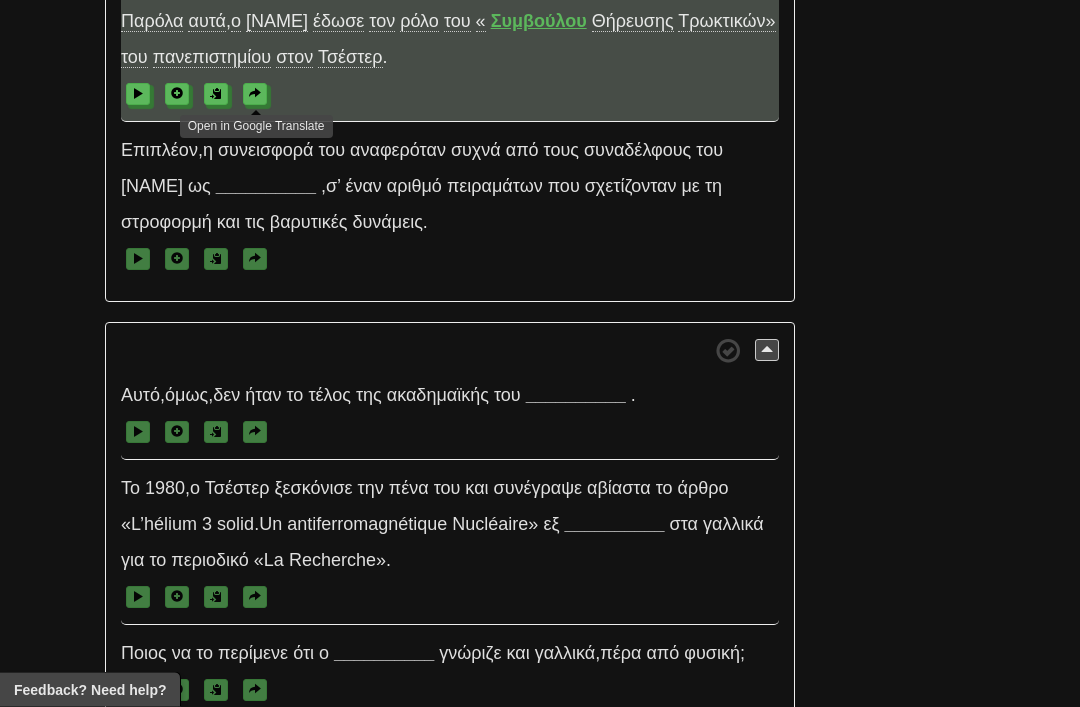 scroll, scrollTop: 7371, scrollLeft: 0, axis: vertical 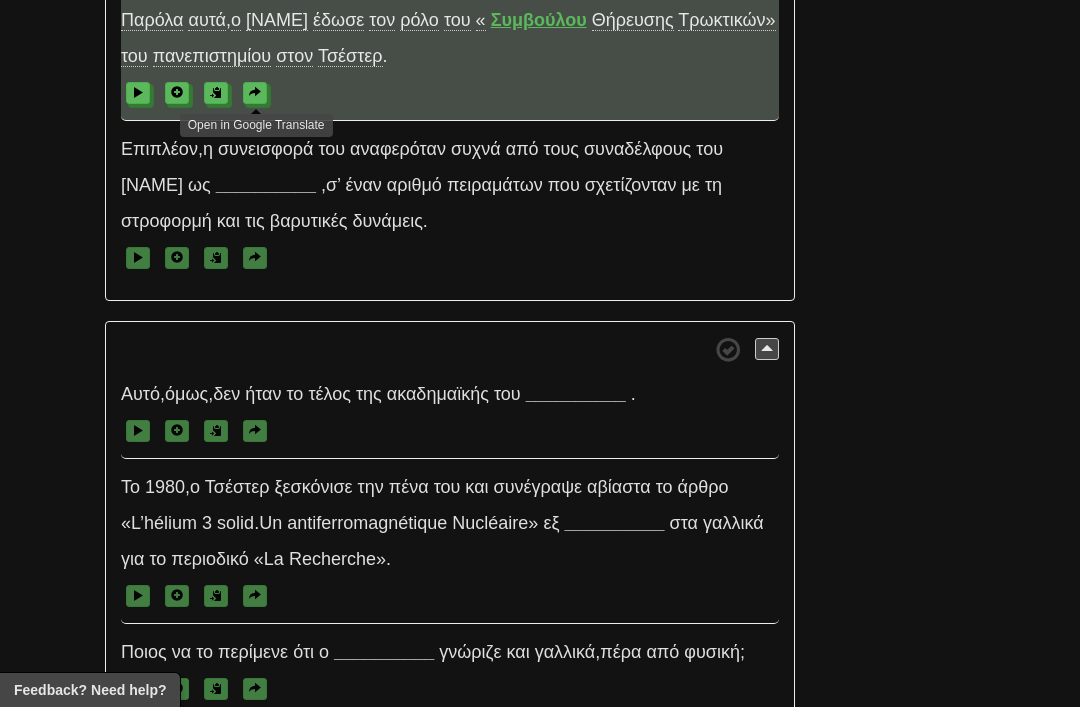 click on "__________" at bounding box center [266, 185] 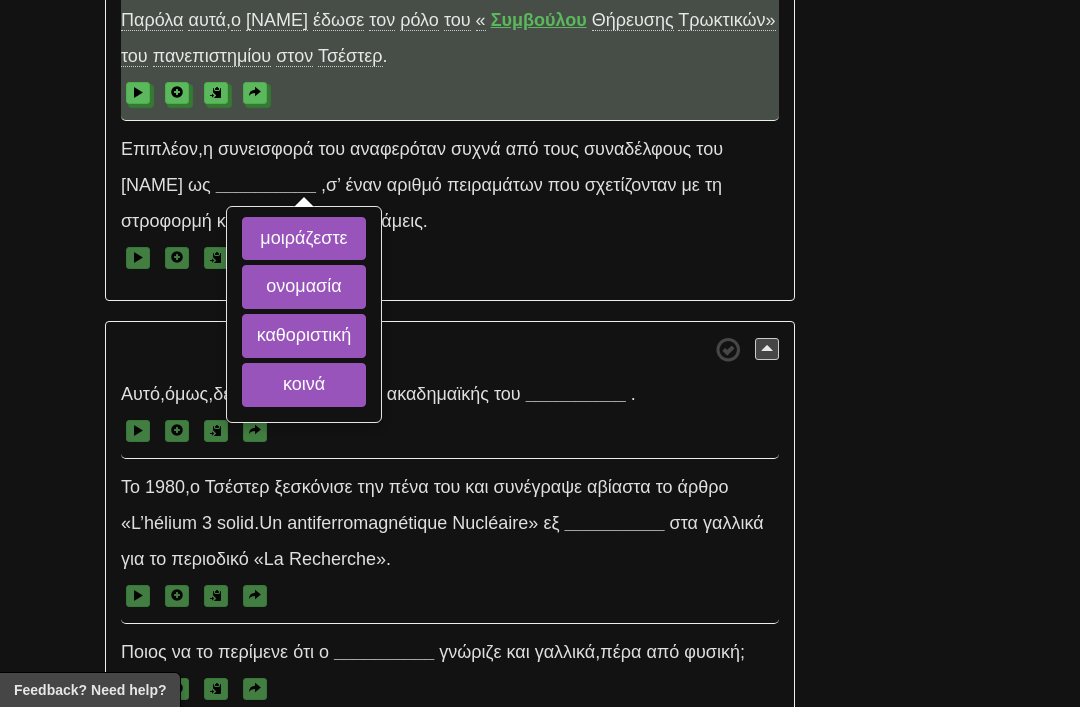 click on "καθοριστική" at bounding box center [304, 336] 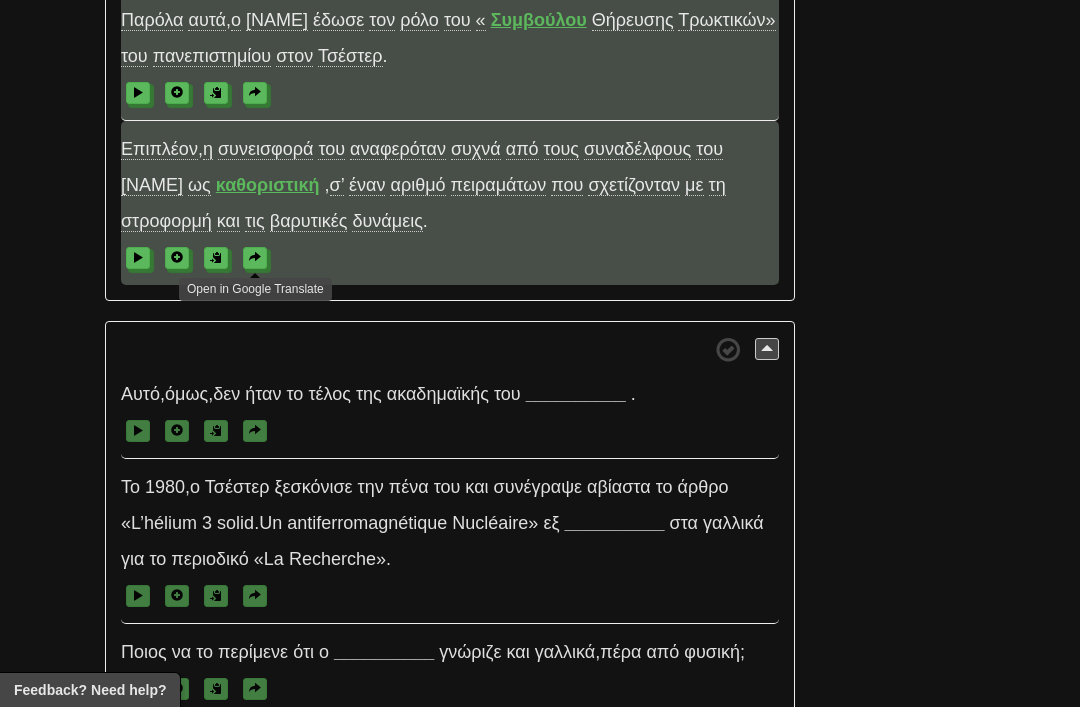 click at bounding box center (255, 258) 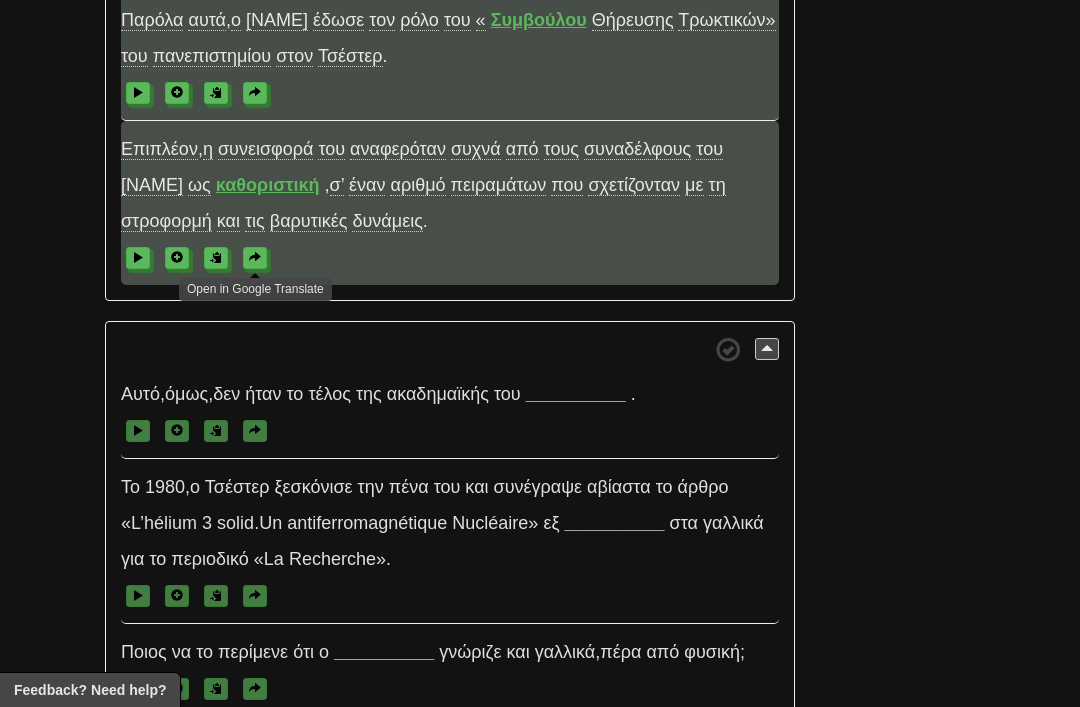 scroll, scrollTop: 7403, scrollLeft: 0, axis: vertical 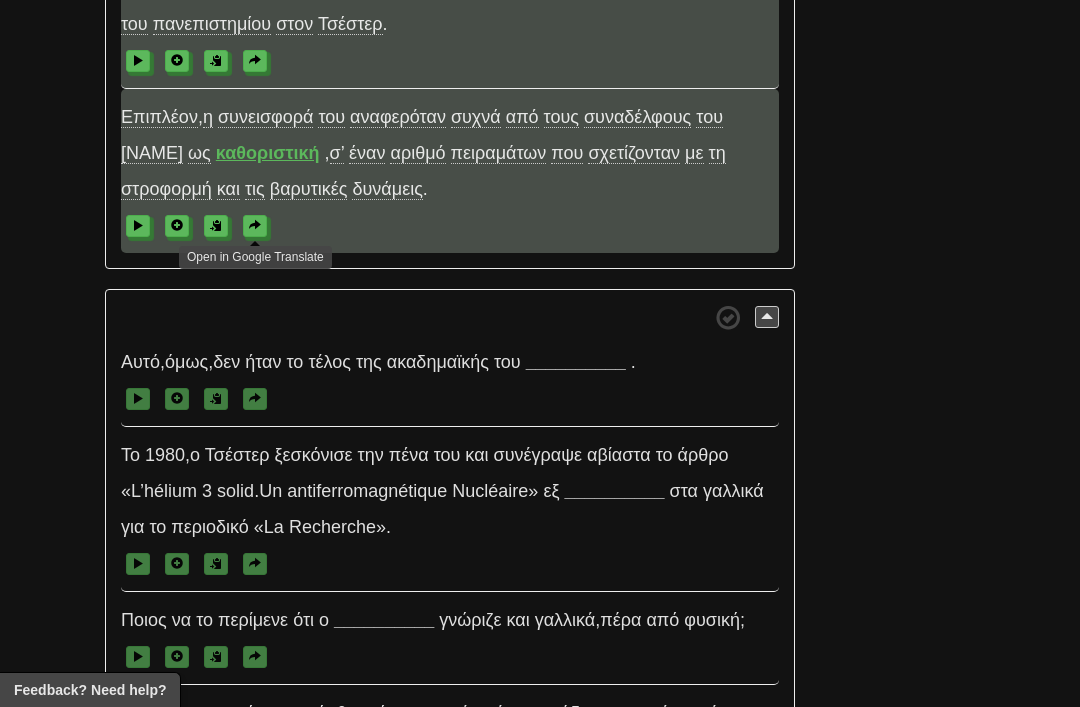 click on "στροφορμή" at bounding box center [166, 189] 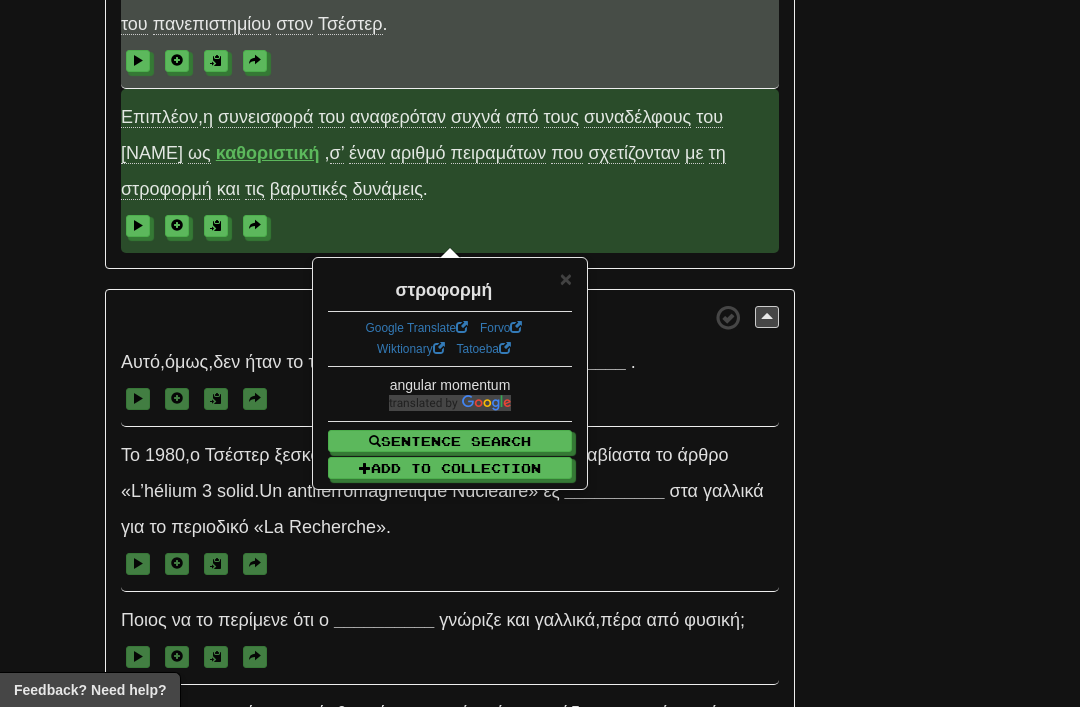 click on "×" at bounding box center [566, 278] 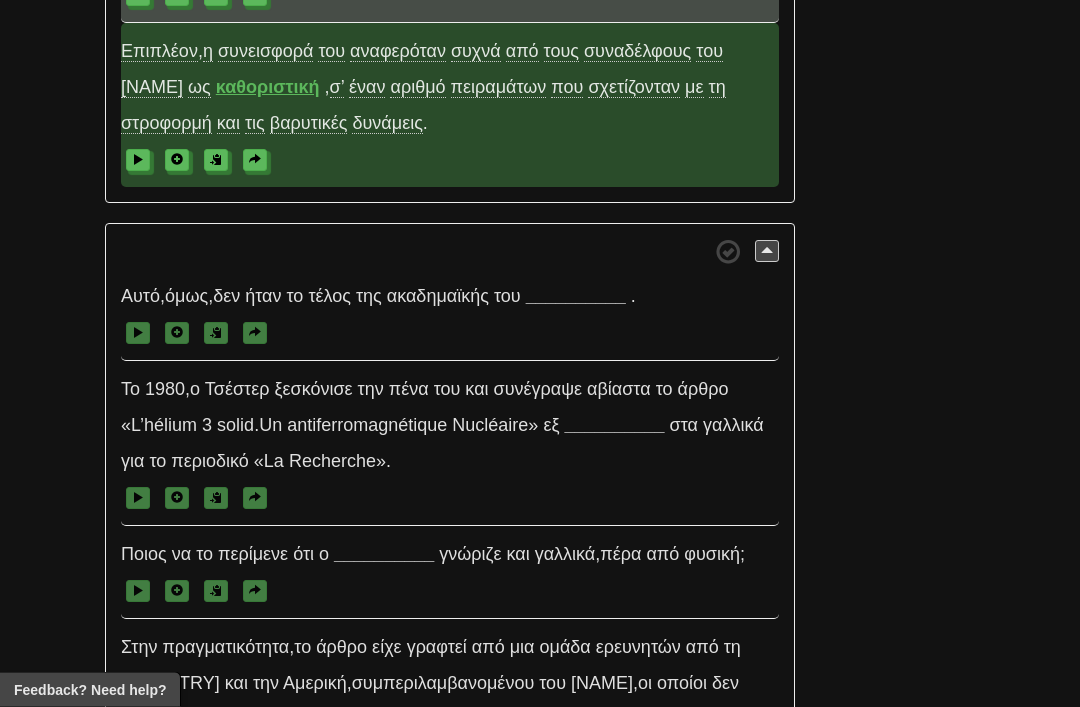 click on "__________" at bounding box center [576, 297] 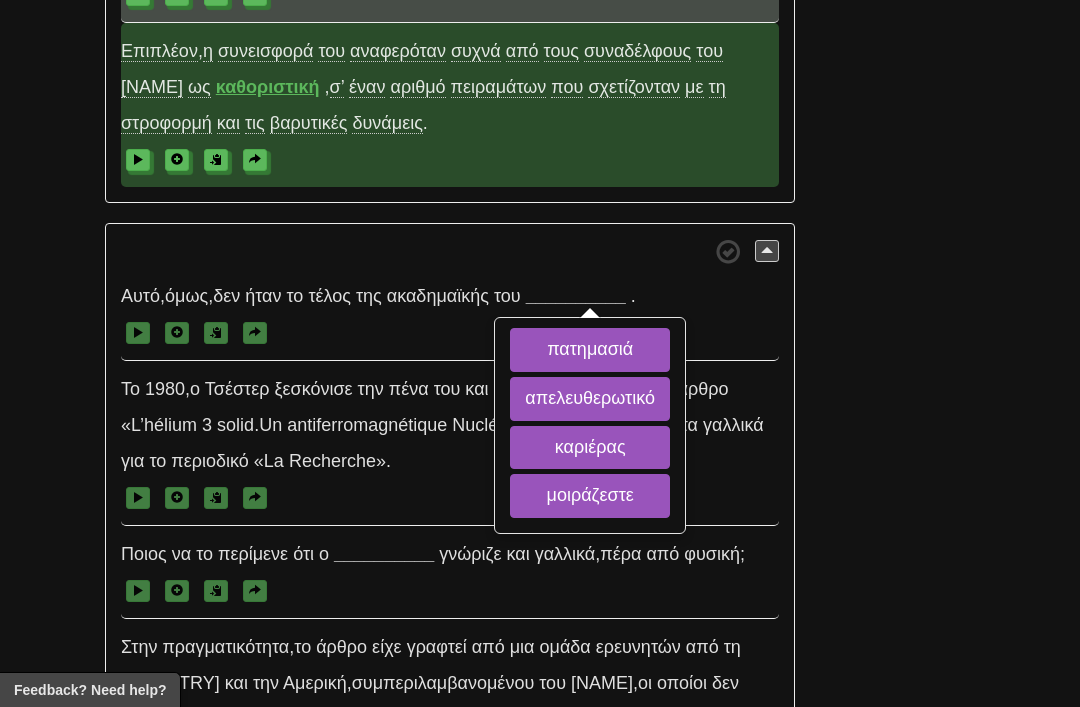 click on "καριέρας" at bounding box center (590, 448) 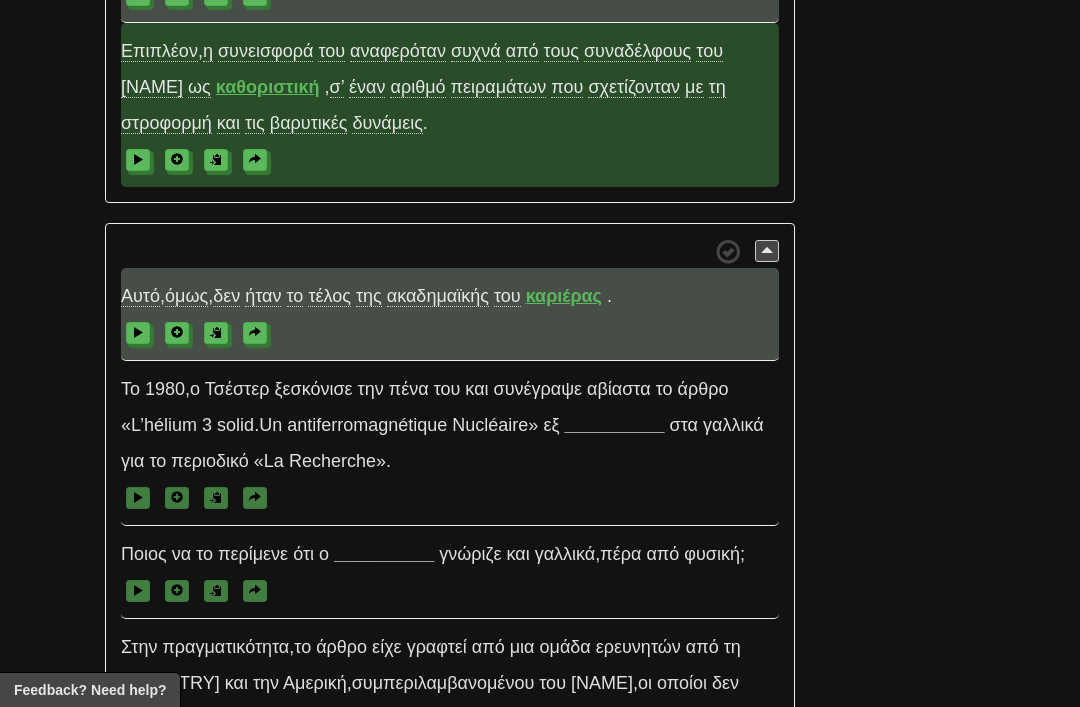 click on "__________" at bounding box center [614, 425] 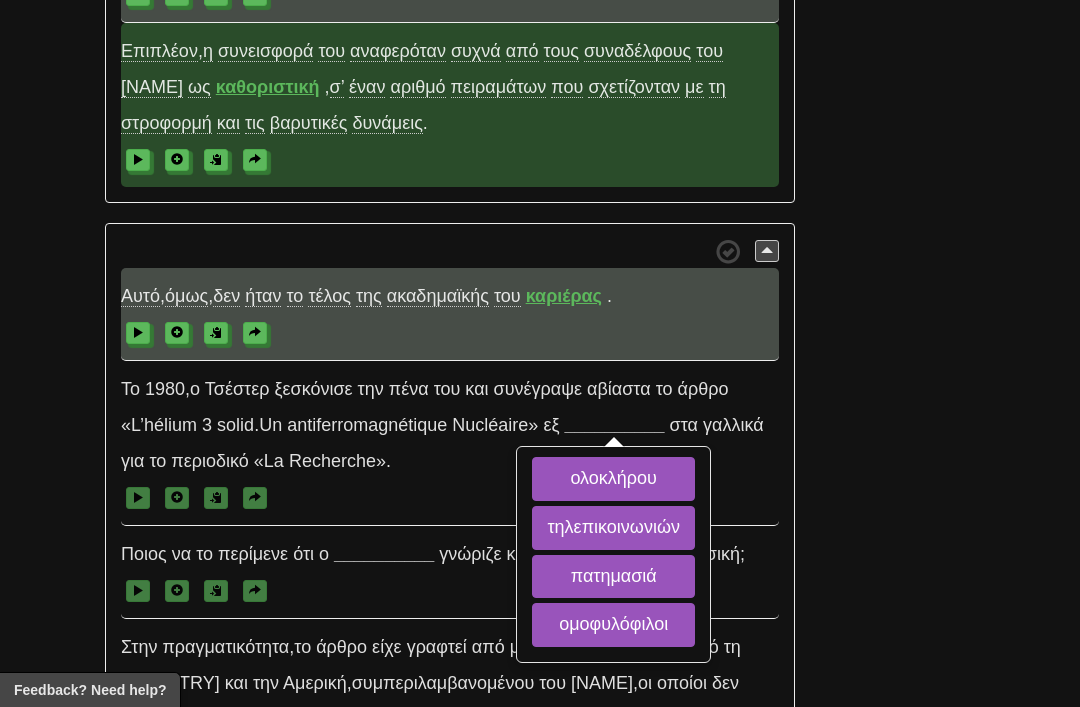 click on "ολοκλήρου" at bounding box center (613, 479) 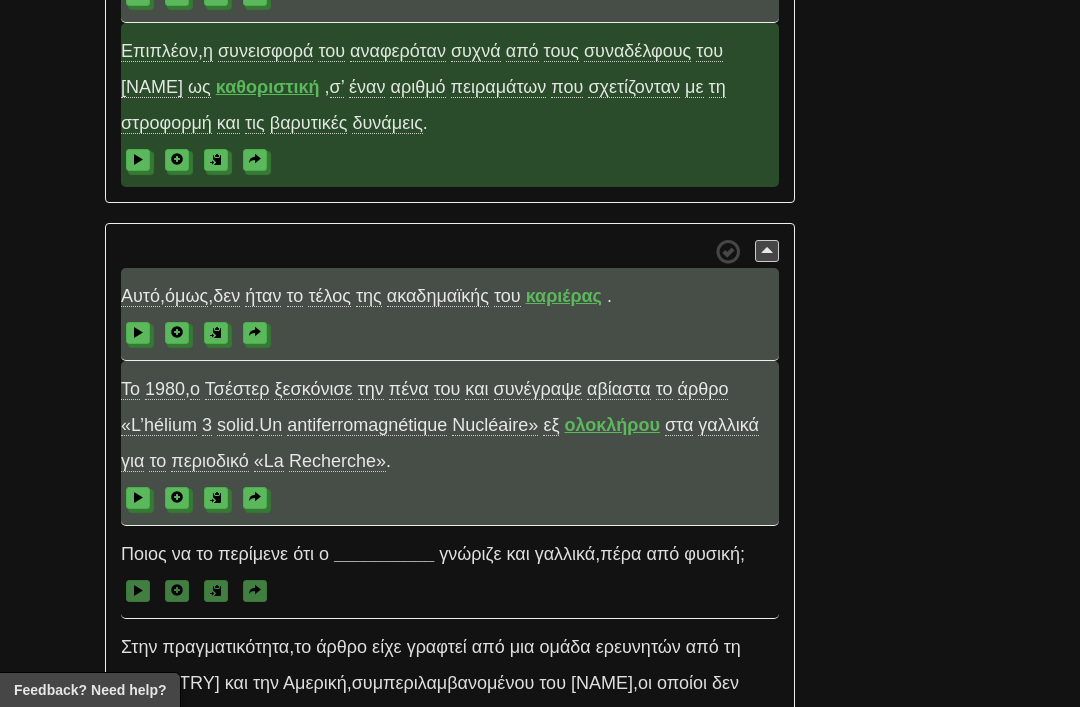 click on "ξεσκόνισε" at bounding box center [313, 389] 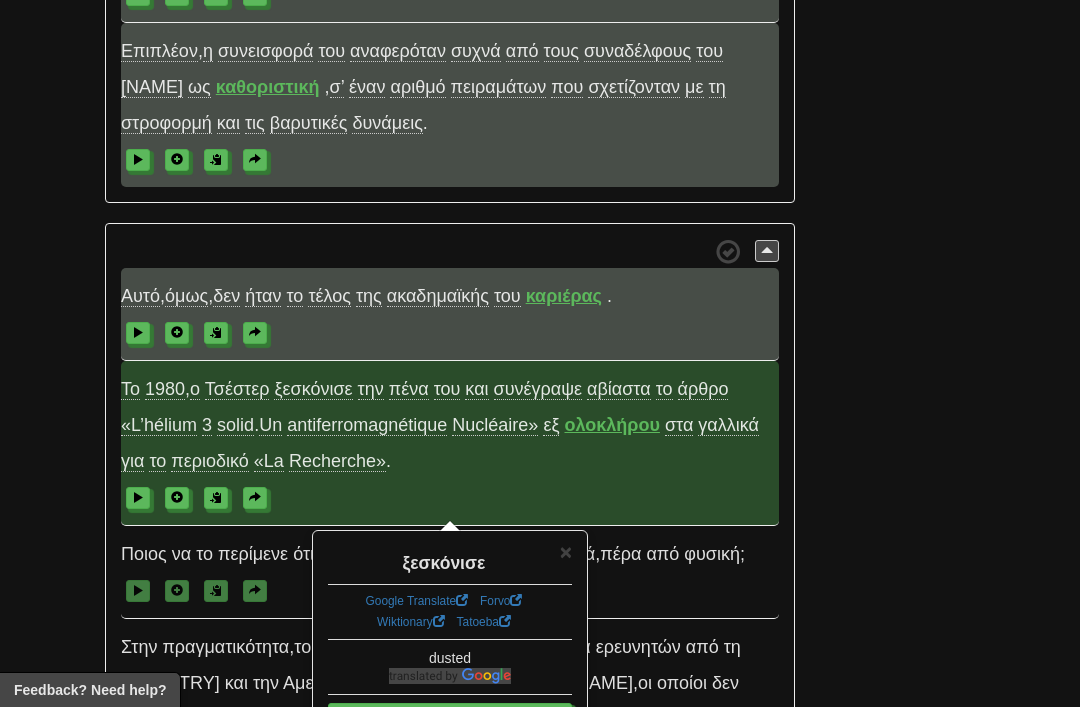 click on "αβίαστα" at bounding box center (619, 389) 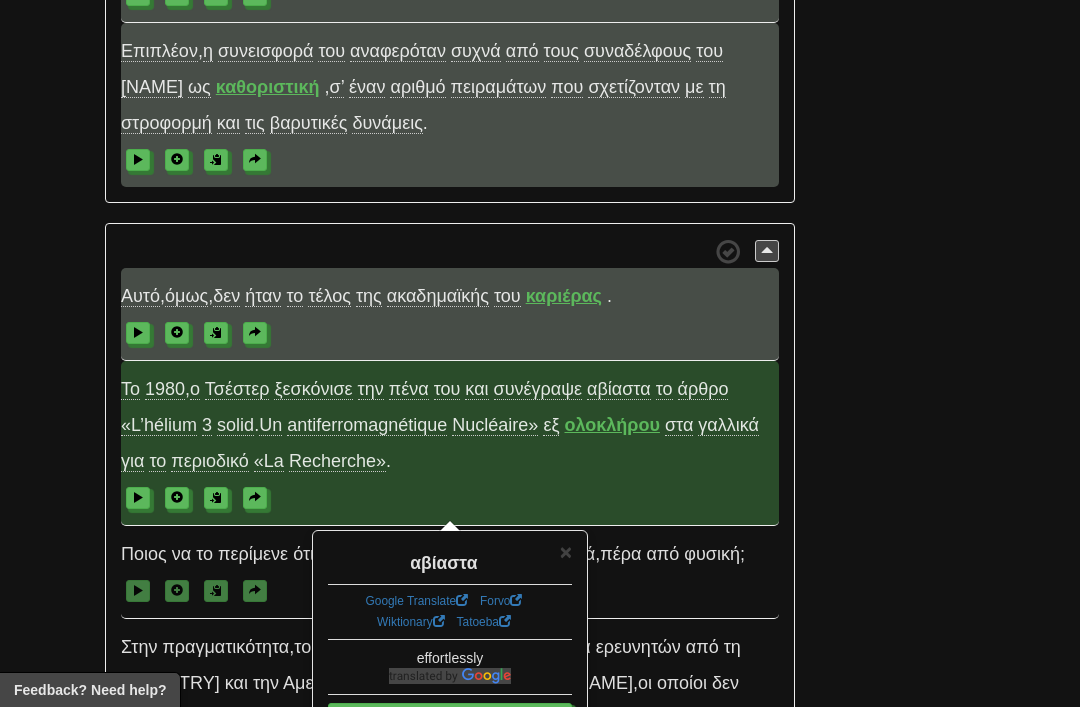 click on "ολοκλήρου" at bounding box center (611, 425) 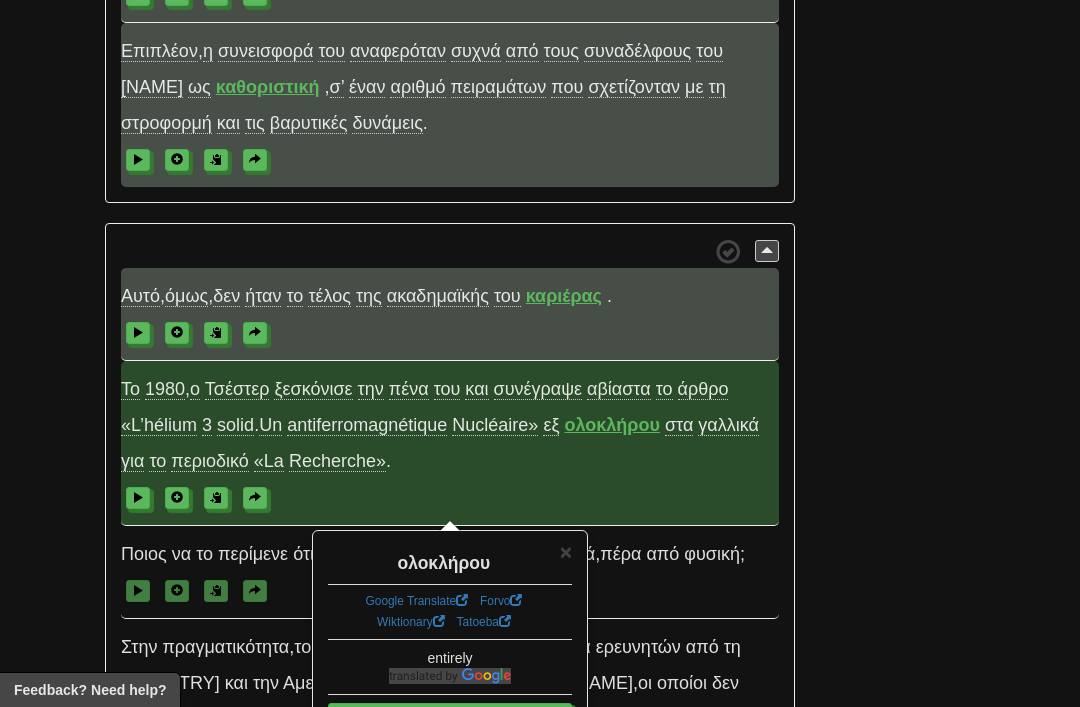 click on "/
Cloze-Reading
ΚΦ July 2025
Reset
Το   1975 ,  ο   Αμερικανός   φυσικός   και   μαθηματικός   Τζακ   Χέδερινγκτον   (Jack   Hetherington)   του   Πολιτειακού   Πανεπιστημίου   του   Μίσιγκαν   θέλησε   να   δημοσιεύσει   στο   επιστημονικό   περιοδικό   Physical   Review   Letters   μερικά   από   τα   αποτελέσματα   της   έρευνάς   του   στον   τομέα   της   φυσικής
χαμηλών
ενεργειών .
Ένας   συνάδελφός   του ,  στον   οποίο   ο   Χέδερινγκτον   είχε   δώσει   την   εργασία   του   για   μια   δεύτερη   ματιά ,  επισήμανε   ότι   είχε   χρησιμοποιήσει   κατά   λάθος   στο   κείμενο" at bounding box center [540, 2703] 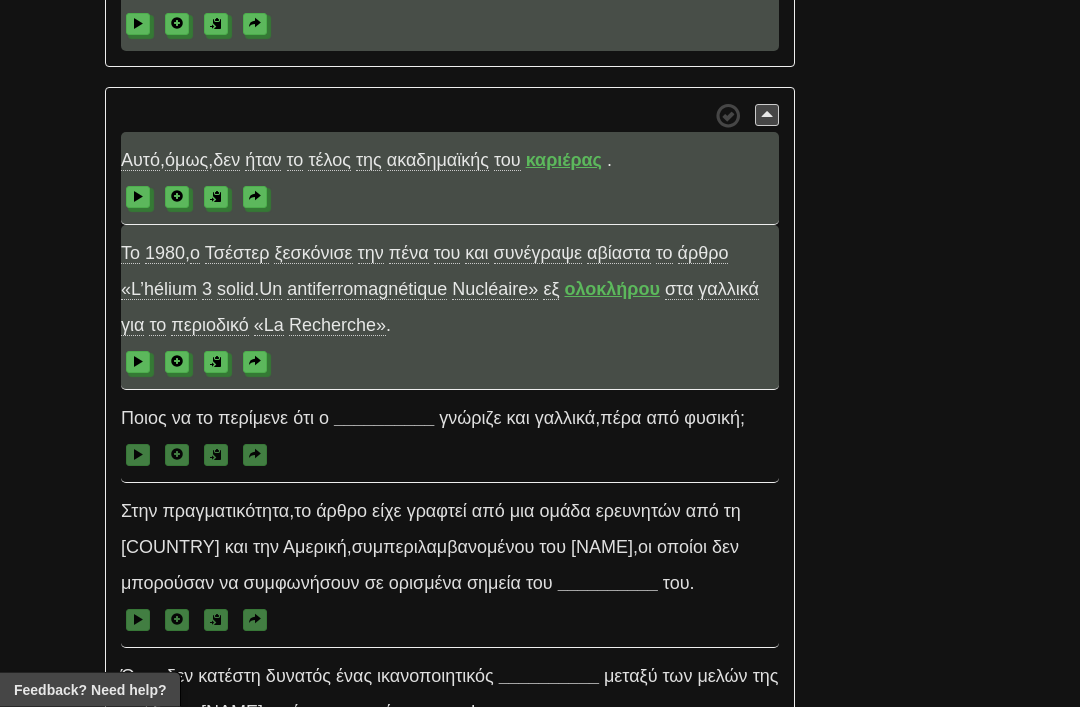 scroll, scrollTop: 7605, scrollLeft: 0, axis: vertical 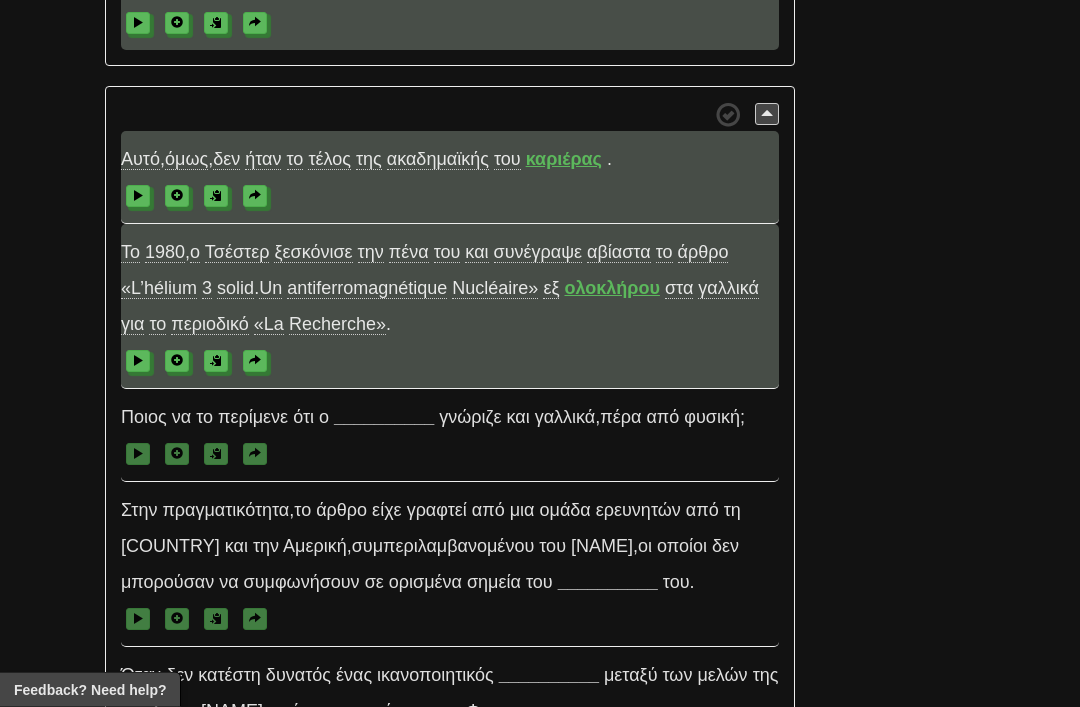 click on "__________" at bounding box center [384, 418] 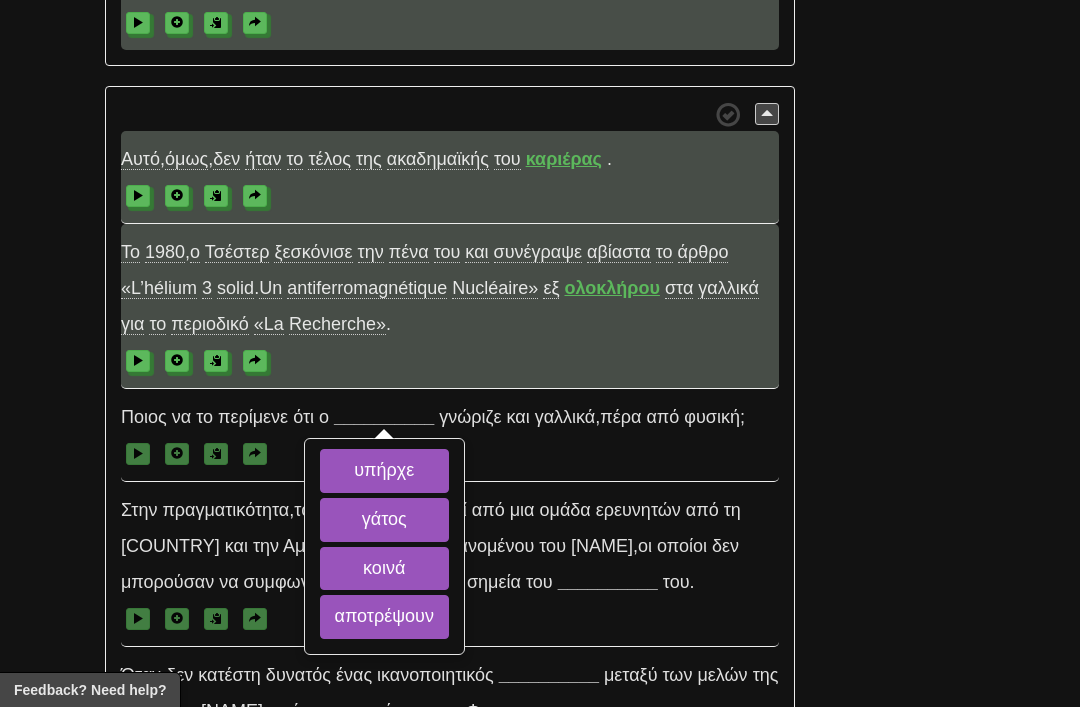 click on "γάτος" at bounding box center (384, 520) 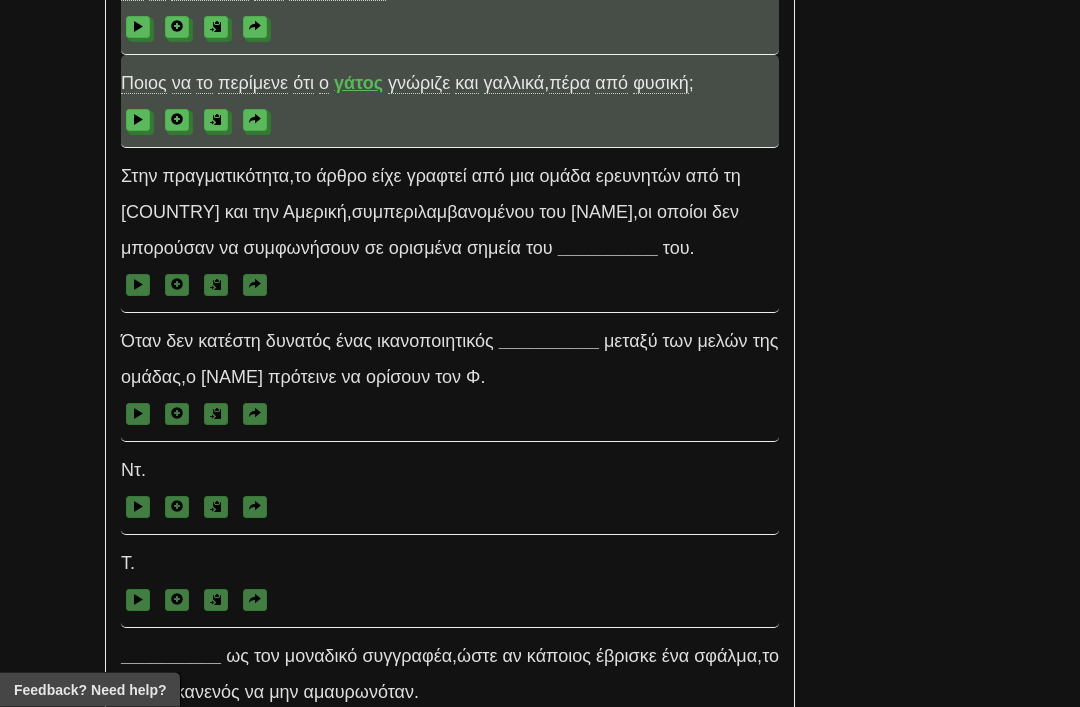 scroll, scrollTop: 7941, scrollLeft: 0, axis: vertical 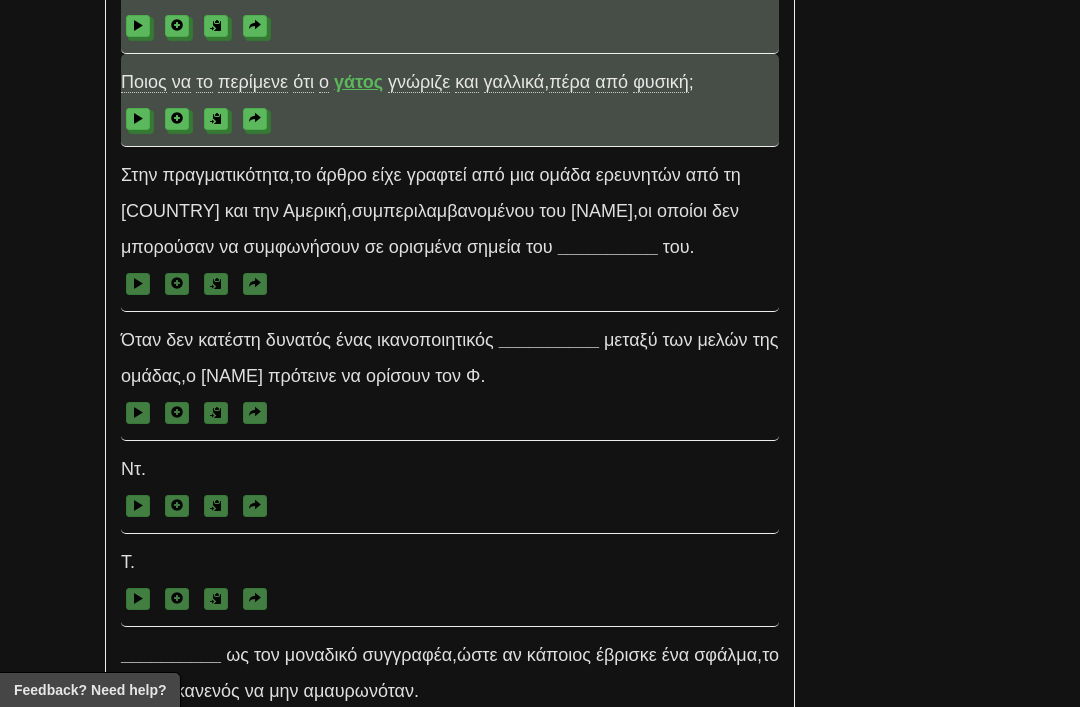 click on "__________" at bounding box center [608, 247] 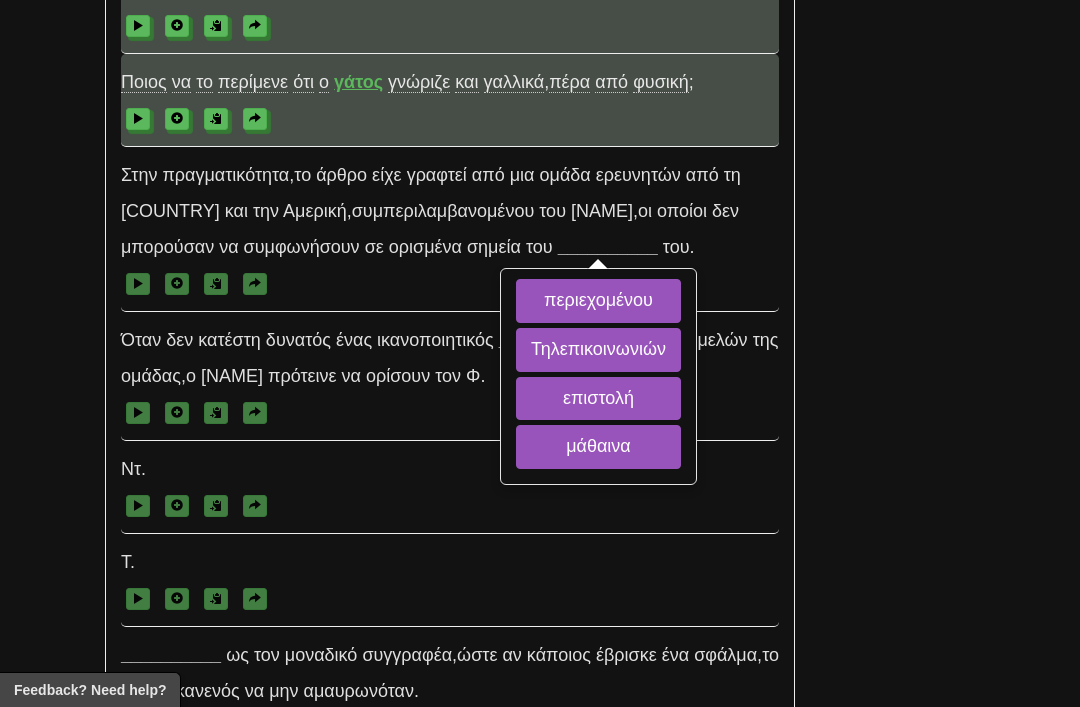 click on "περιεχομένου" at bounding box center [598, 301] 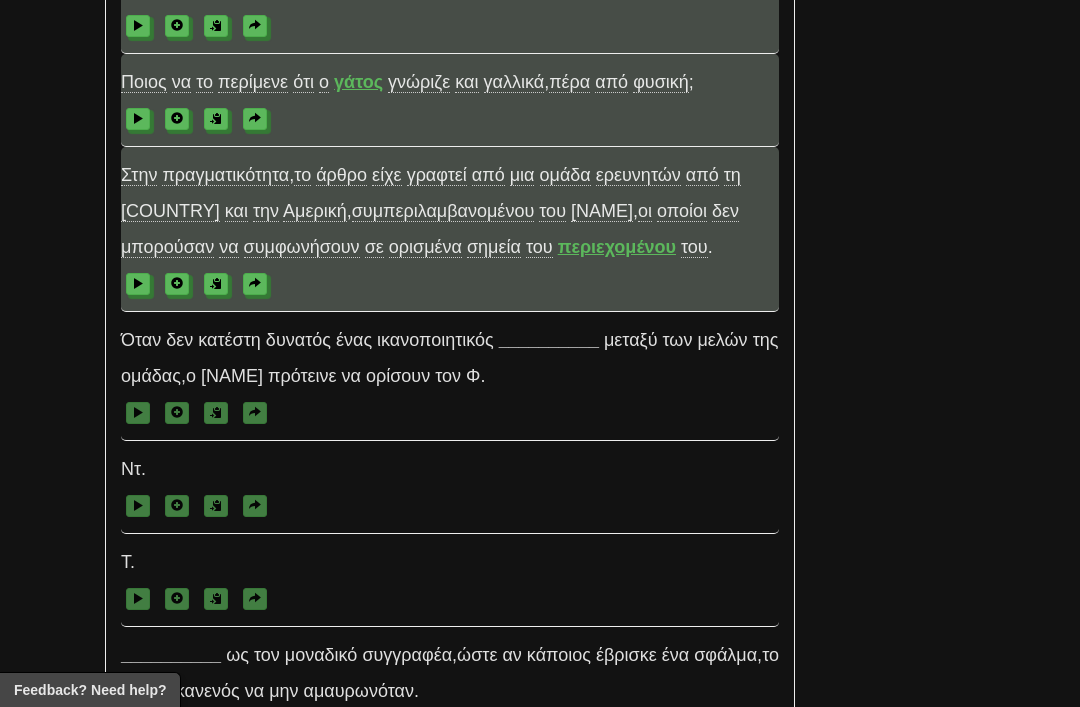 click on "__________" at bounding box center (549, 340) 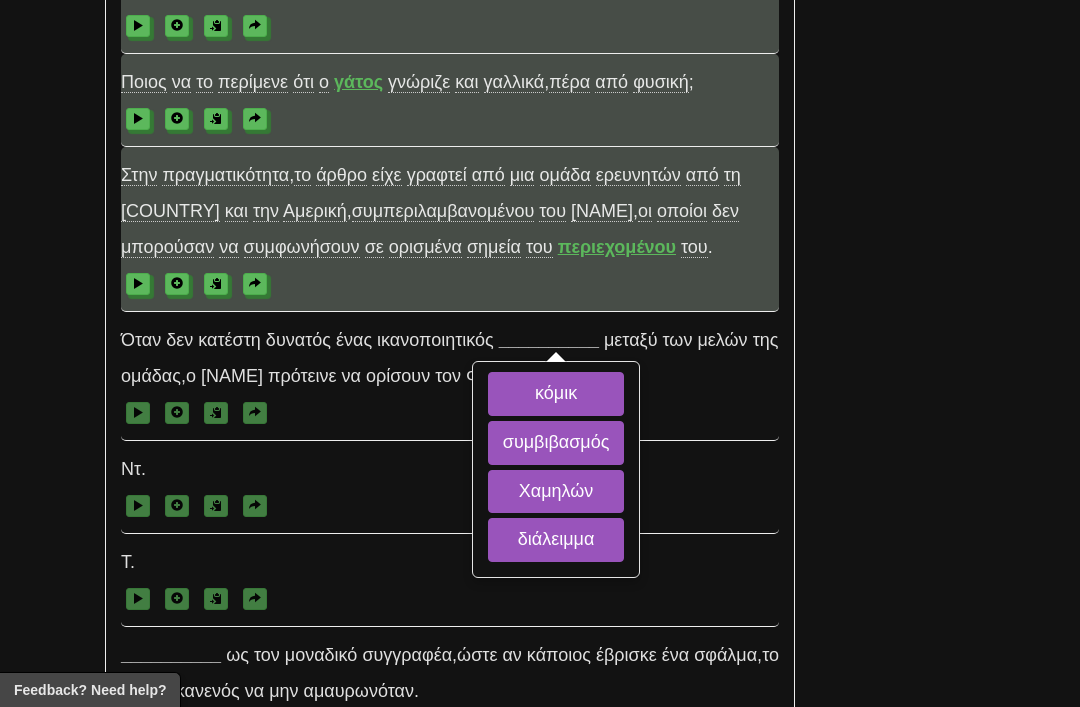 click on "συμβιβασμός" at bounding box center (556, 443) 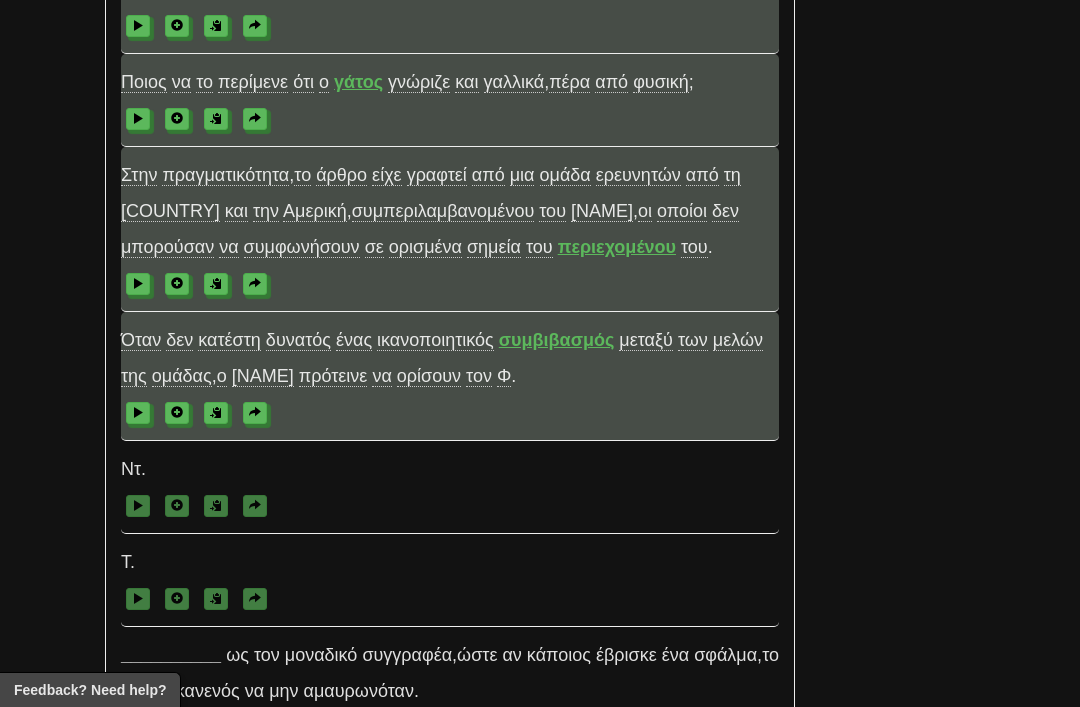 click on "ορίσουν" at bounding box center [429, 376] 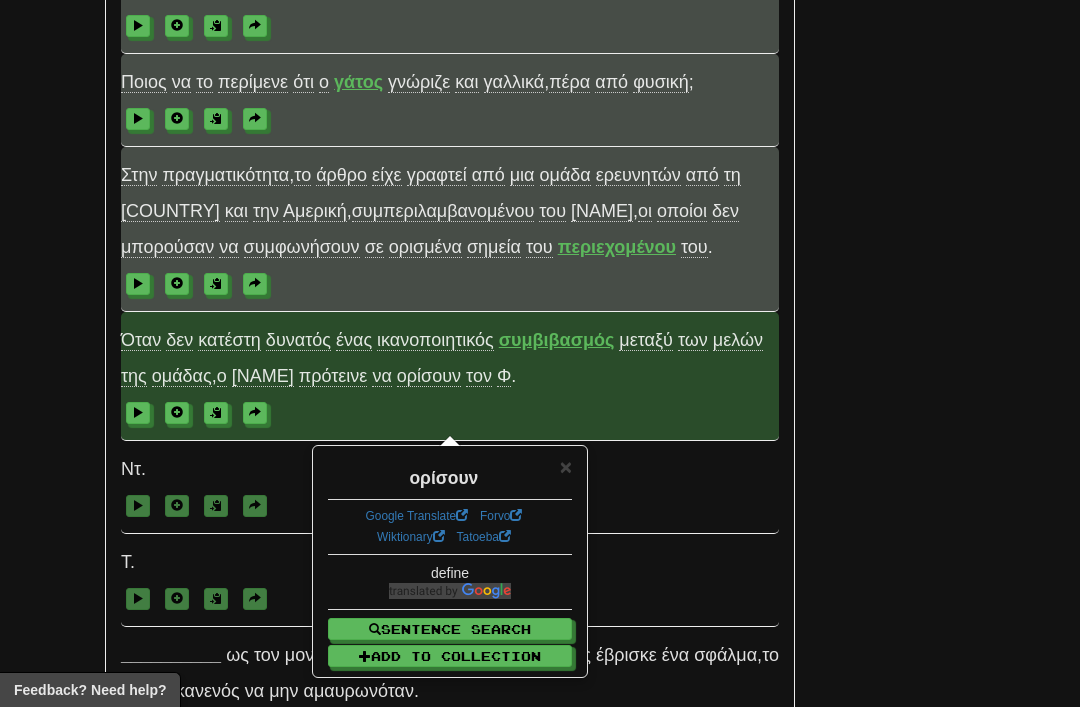 click on "συμβιβασμός" at bounding box center (557, 340) 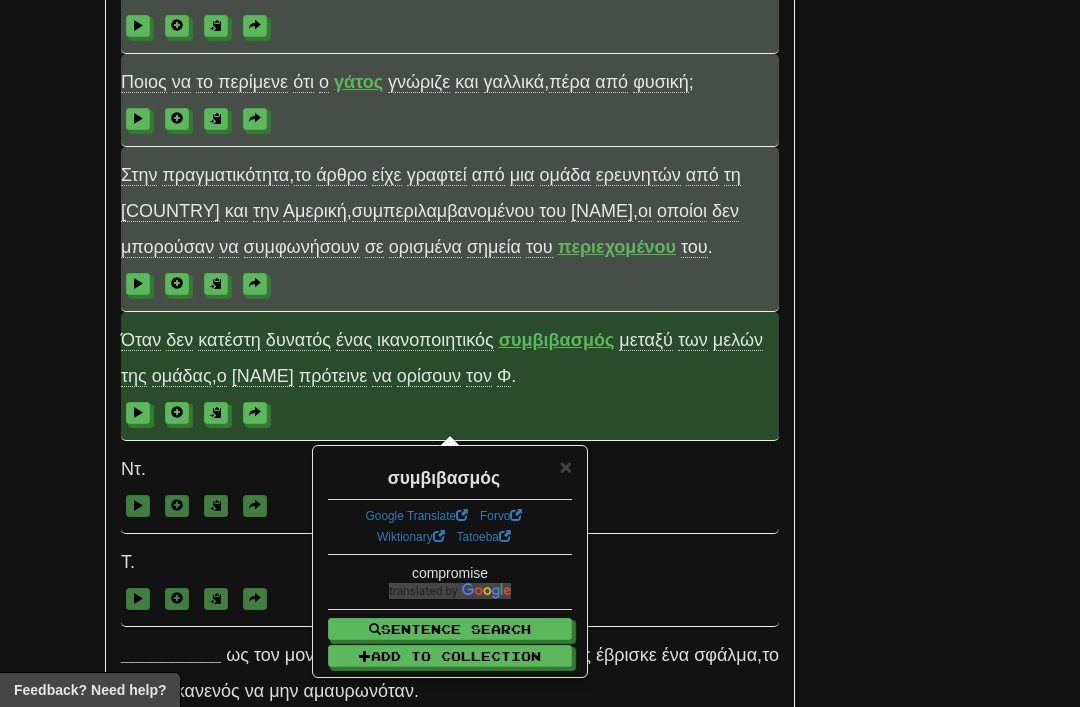 click on "×" at bounding box center (566, 466) 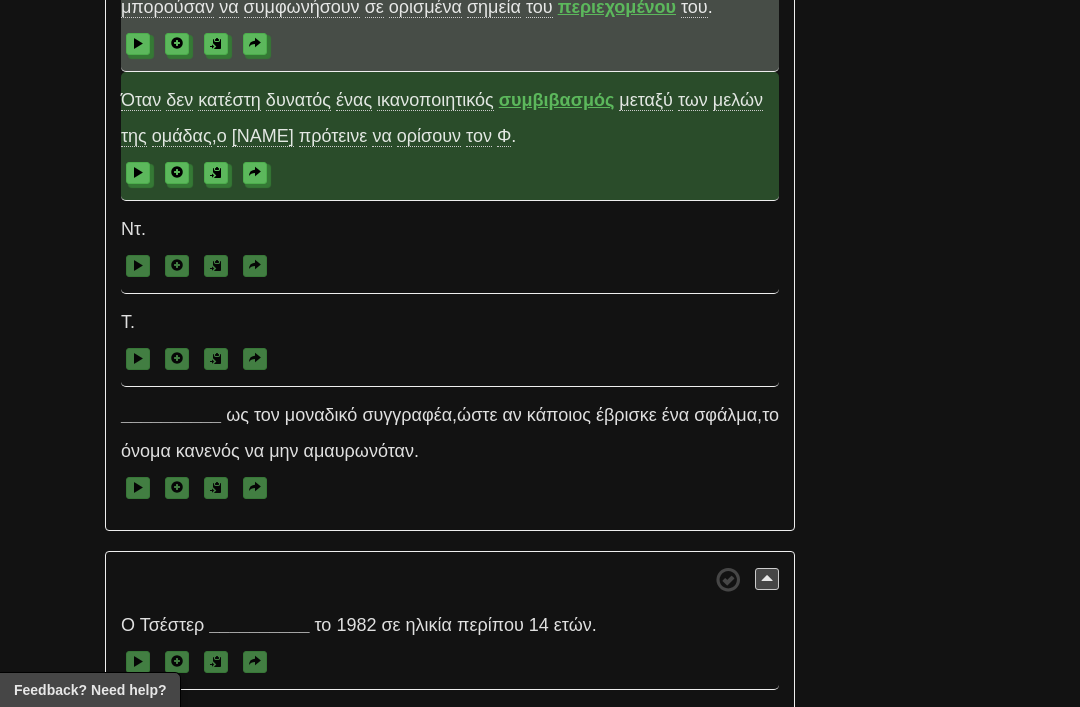 scroll, scrollTop: 8182, scrollLeft: 0, axis: vertical 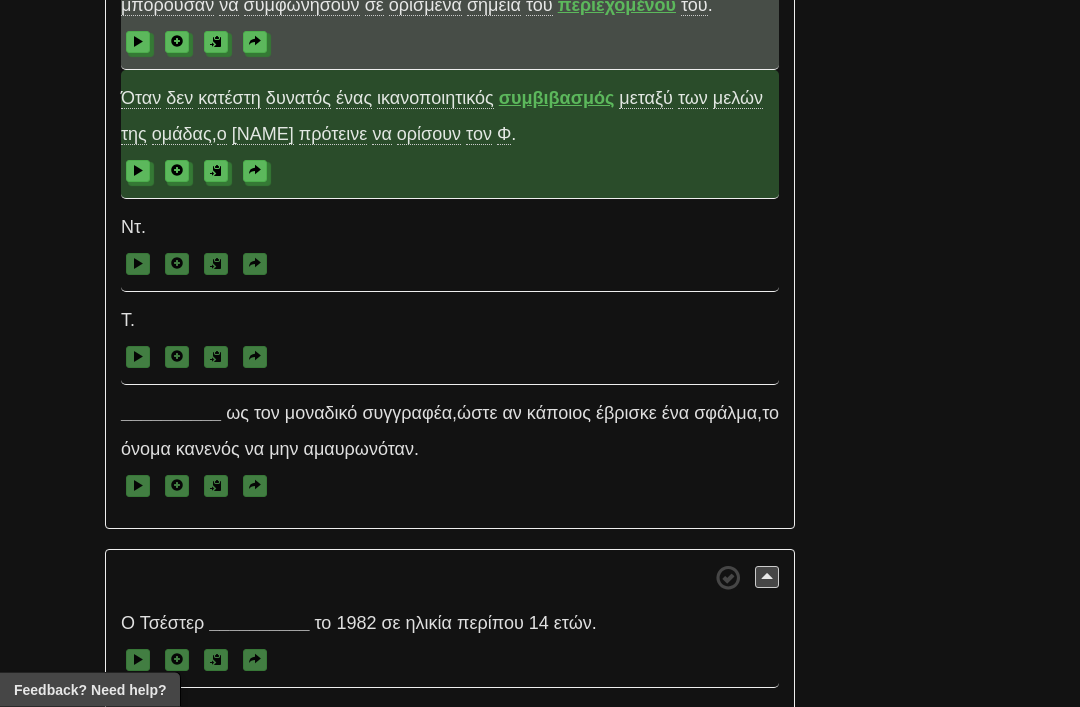 click on "__________" at bounding box center [171, 414] 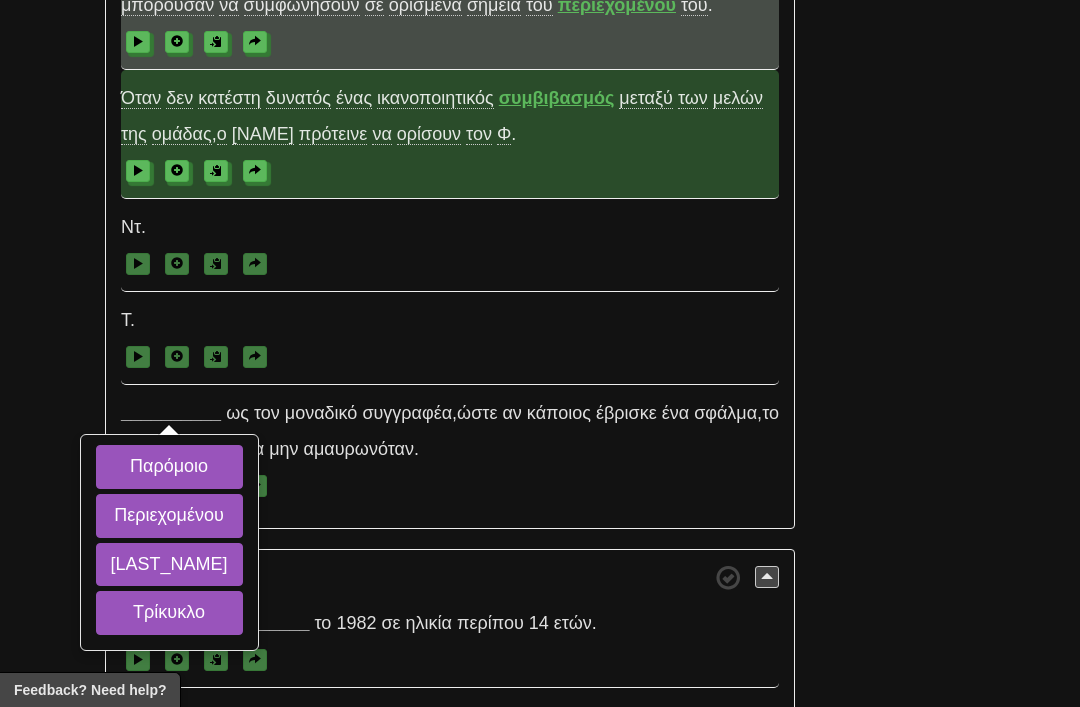 click on "Γουίλαρντ" at bounding box center [169, 565] 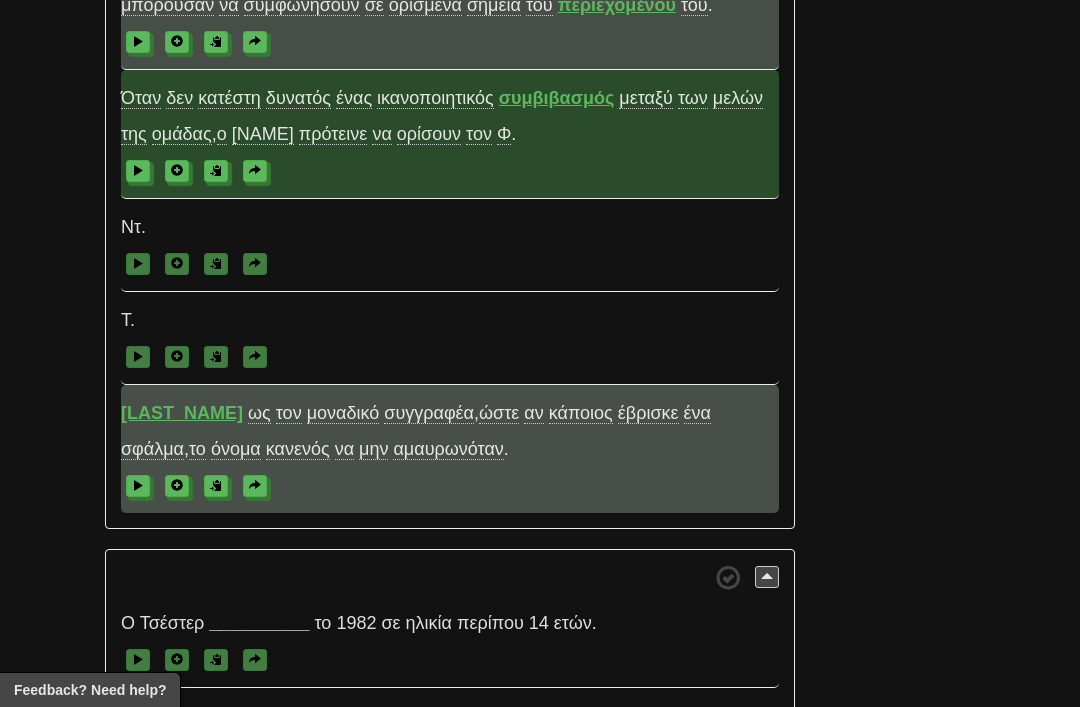click on "ορίσουν" at bounding box center (429, 134) 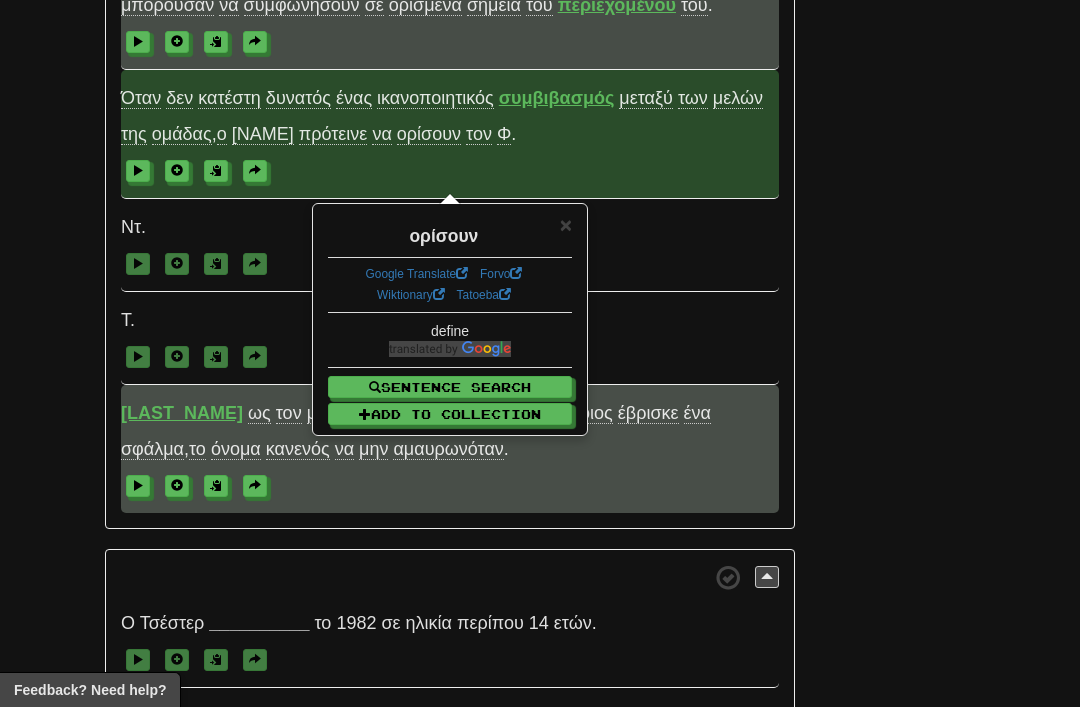 click on "/
Cloze-Reading
ΚΦ July 2025
Reset
Το   1975 ,  ο   Αμερικανός   φυσικός   και   μαθηματικός   Τζακ   Χέδερινγκτον   (Jack   Hetherington)   του   Πολιτειακού   Πανεπιστημίου   του   Μίσιγκαν   θέλησε   να   δημοσιεύσει   στο   επιστημονικό   περιοδικό   Physical   Review   Letters   μερικά   από   τα   αποτελέσματα   της   έρευνάς   του   στον   τομέα   της   φυσικής
χαμηλών
ενεργειών .
Ένας   συνάδελφός   του ,  στον   οποίο   ο   Χέδερινγκτον   είχε   δώσει   την   εργασία   του   για   μια   δεύτερη   ματιά ,  επισήμανε   ότι   είχε   χρησιμοποιήσει   κατά   λάθος   στο   κείμενο" at bounding box center [540, 1989] 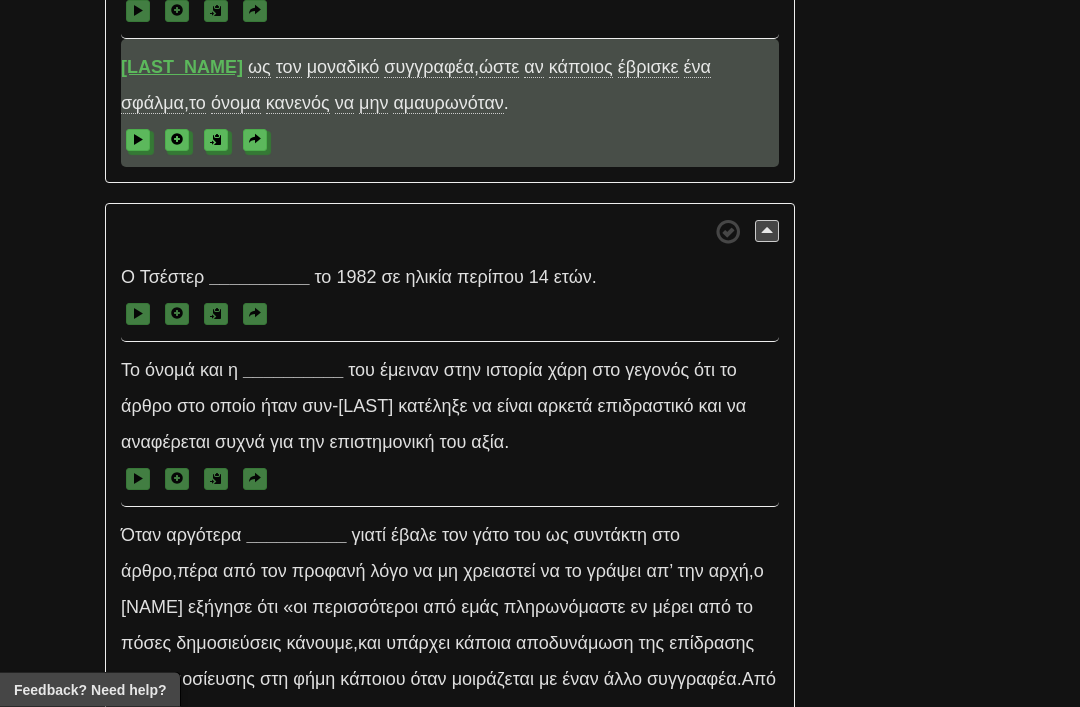 scroll, scrollTop: 8542, scrollLeft: 0, axis: vertical 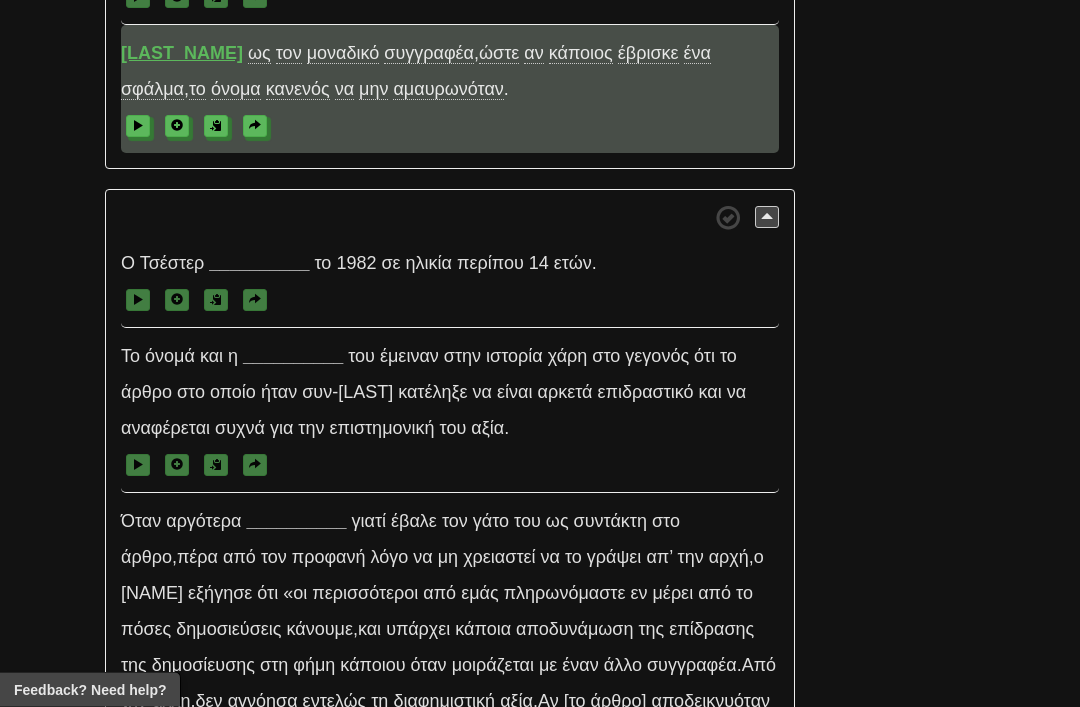 click on "__________" at bounding box center (259, 264) 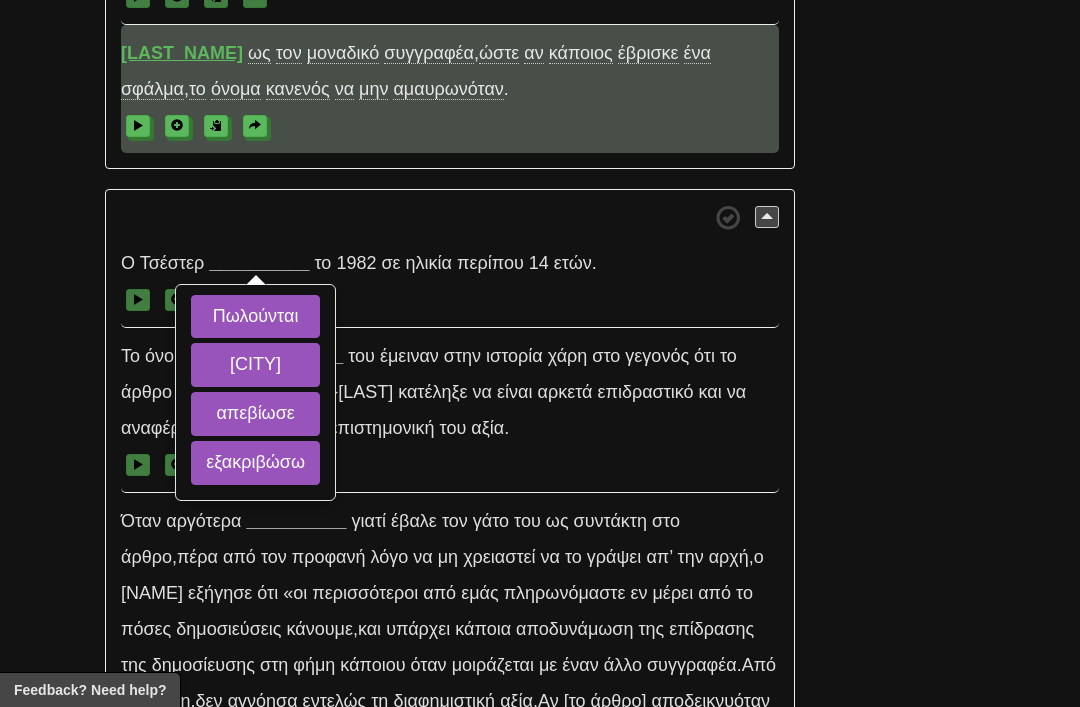 click on "απεβίωσε" at bounding box center (255, 414) 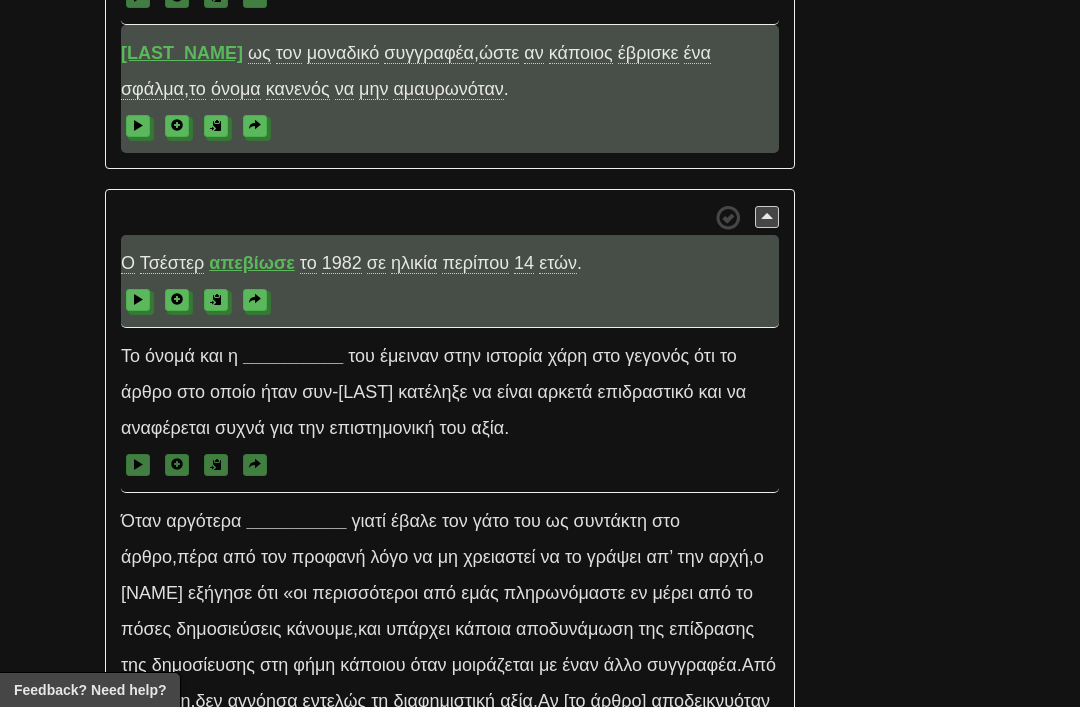 click on "__________" at bounding box center (293, 356) 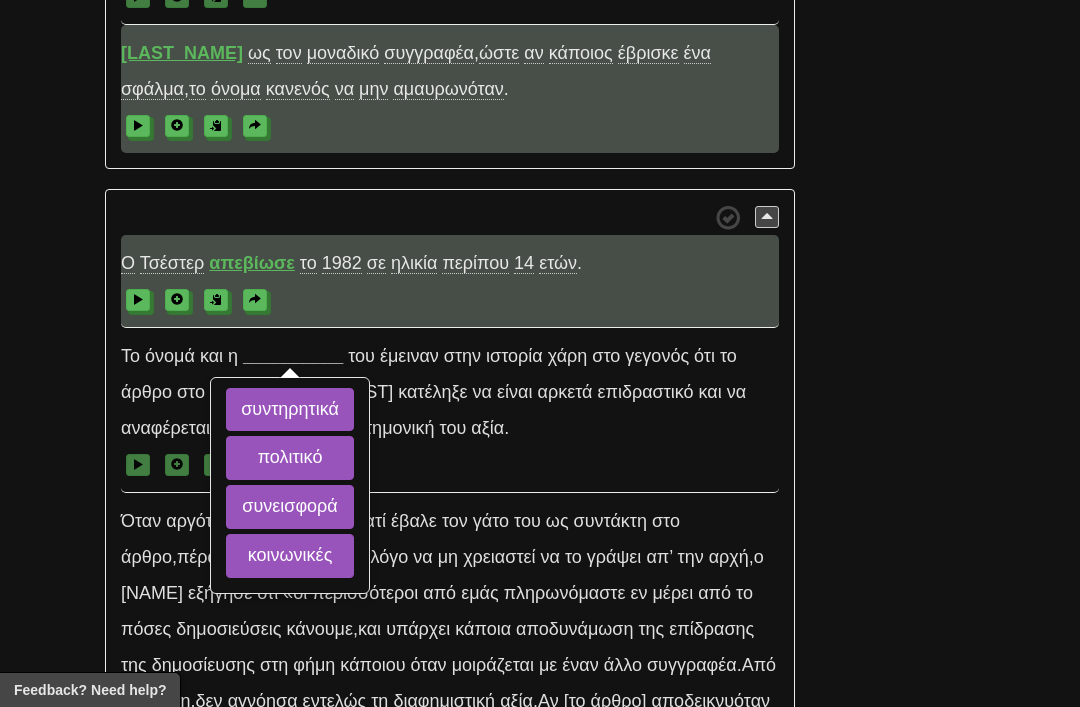 click on "συνεισφορά" at bounding box center [290, 507] 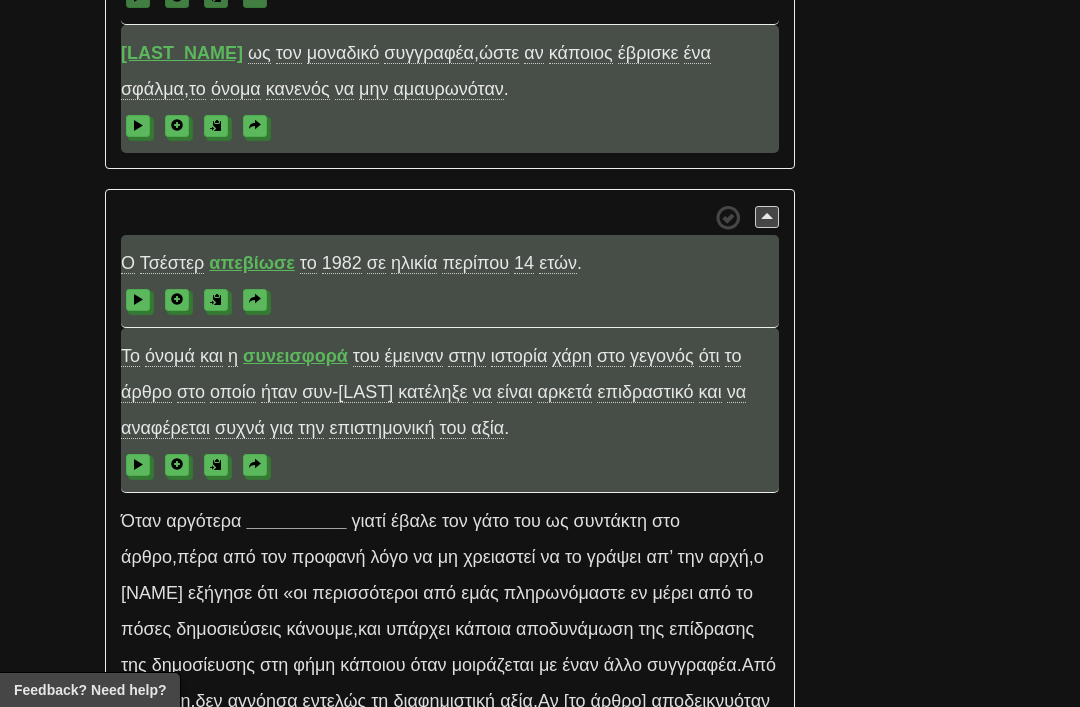 click on "συνεισφορά" at bounding box center [295, 356] 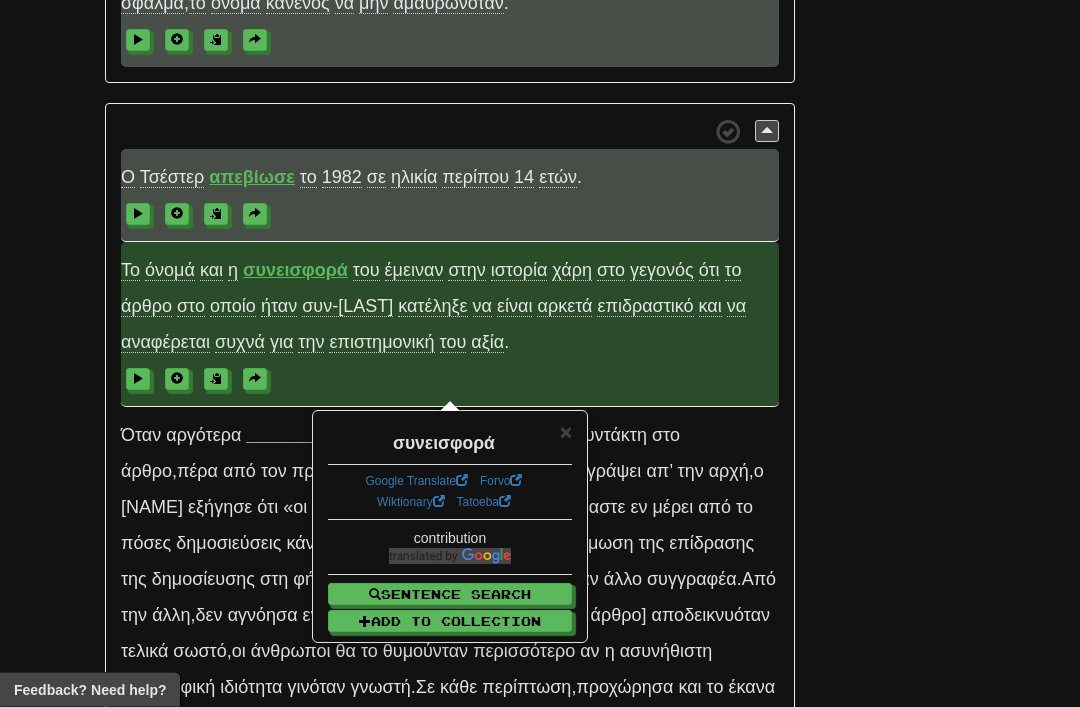 scroll, scrollTop: 8629, scrollLeft: 0, axis: vertical 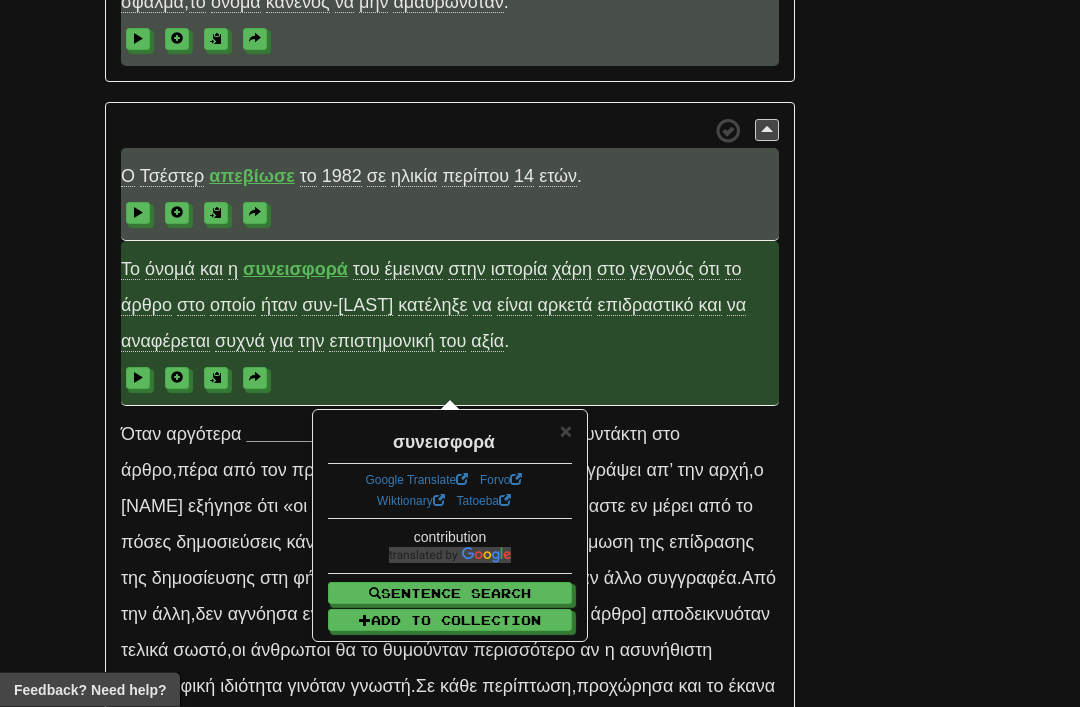 click at bounding box center [255, 379] 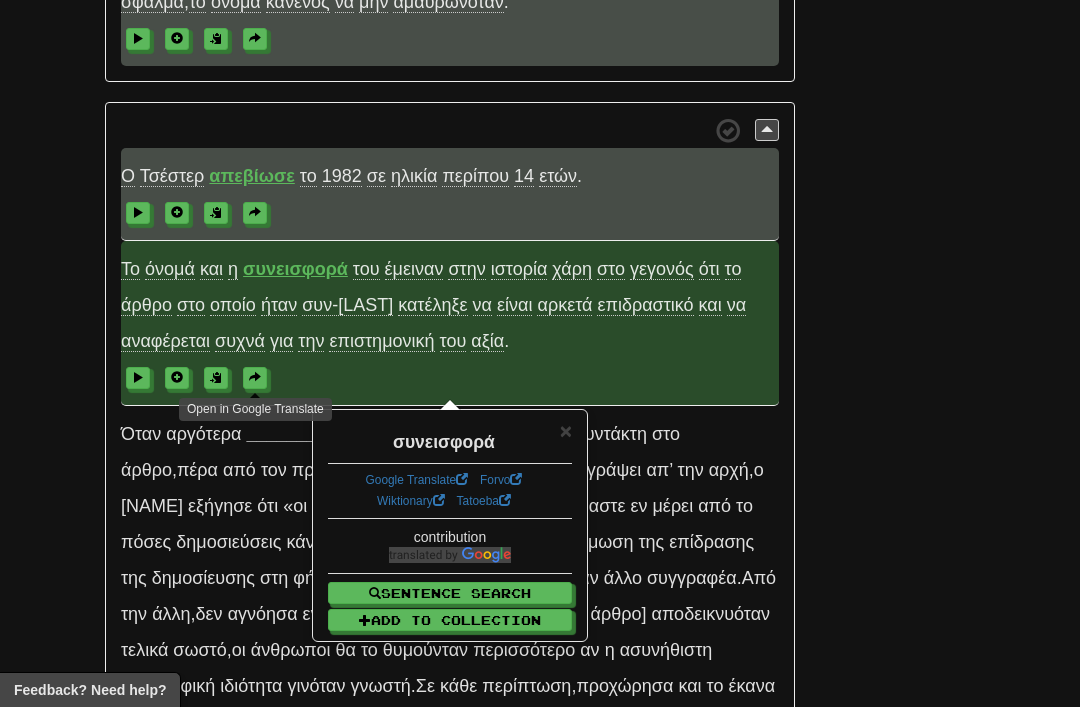 scroll, scrollTop: 8662, scrollLeft: 0, axis: vertical 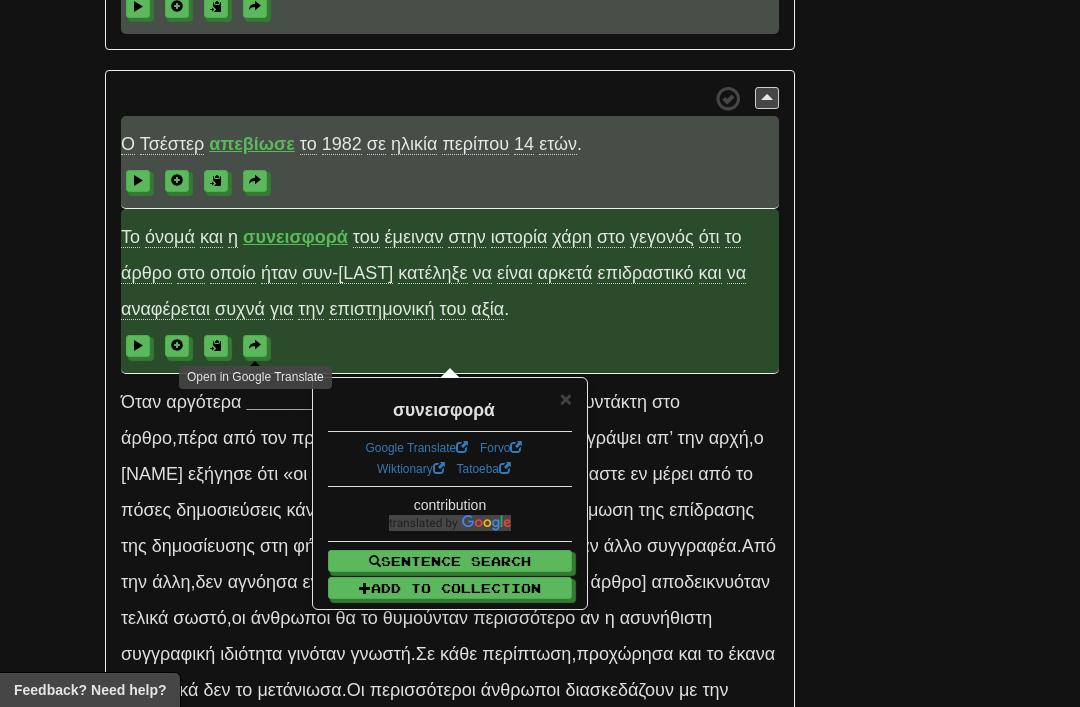 click on "×" at bounding box center [566, 398] 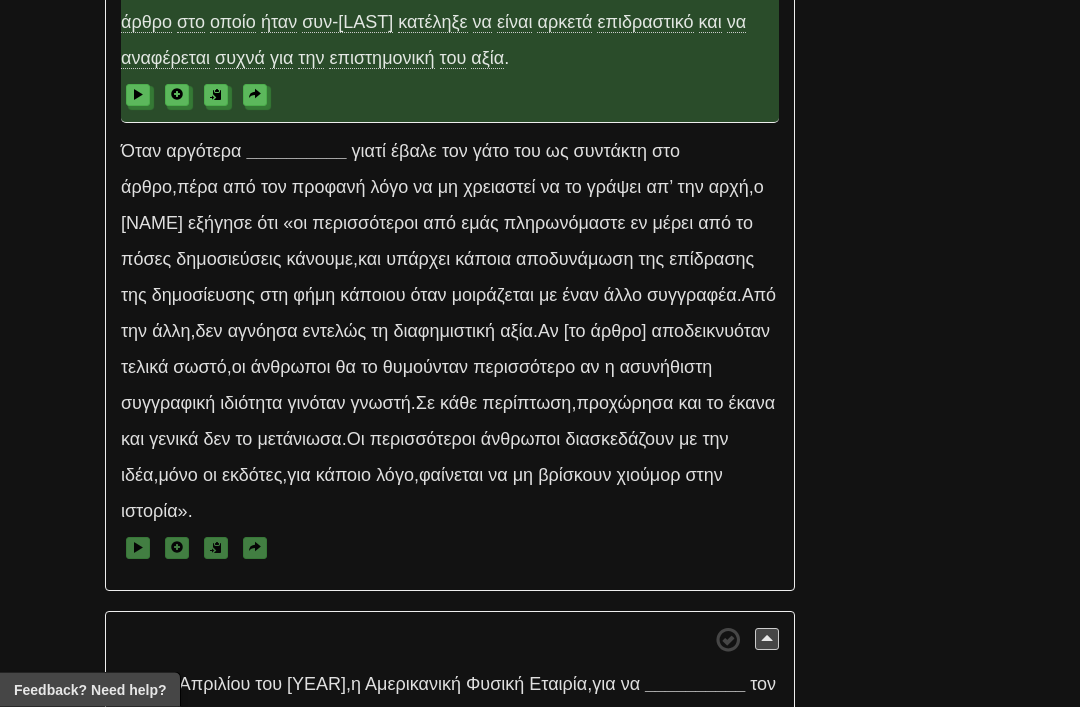 scroll, scrollTop: 8917, scrollLeft: 0, axis: vertical 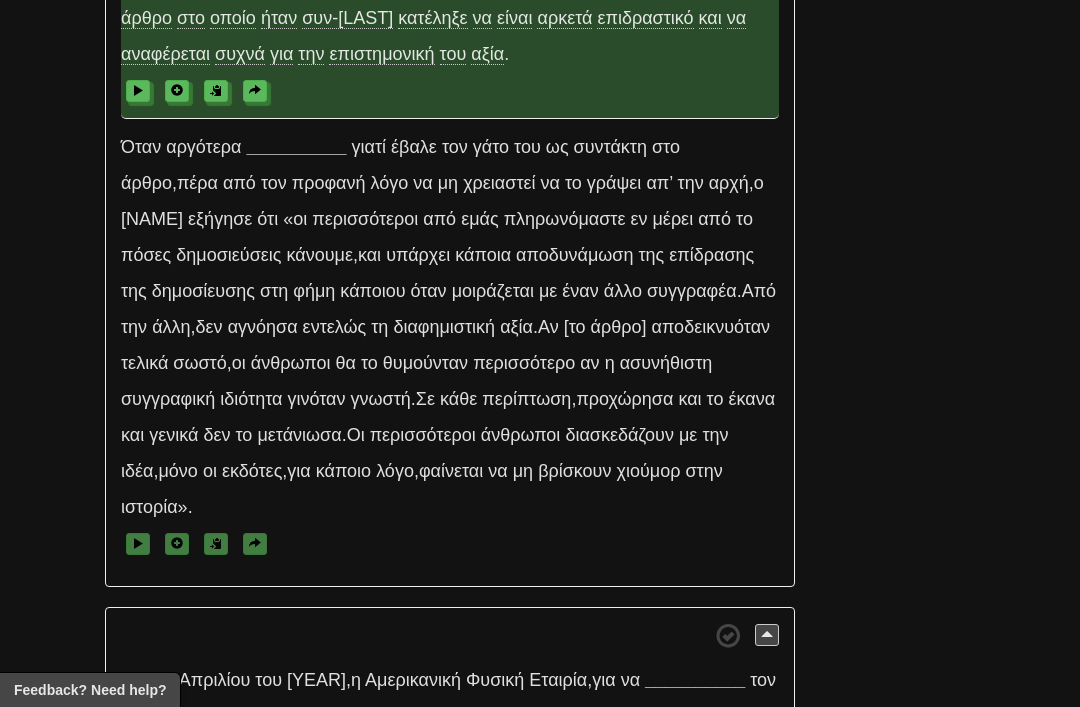 click on "__________" at bounding box center (296, 147) 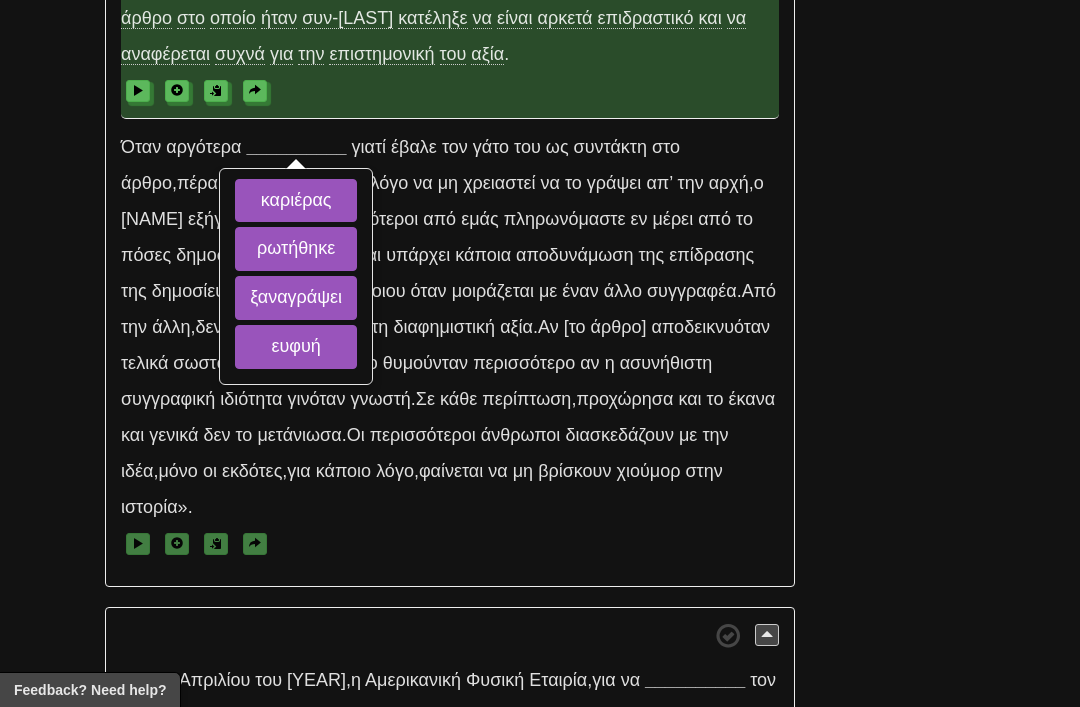 click on "ρωτήθηκε" at bounding box center [296, 249] 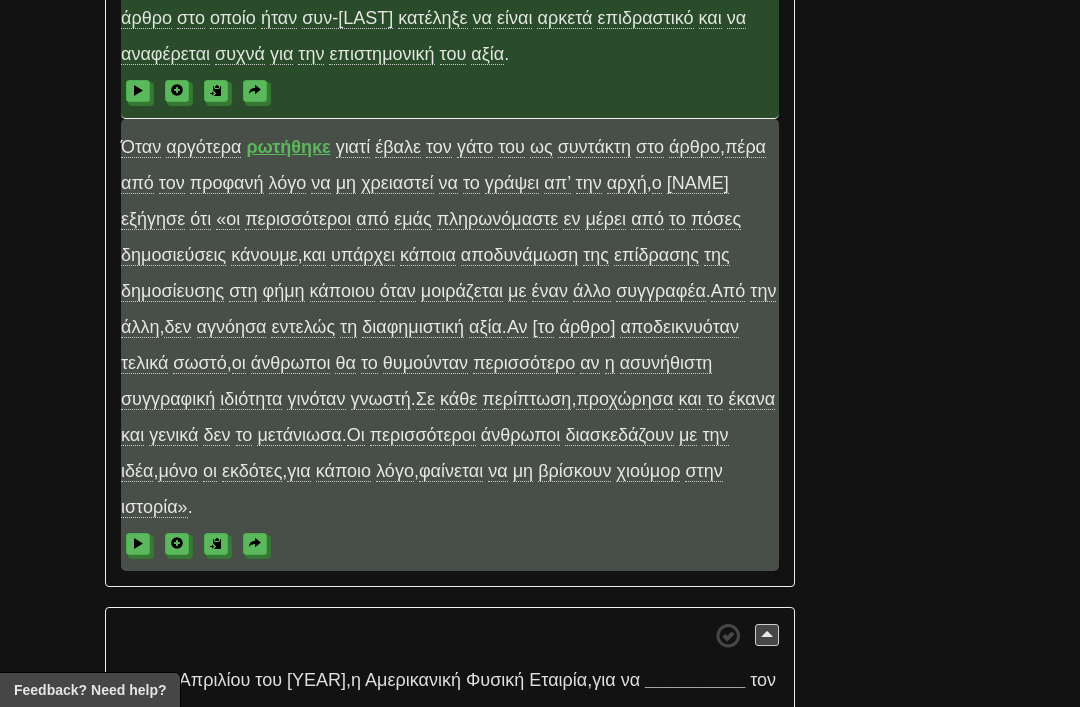 click at bounding box center [255, 544] 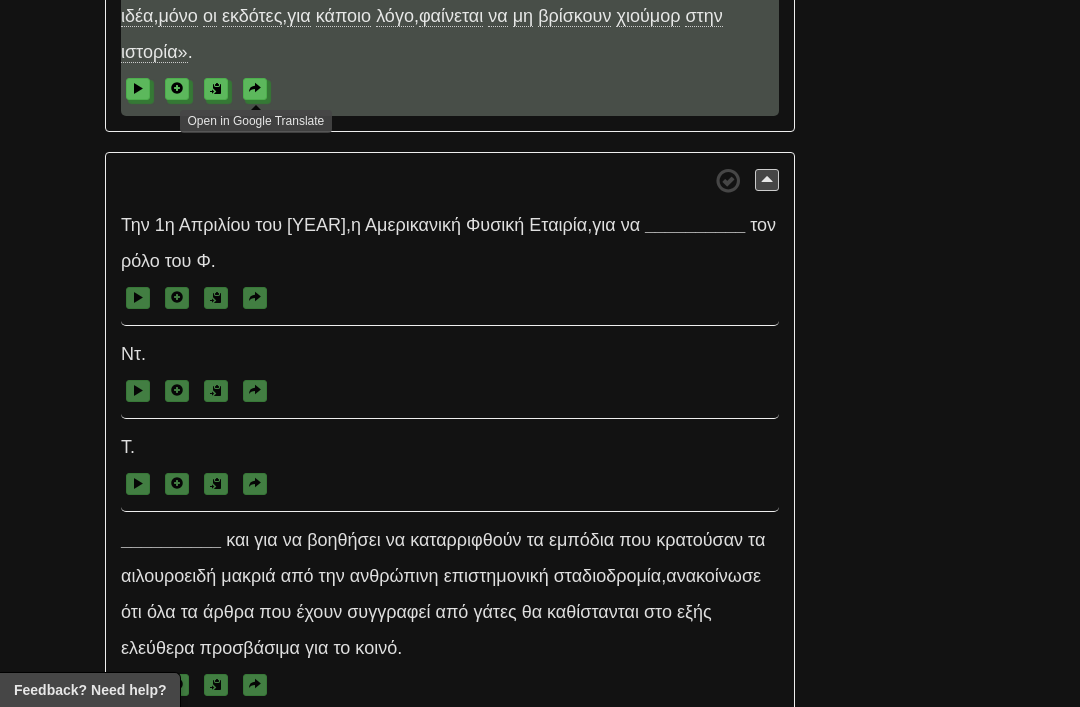 scroll, scrollTop: 9374, scrollLeft: 0, axis: vertical 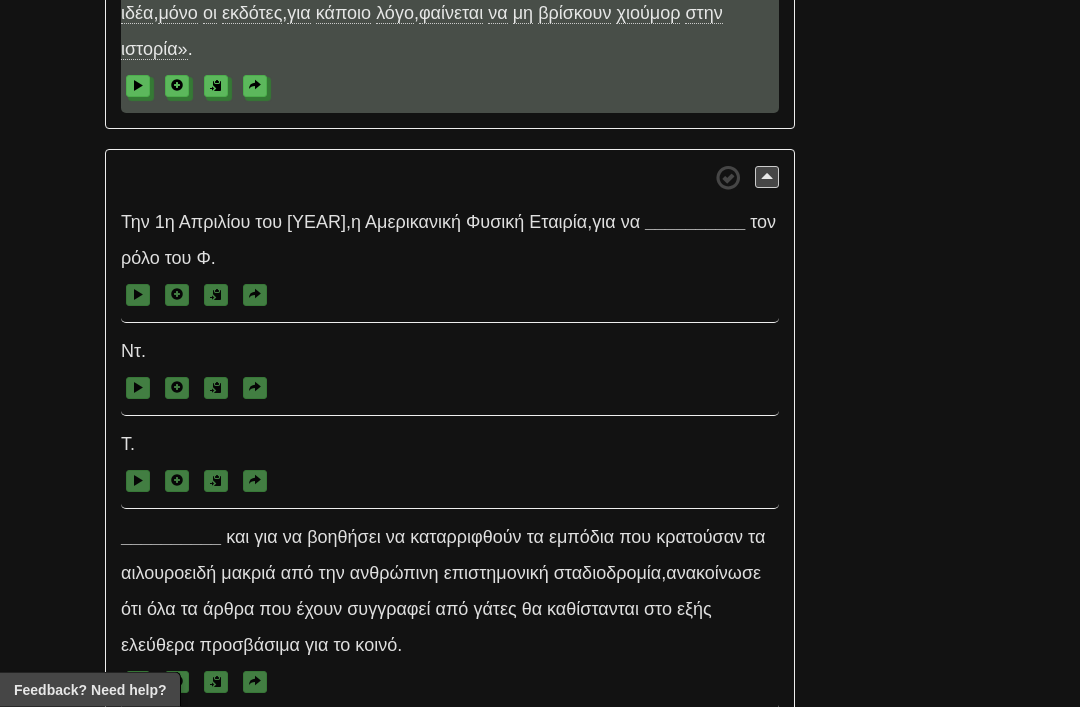 click on "__________" at bounding box center (695, 223) 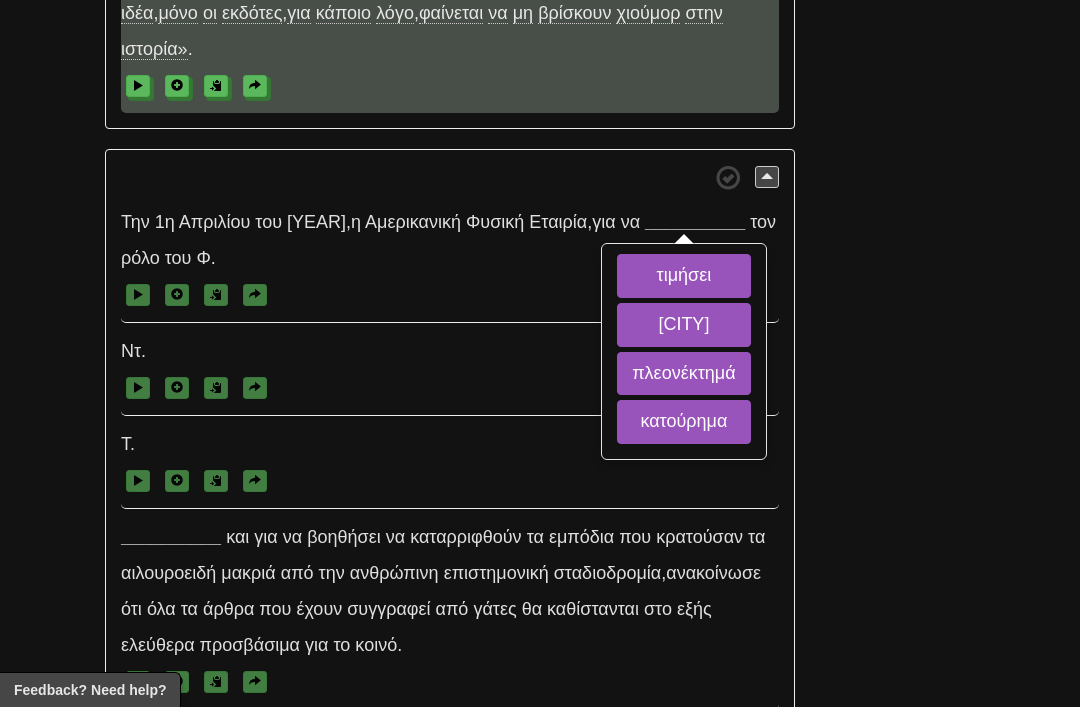 click on "τιμήσει" at bounding box center (683, 276) 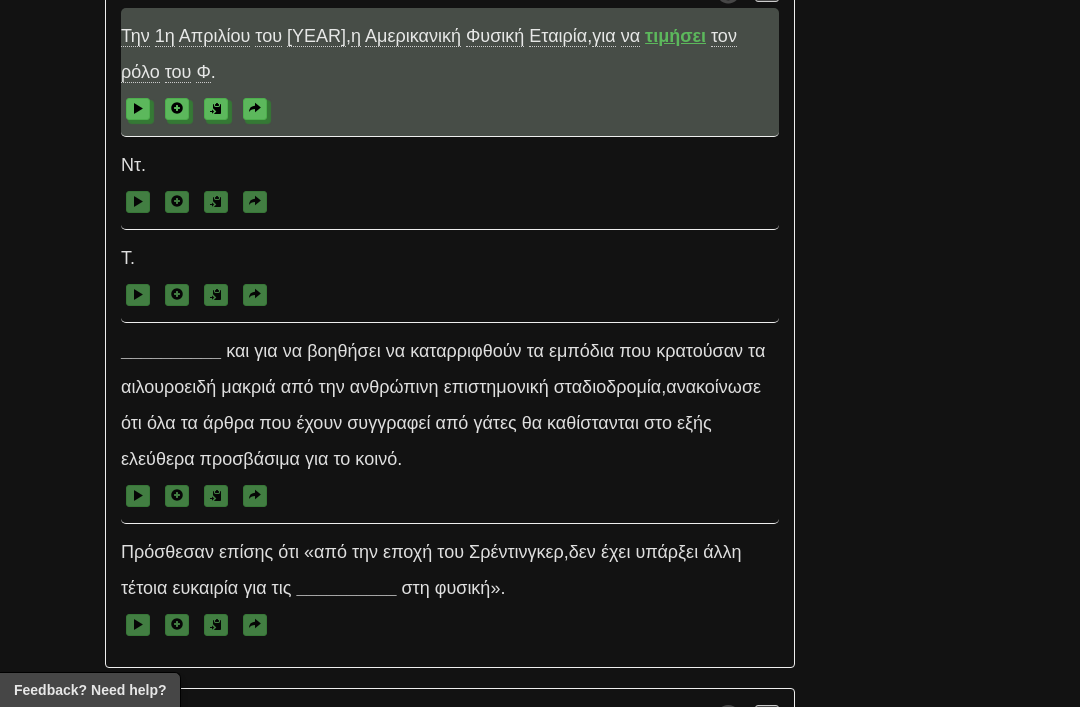 scroll, scrollTop: 9564, scrollLeft: 0, axis: vertical 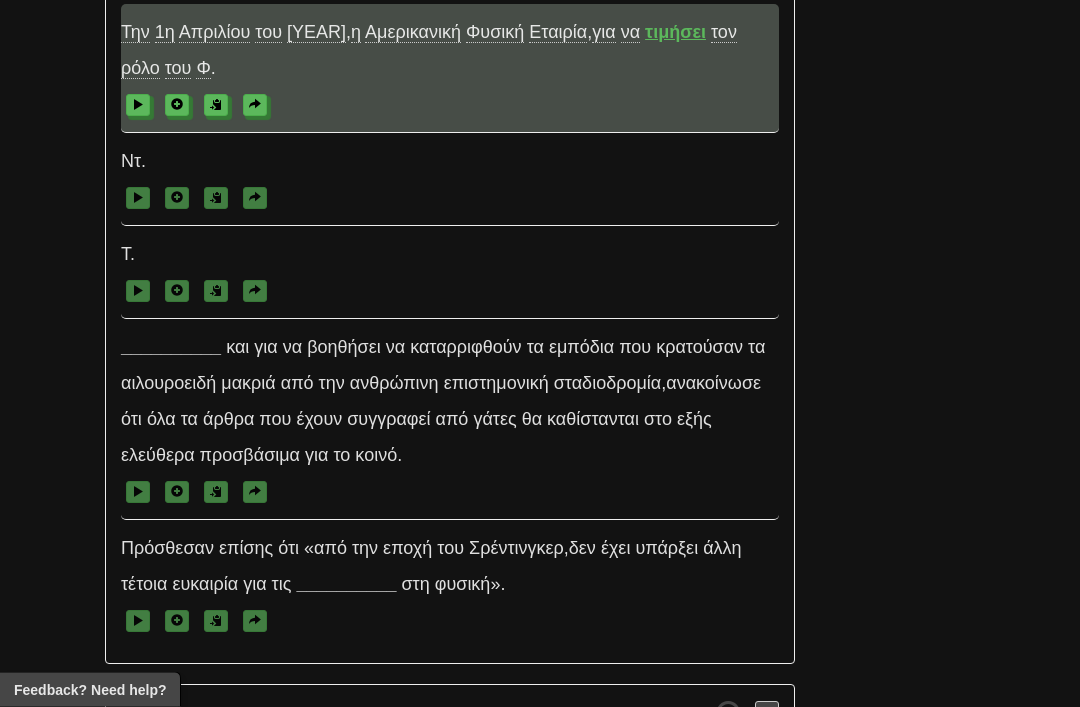 click on "__________" at bounding box center [171, 348] 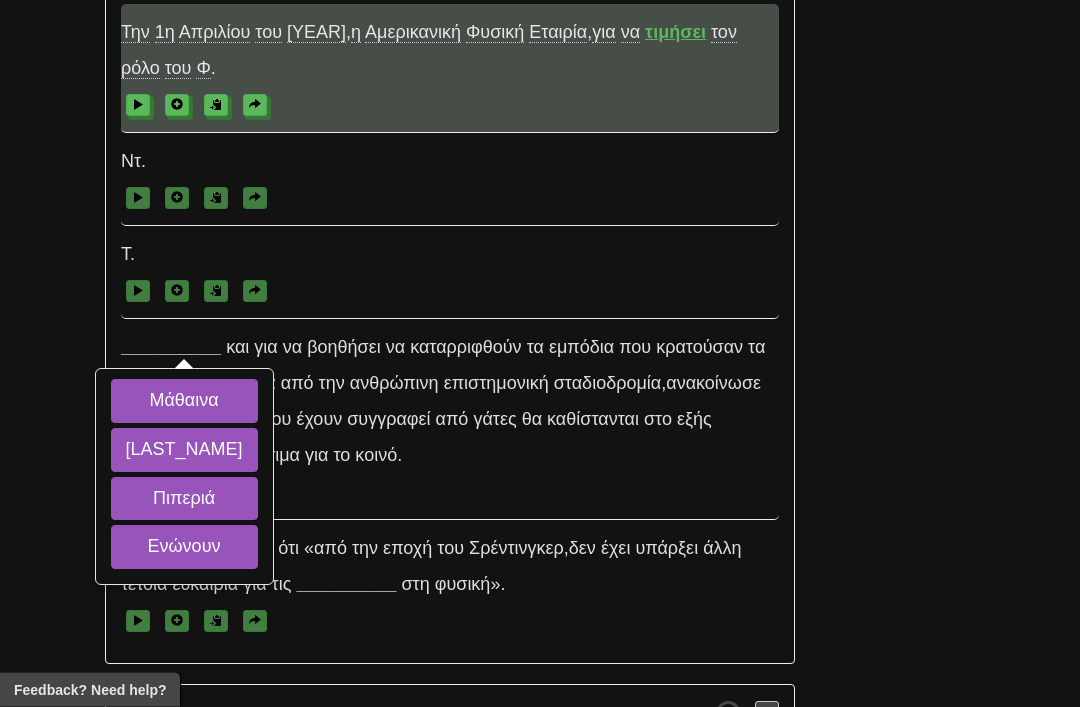 scroll, scrollTop: 9565, scrollLeft: 0, axis: vertical 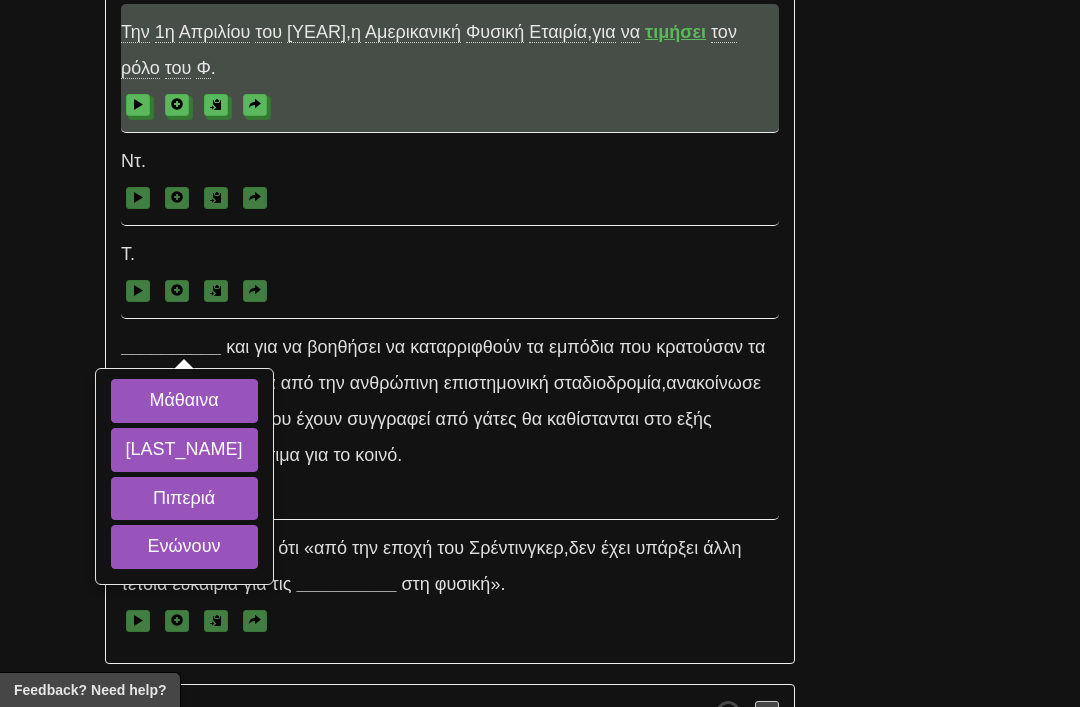 click on "Γουίλαρντ" at bounding box center [184, 450] 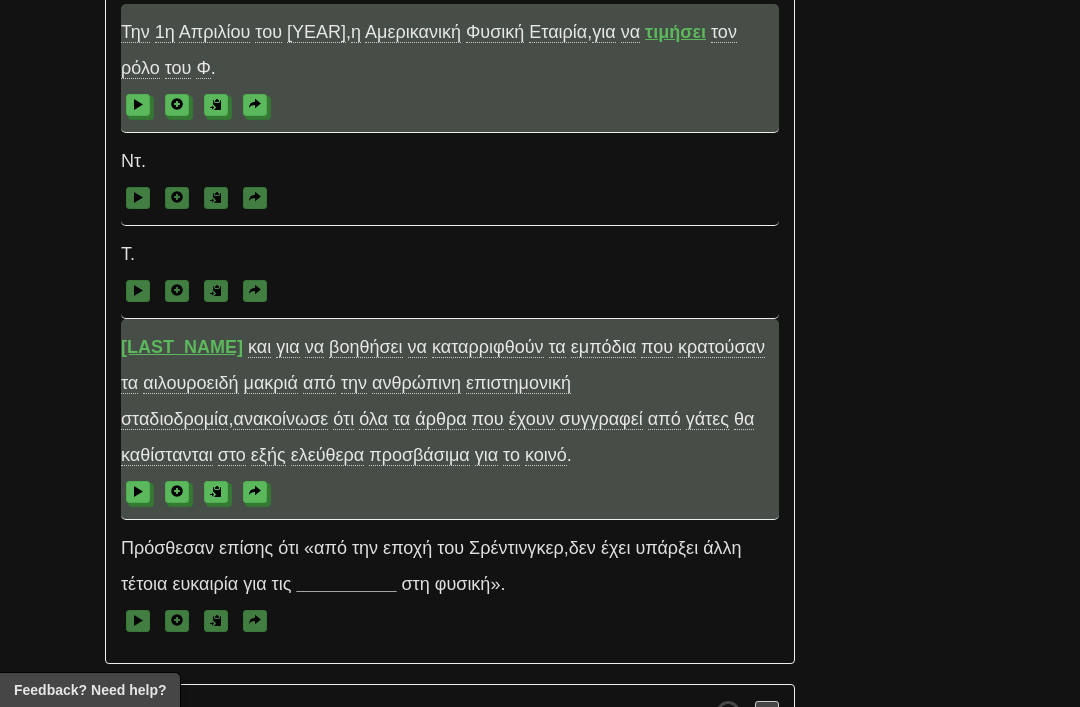 click on "Γουίλαρντ
και   για   να   βοηθήσει   να   καταρριφθούν   τα   εμπόδια   που   κρατούσαν   τα   αιλουροειδή   μακριά   από   την   ανθρώπινη   επιστημονική   σταδιοδρομία ,  ανακοίνωσε   ότι   όλα   τα   άρθρα   που   έχουν   συγγραφεί   από   γάτες   θα   καθίστανται   στο   εξής   ελεύθερα   προσβάσιμα   για   το   κοινό ." at bounding box center [450, 419] 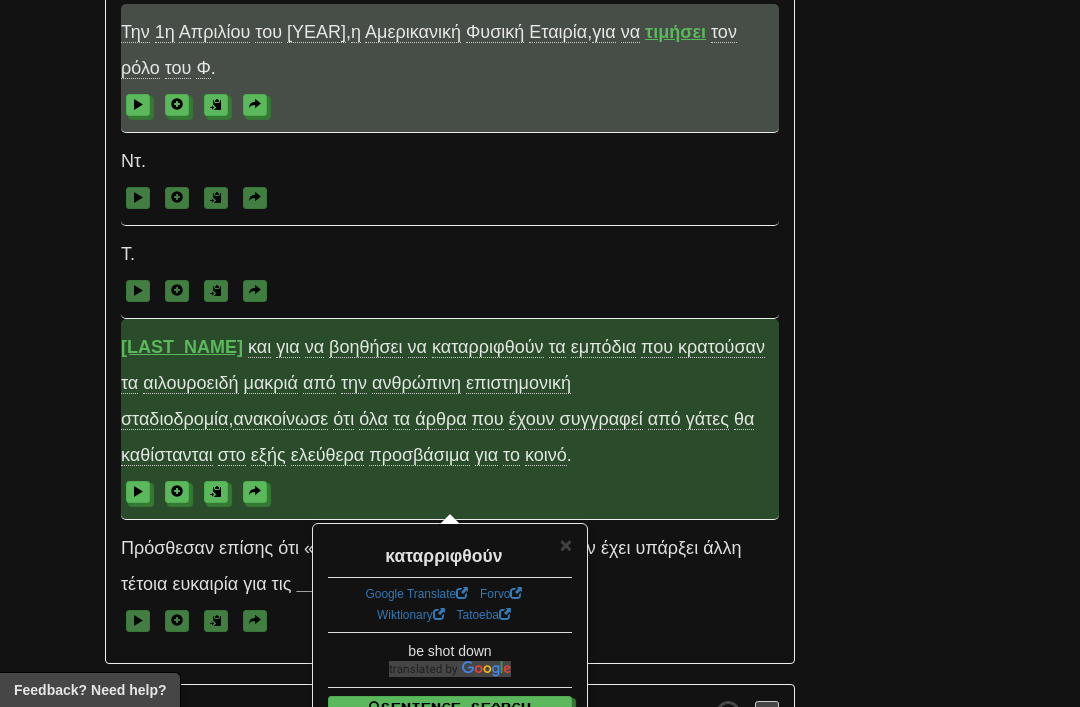 click on "×" at bounding box center (566, 544) 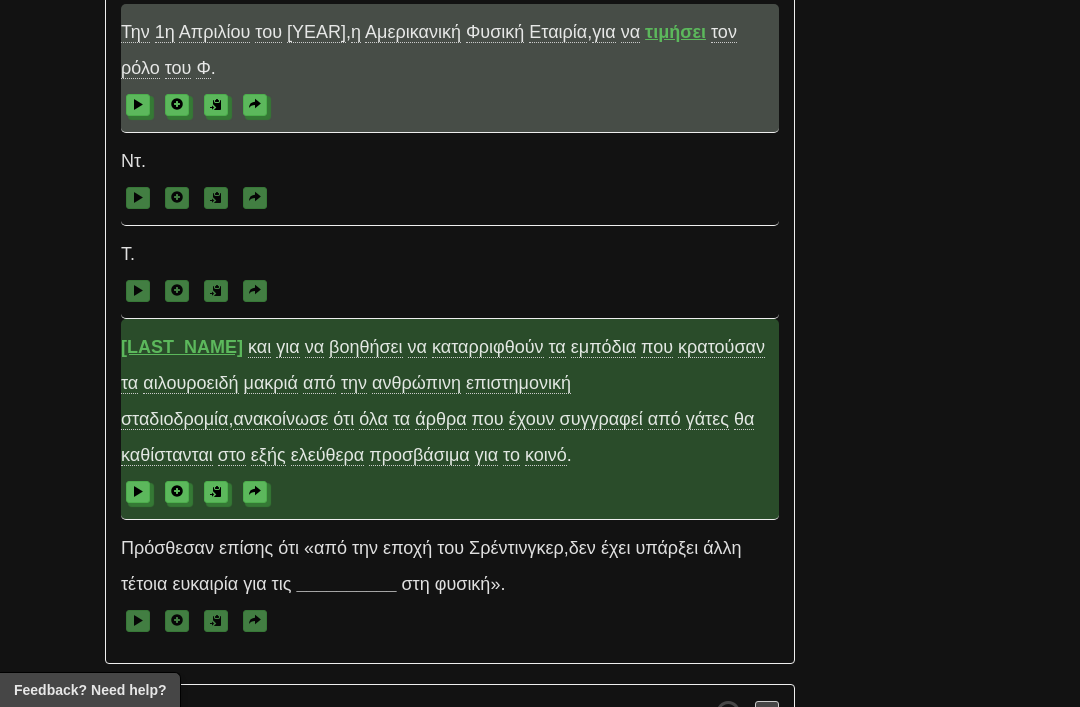 click at bounding box center [255, 491] 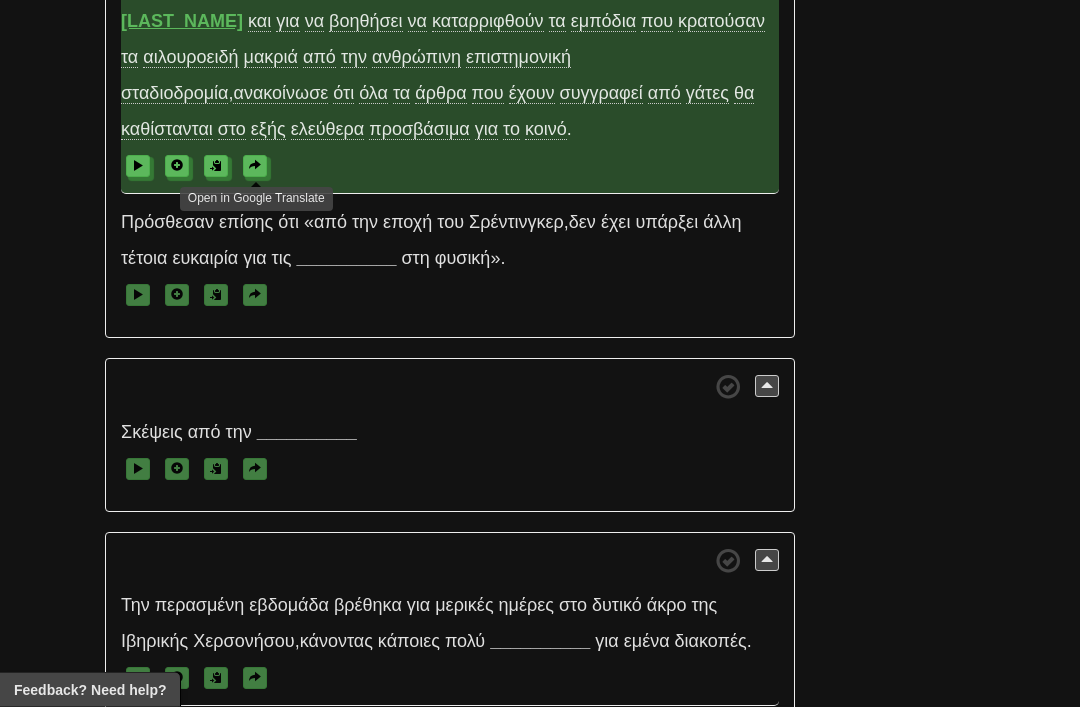 scroll, scrollTop: 9910, scrollLeft: 0, axis: vertical 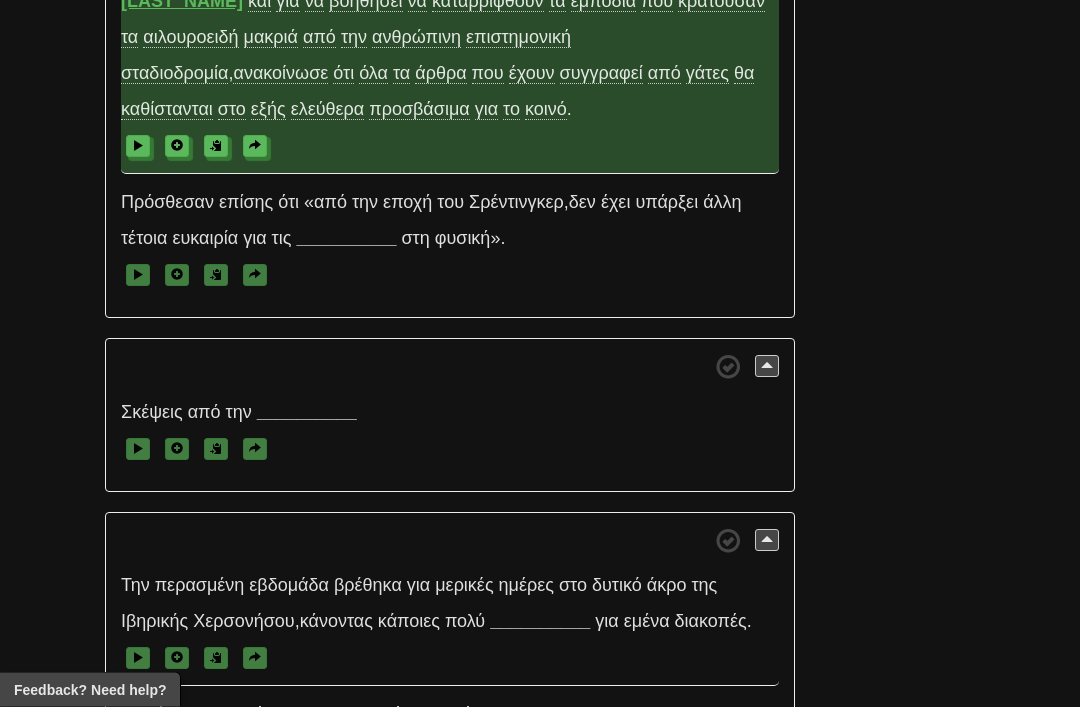 click on "__________" at bounding box center (346, 239) 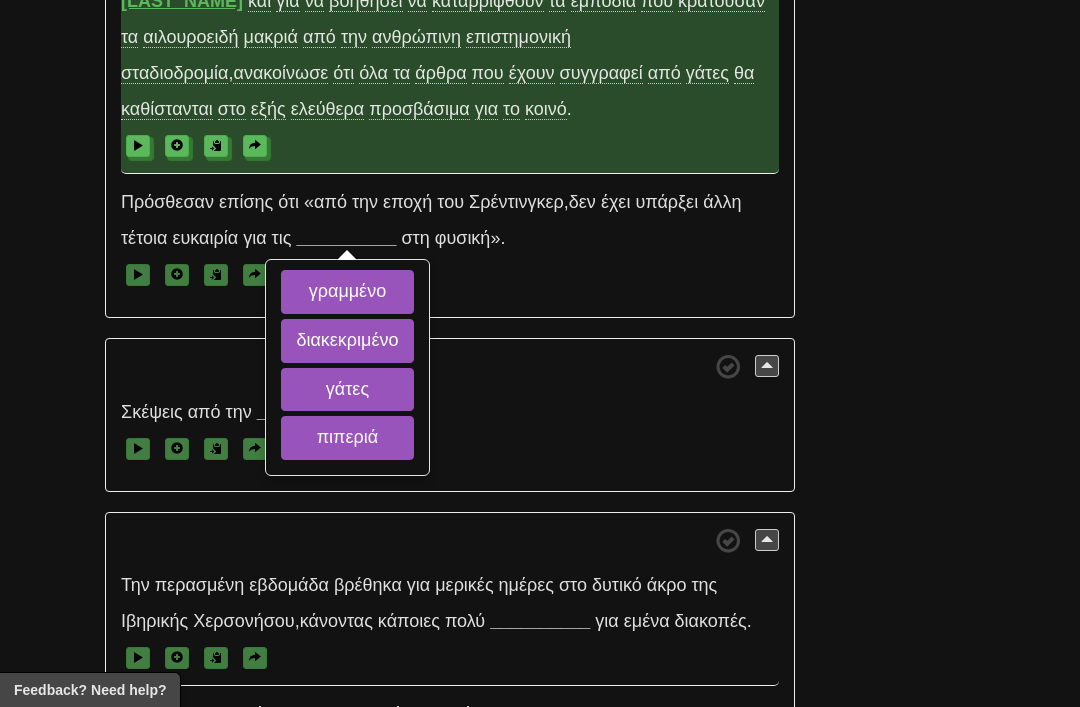 click on "γάτες" at bounding box center [347, 390] 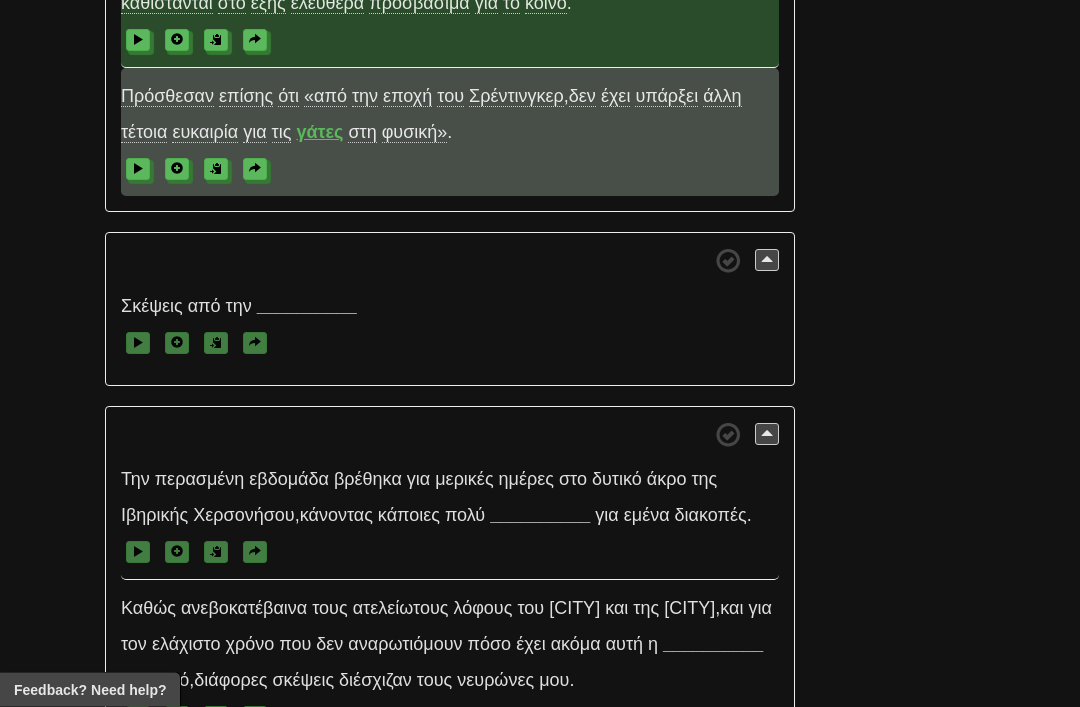 scroll, scrollTop: 10019, scrollLeft: 0, axis: vertical 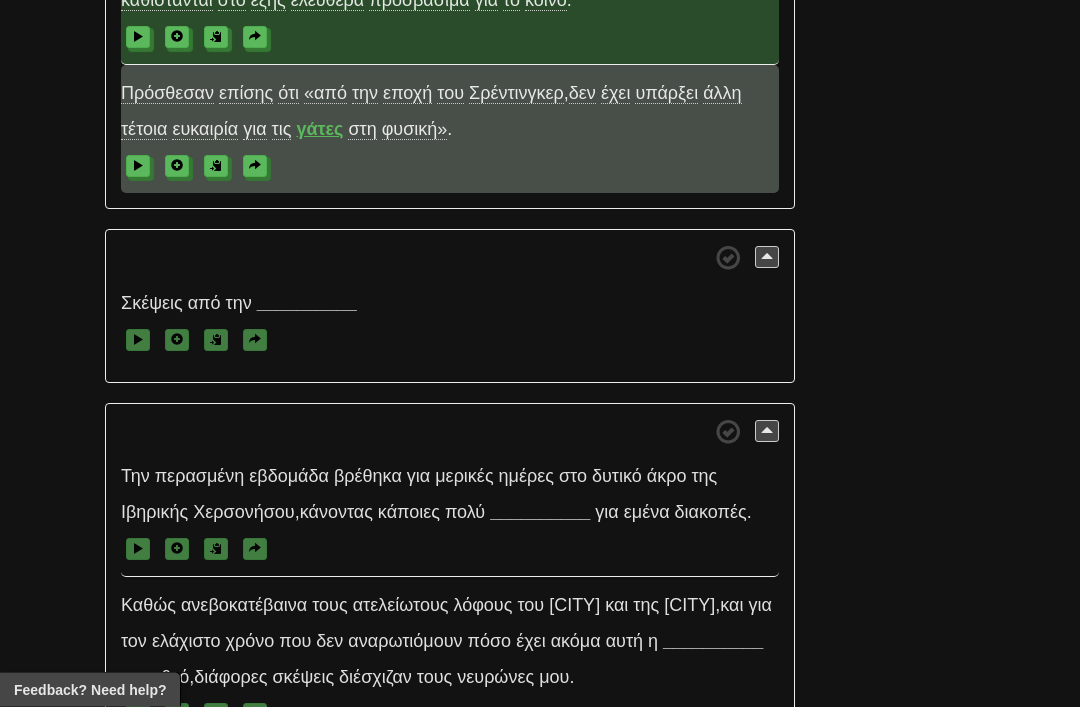 click on "__________" at bounding box center (307, 304) 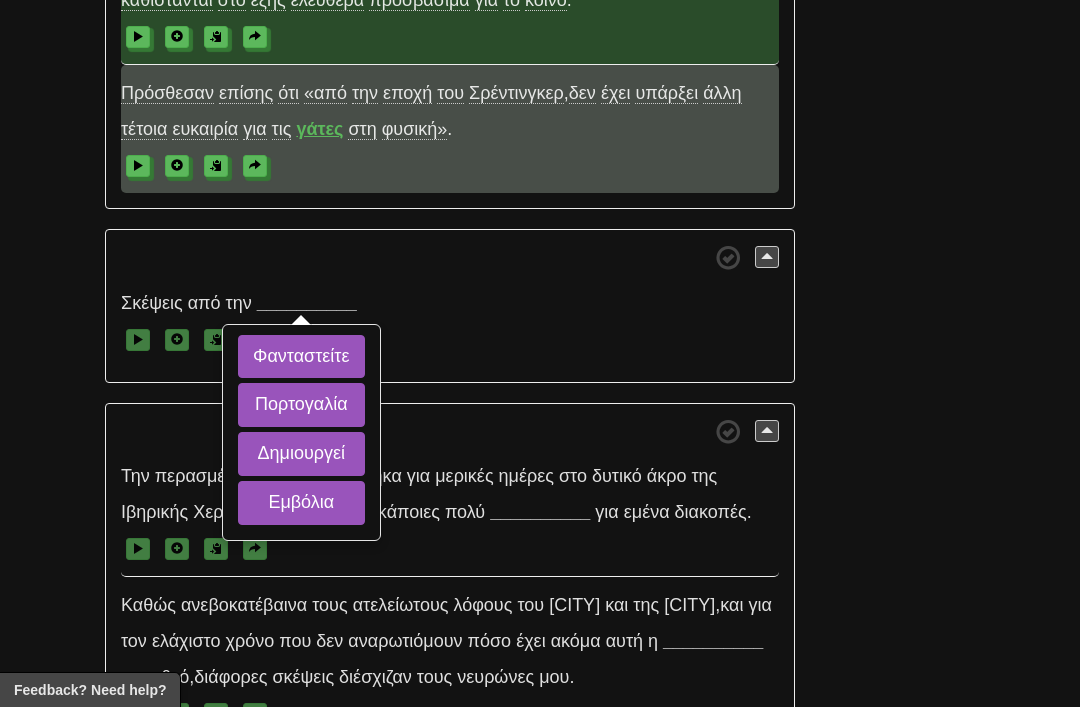 click on "Πορτογαλία" at bounding box center [301, 405] 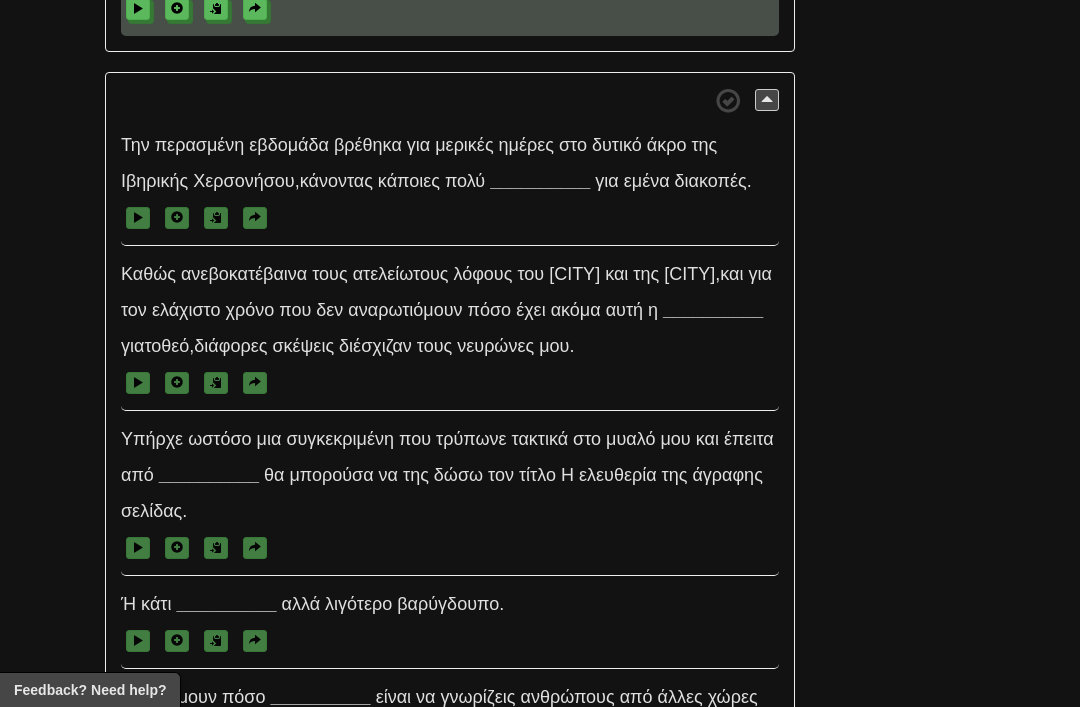 scroll, scrollTop: 10350, scrollLeft: 0, axis: vertical 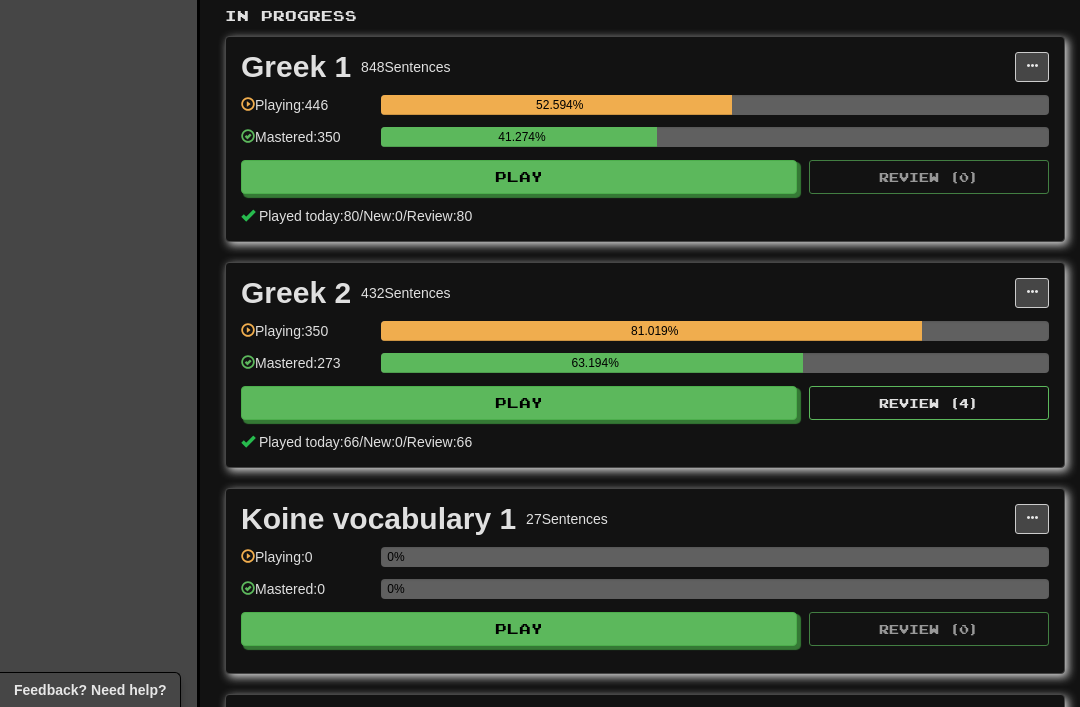 click at bounding box center [1032, 293] 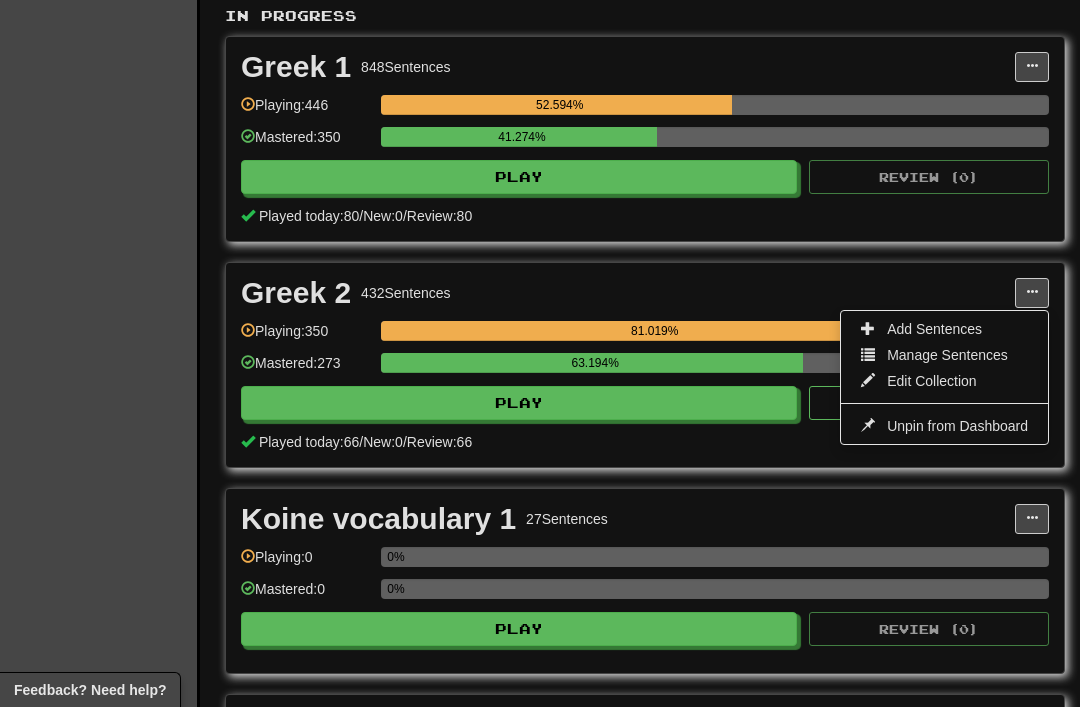 click on "Add Sentences" at bounding box center [934, 329] 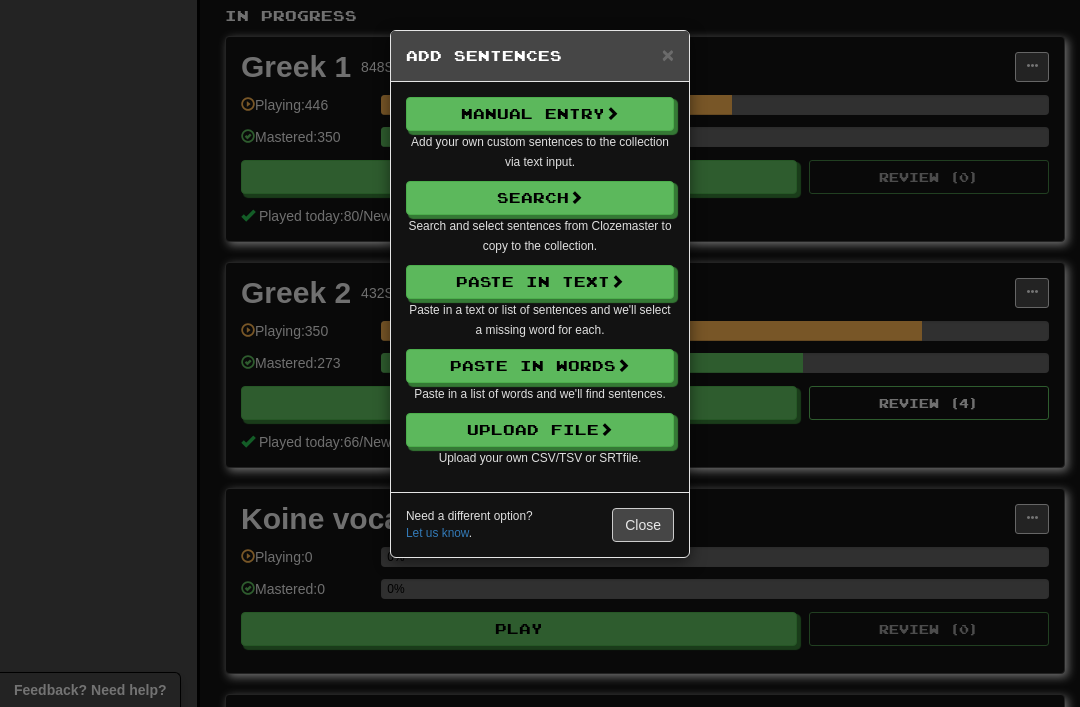 click on "Manual Entry" at bounding box center [540, 114] 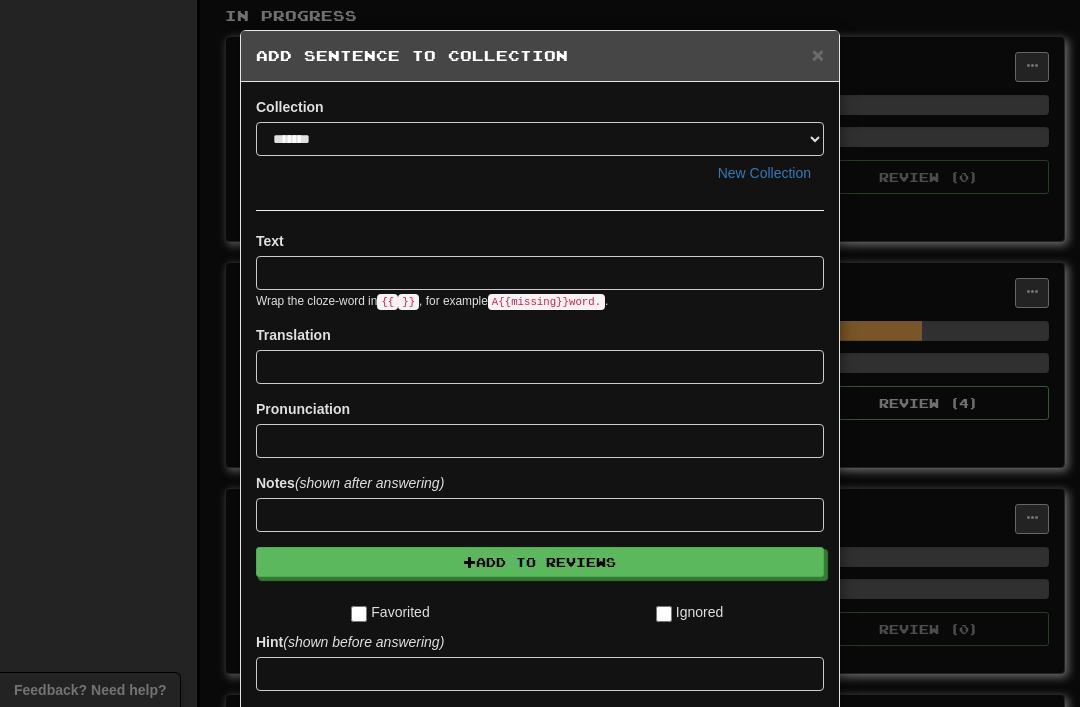 click at bounding box center (540, 273) 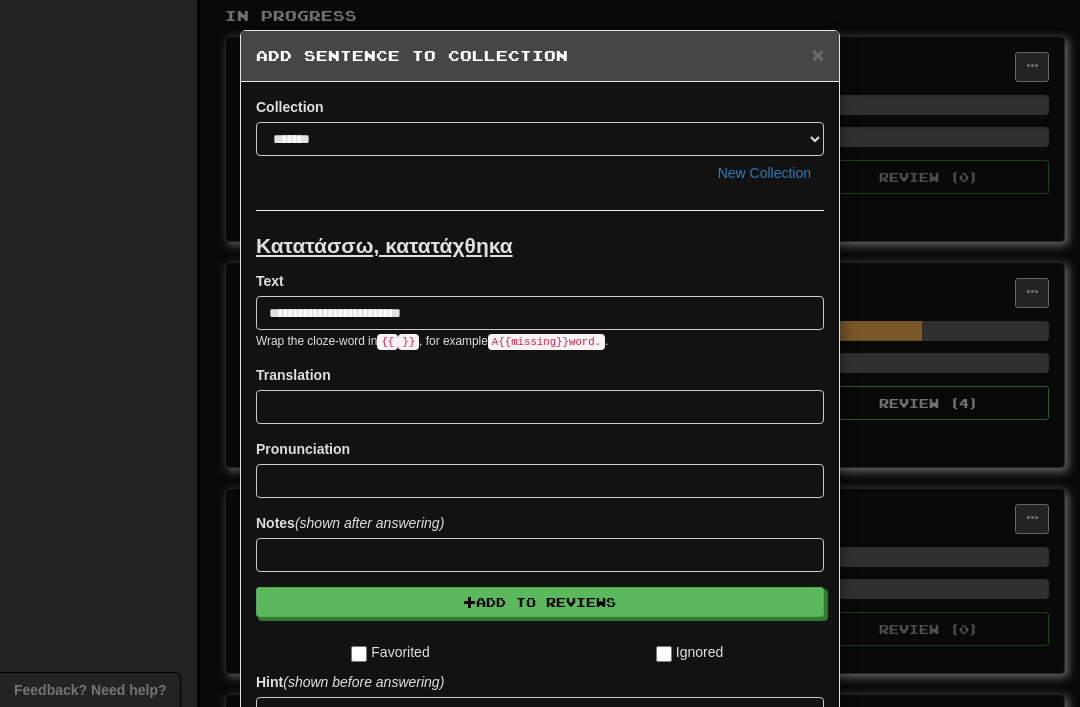 type on "**********" 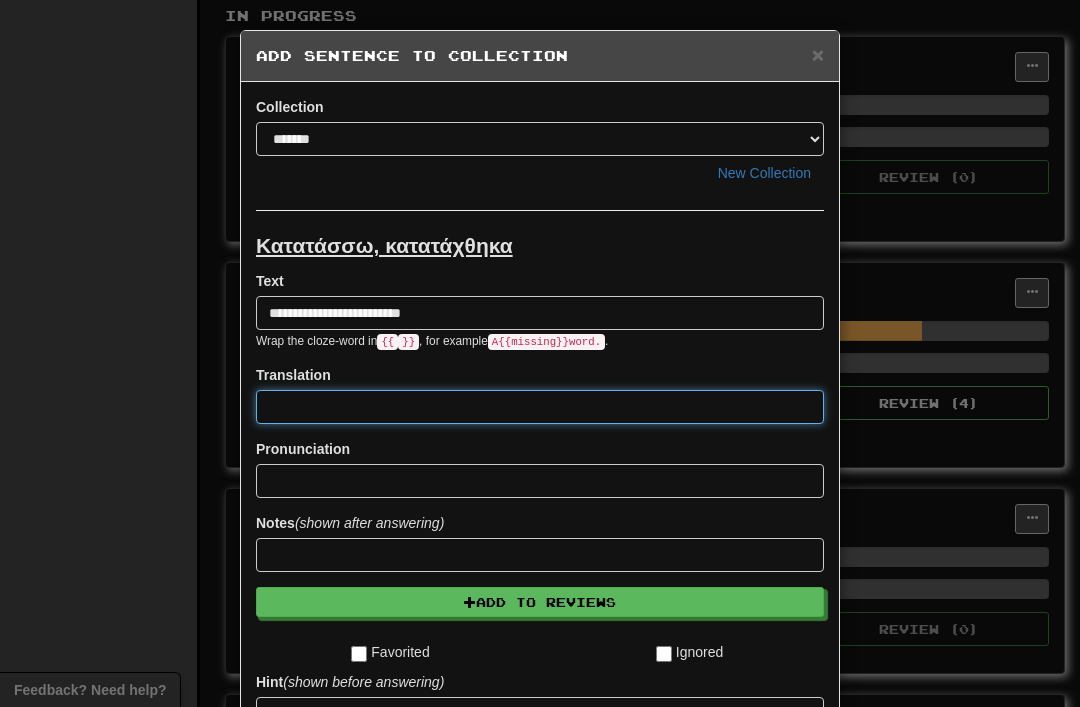 click at bounding box center [540, 407] 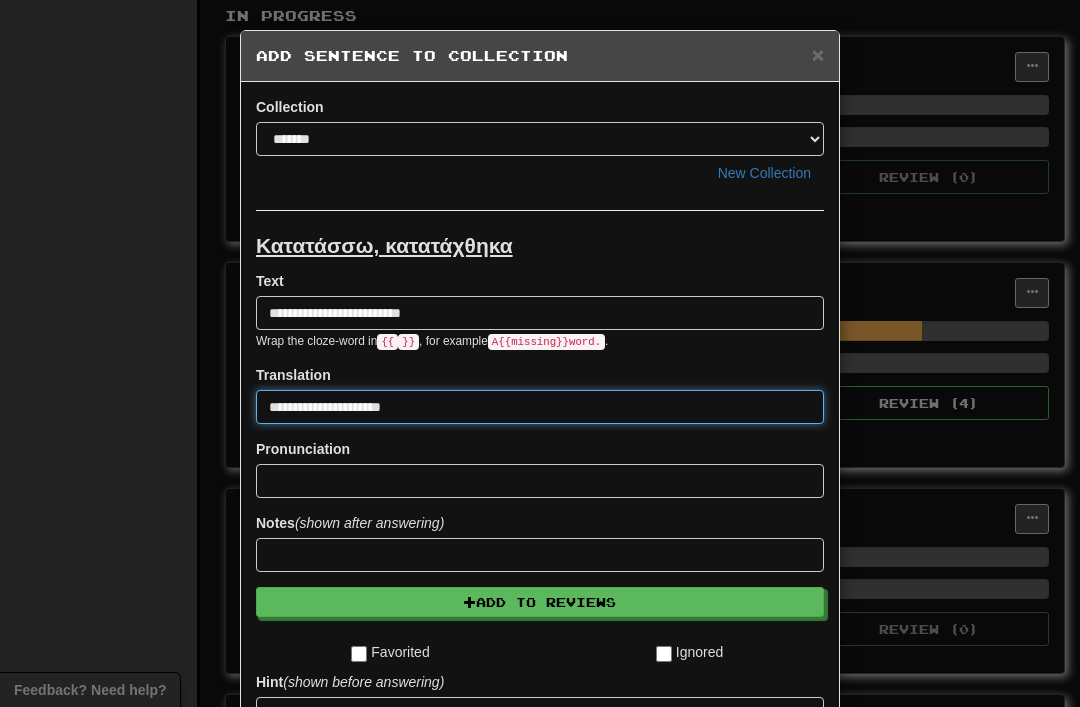 type on "**********" 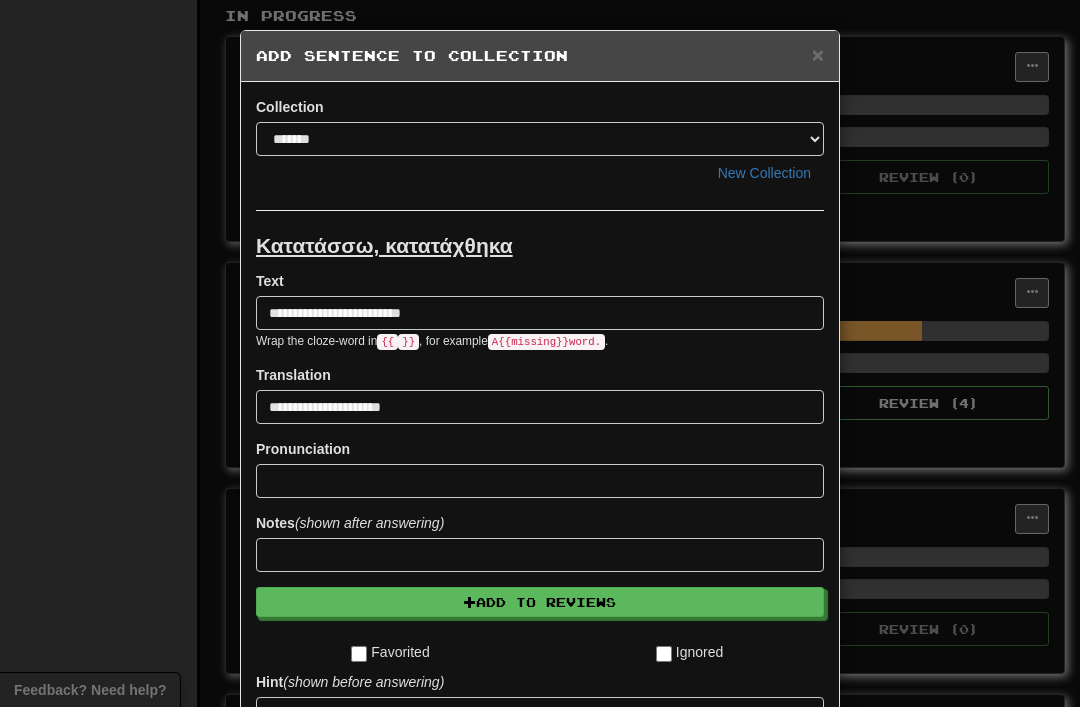 click on "Add to Reviews" at bounding box center [540, 602] 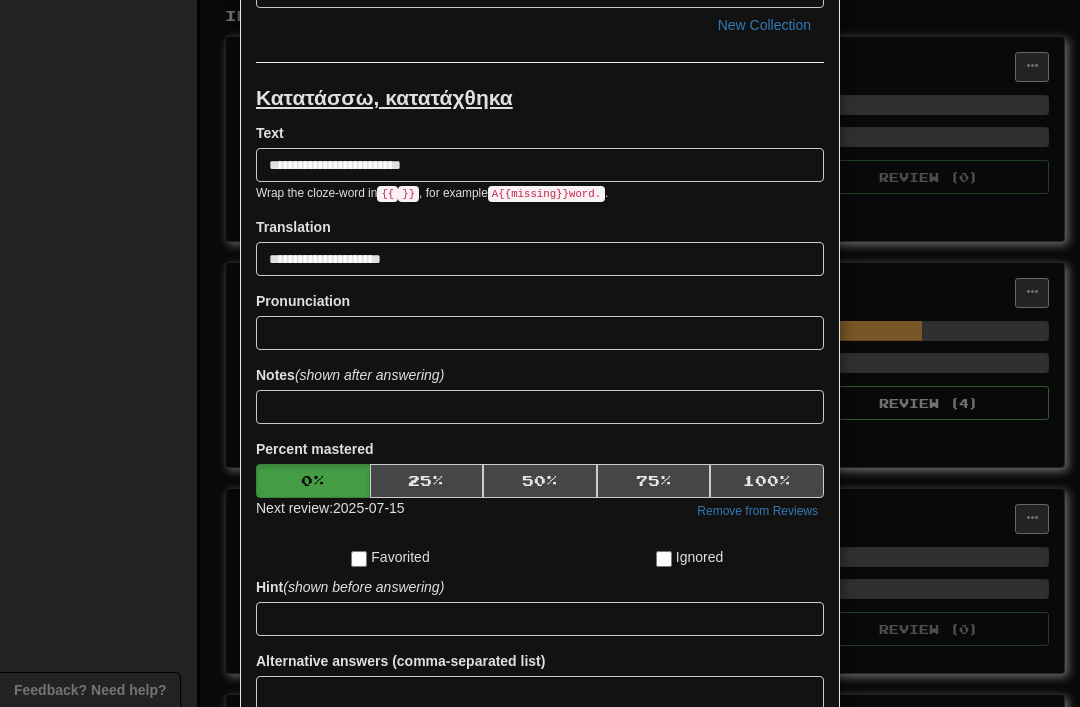 scroll, scrollTop: 242, scrollLeft: 0, axis: vertical 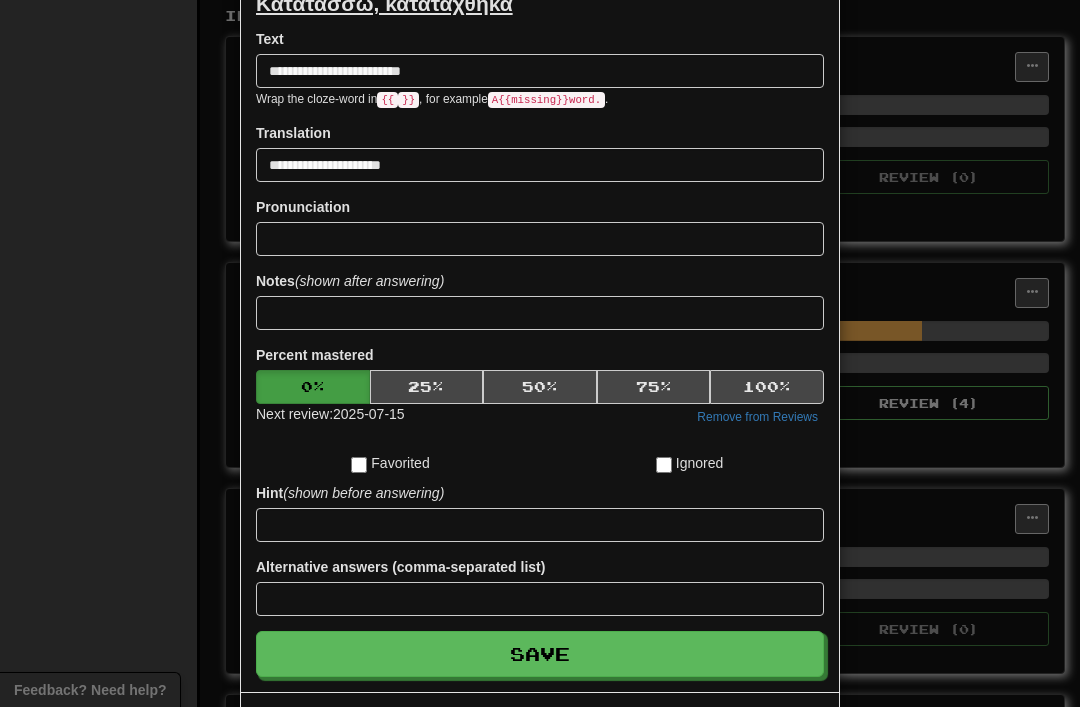 click on "Save" at bounding box center [540, 654] 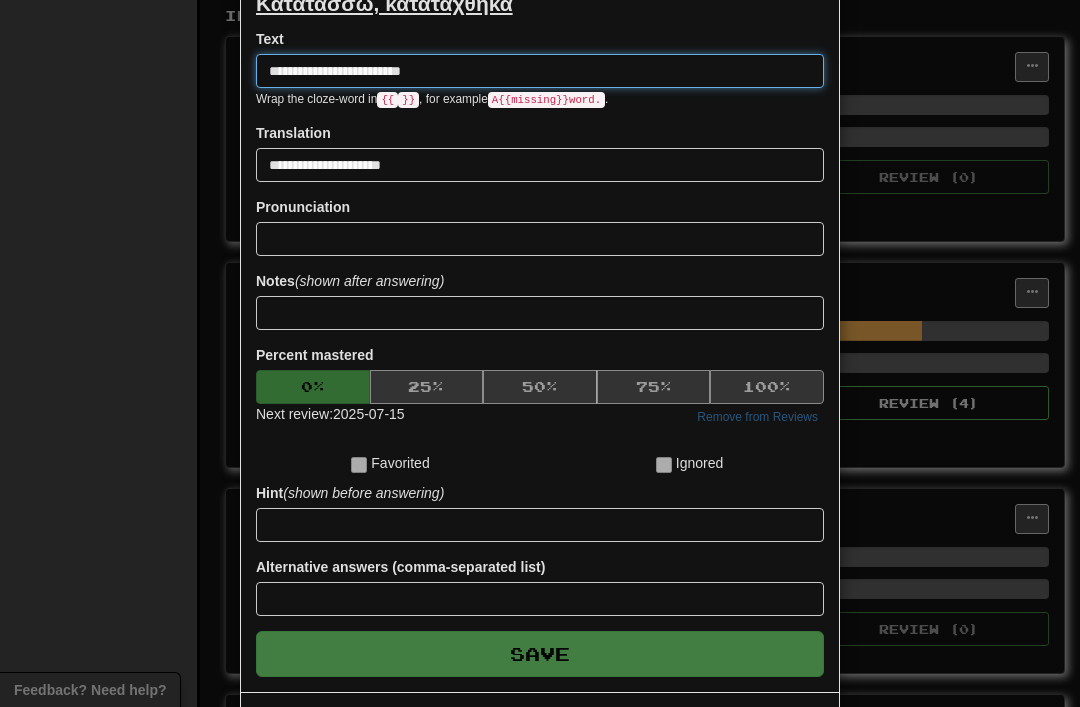 type 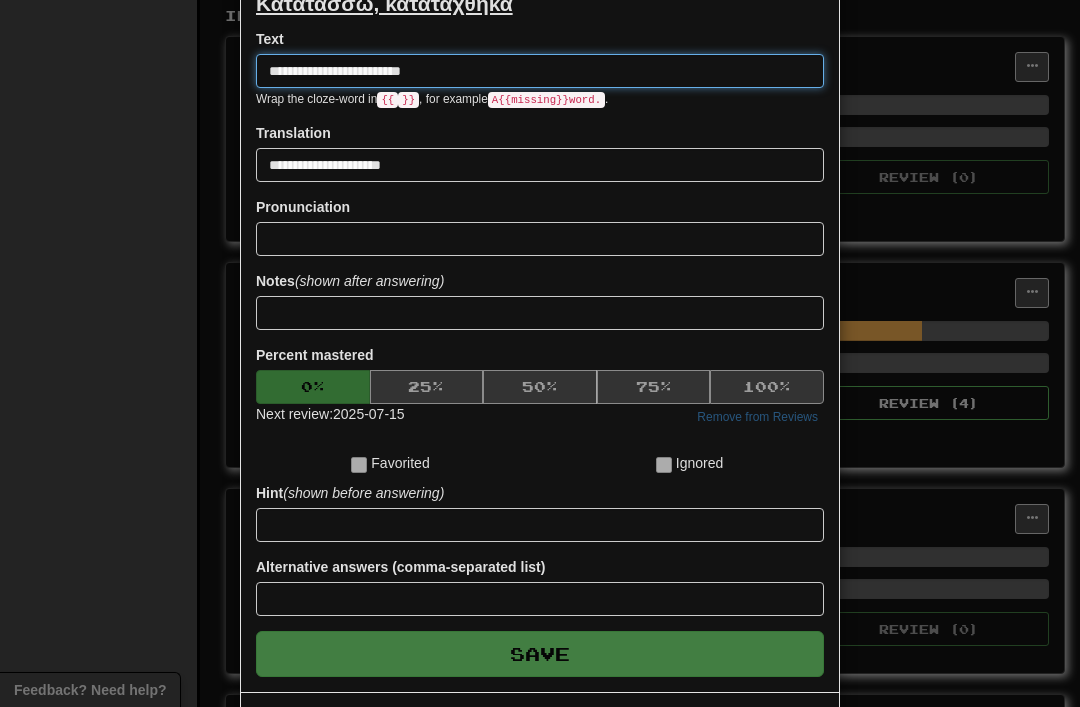 type 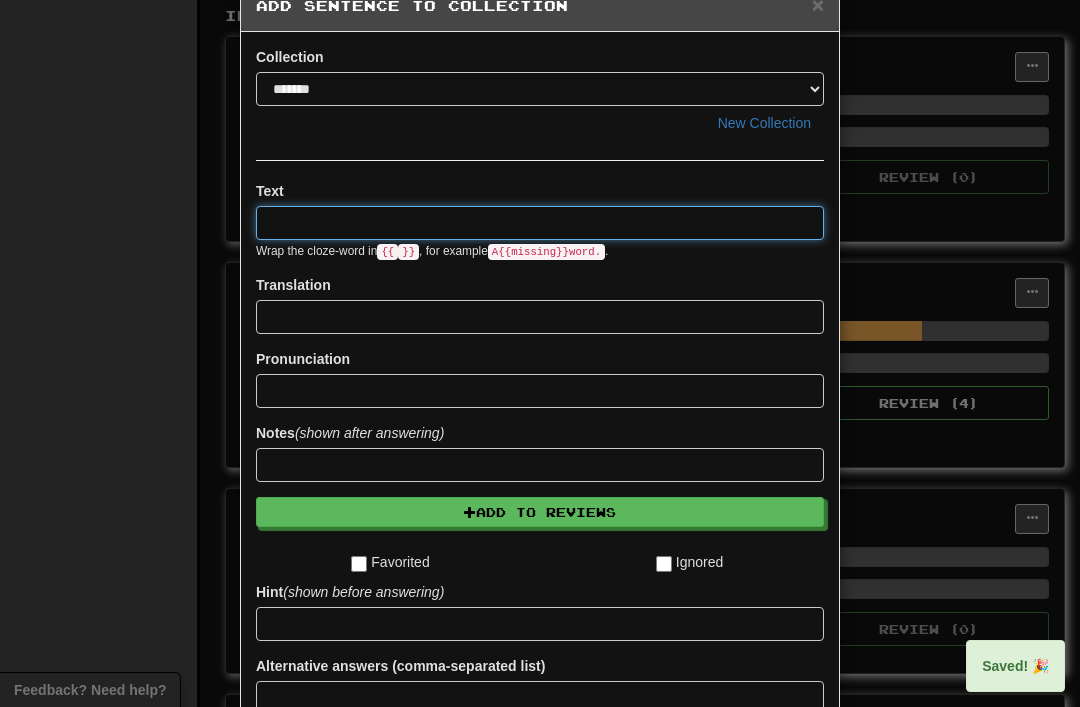 scroll, scrollTop: 0, scrollLeft: 0, axis: both 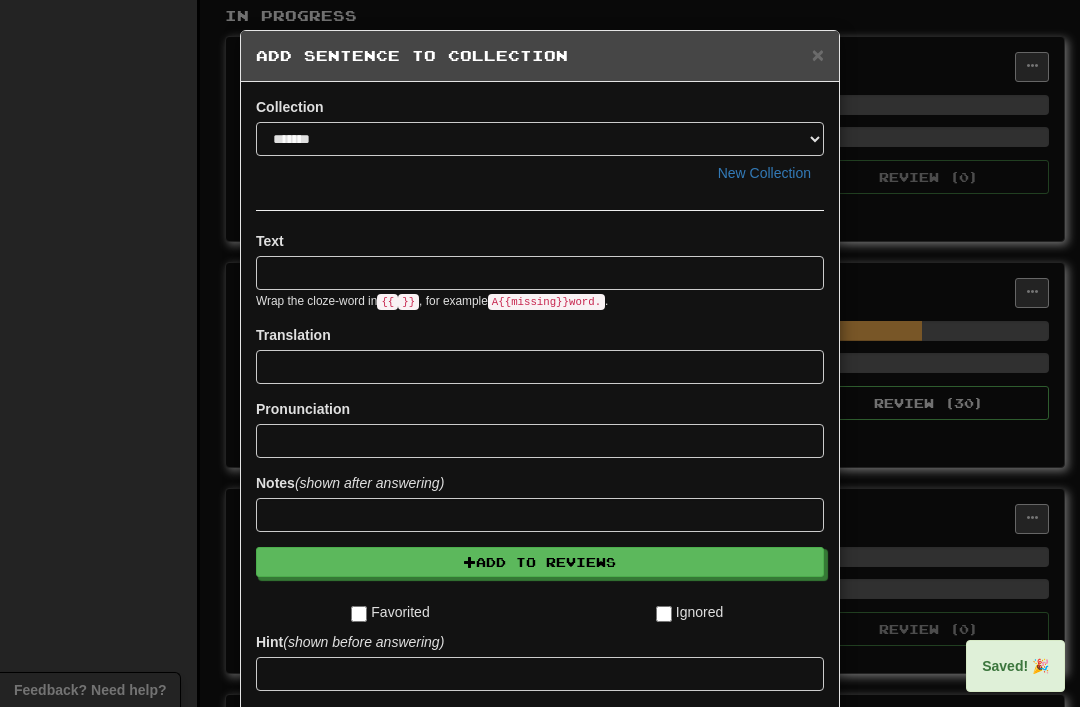 click on "×" at bounding box center [818, 54] 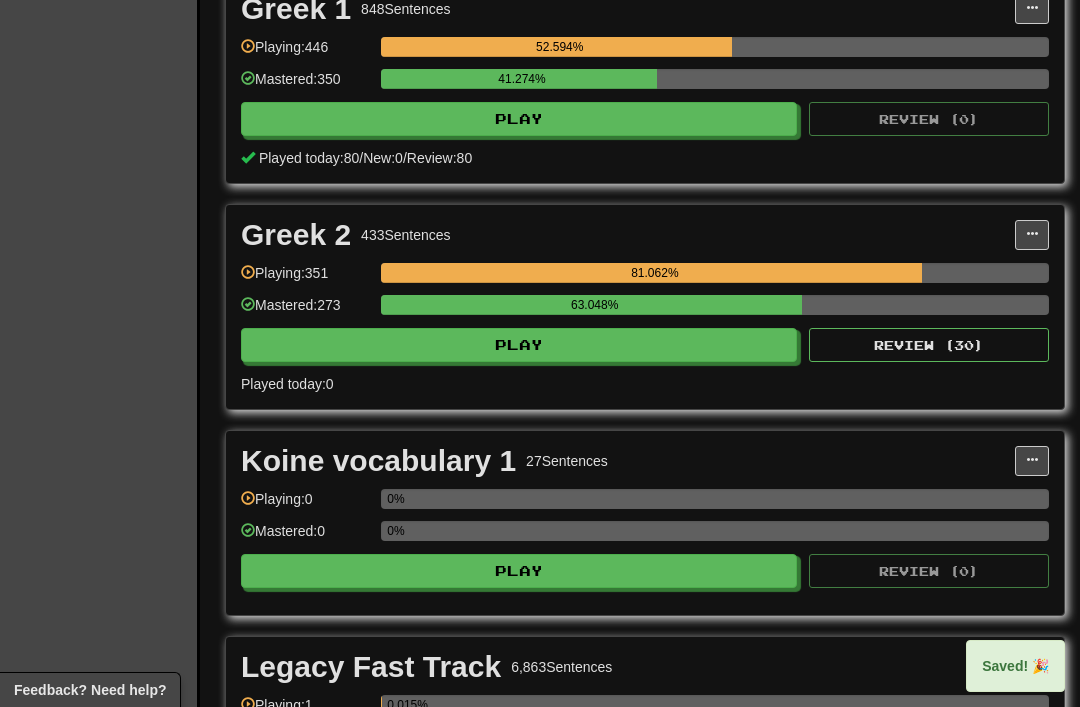 scroll, scrollTop: 525, scrollLeft: 0, axis: vertical 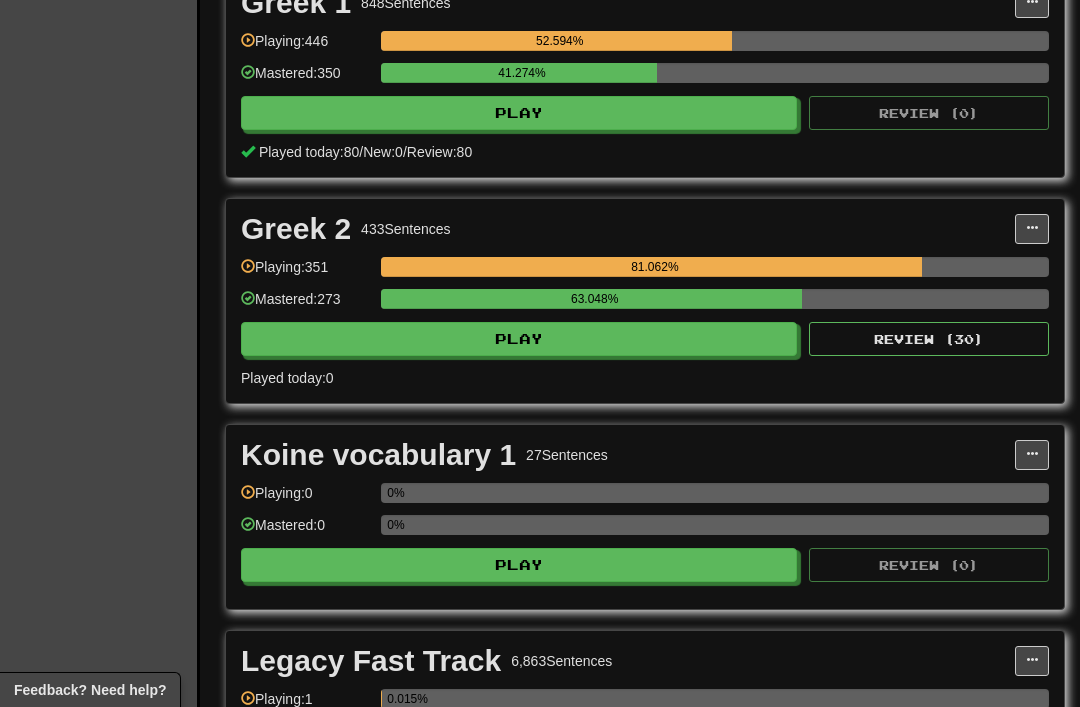 click at bounding box center [1032, 229] 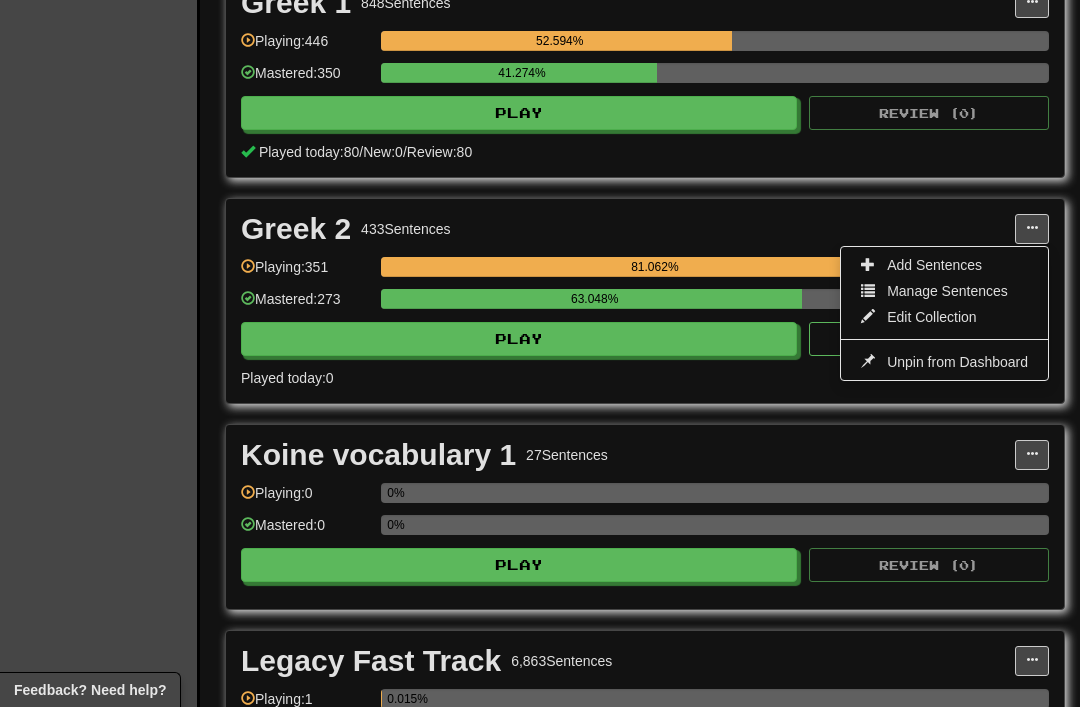 click on "Add Sentences" at bounding box center [934, 265] 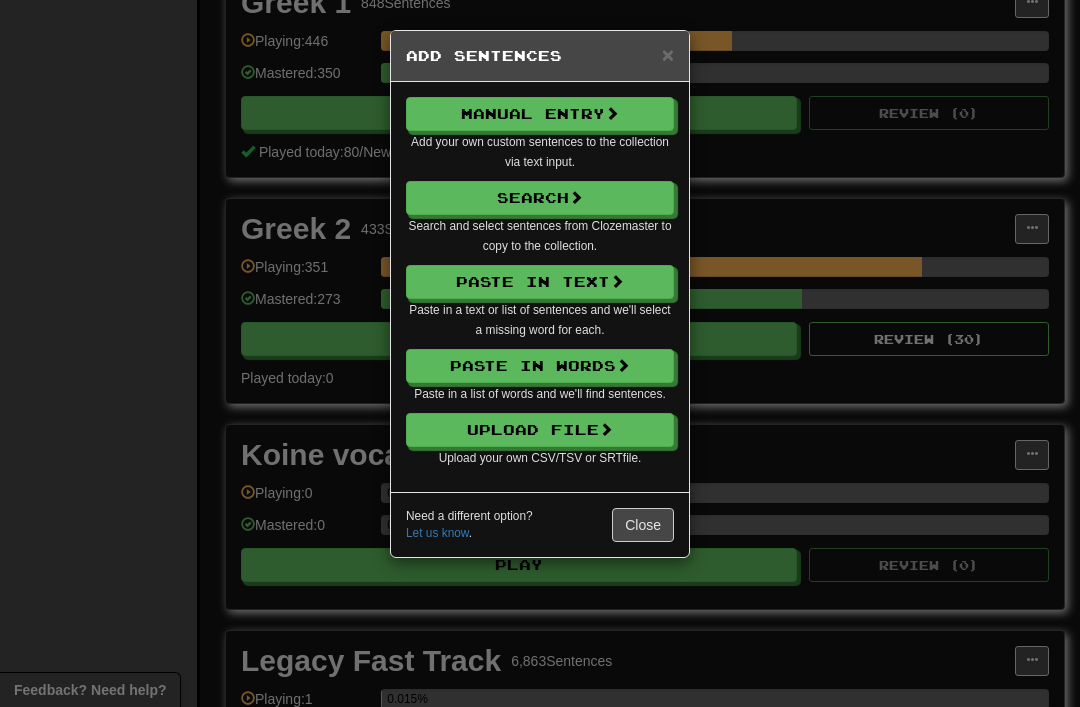 click on "Manual Entry  Add your own custom sentences to the collection via text input. Search  Search and select sentences from Clozemaster to copy to the collection. Paste in Text  Paste in a text or list of sentences and we'll select a missing word for each. Paste in Words  Paste in a list of words and we'll find sentences. Upload File  Upload your own CSV/TSV or SRT  file." at bounding box center (540, 287) 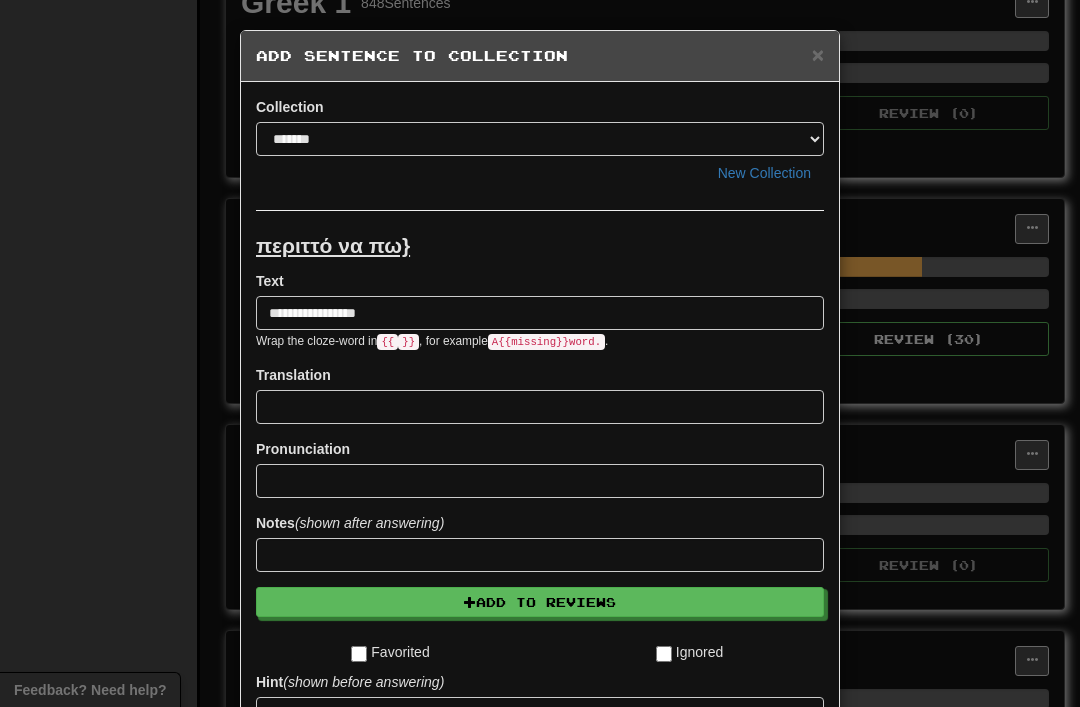 type on "**********" 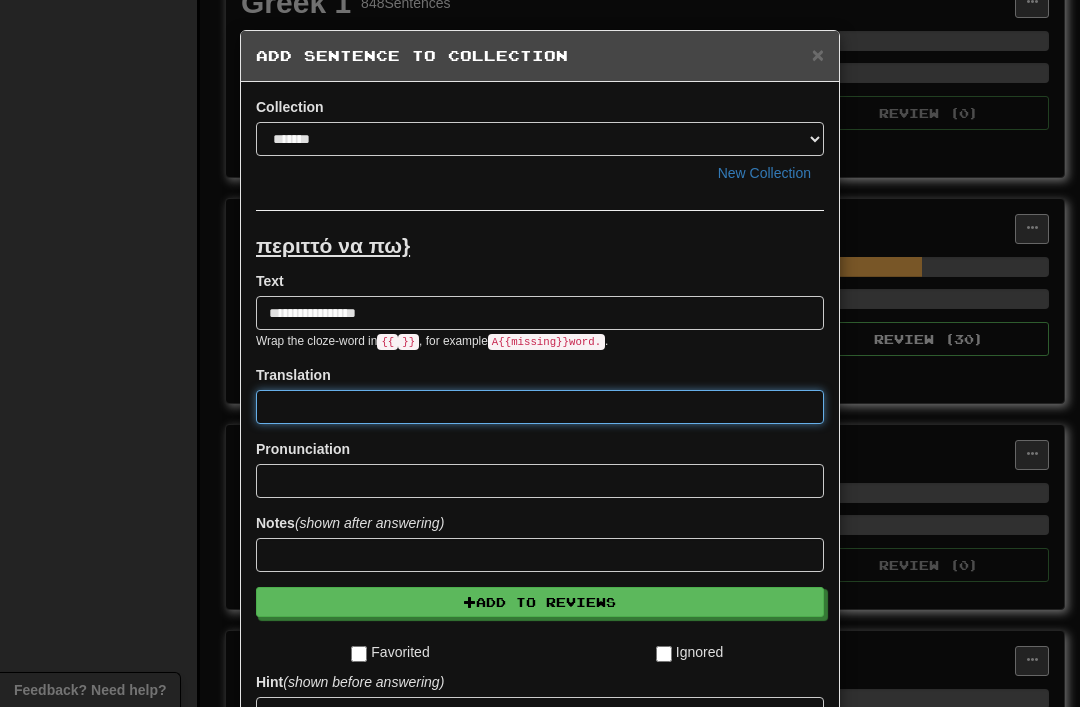 click at bounding box center [540, 407] 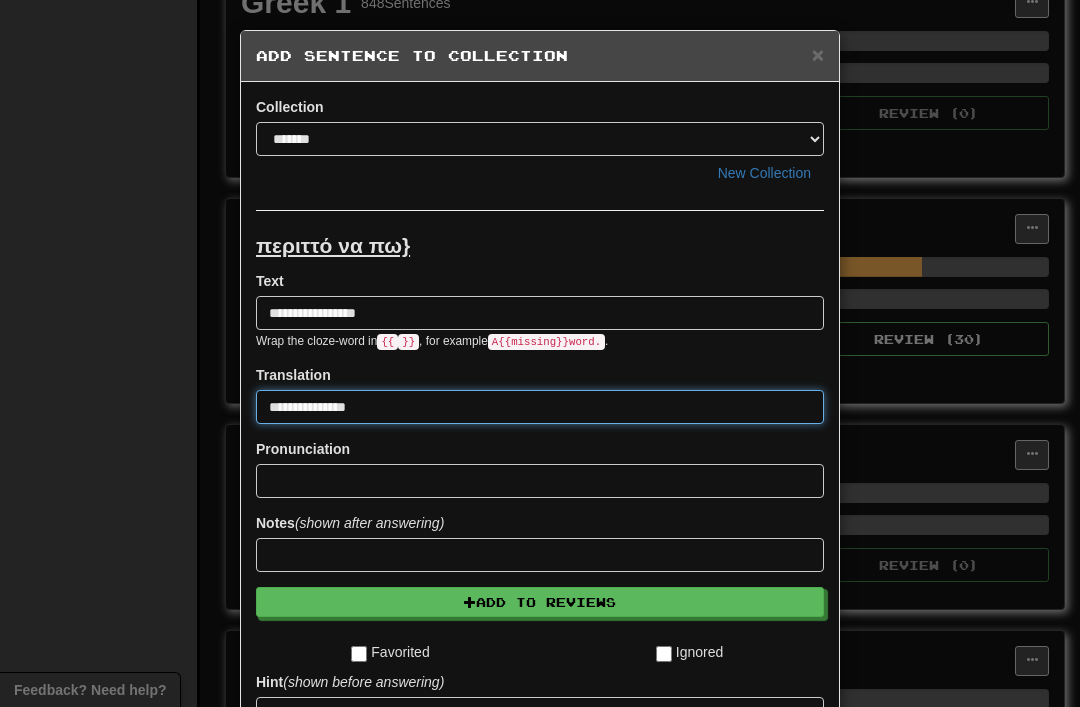 type on "**********" 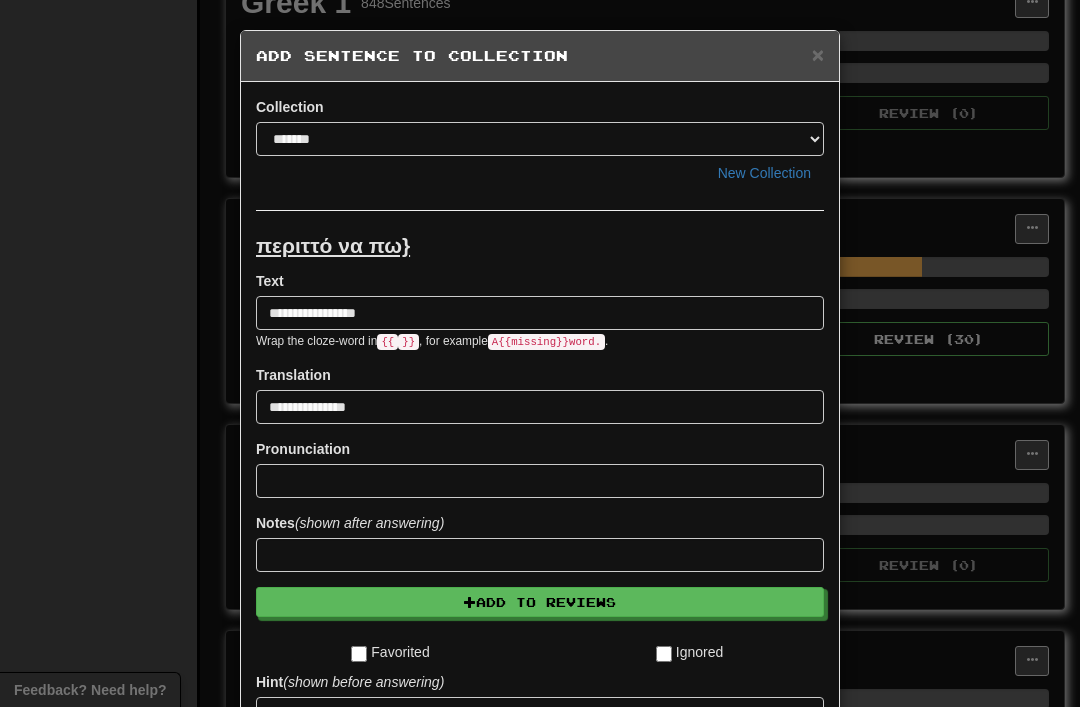click on "Add to Reviews" at bounding box center (540, 602) 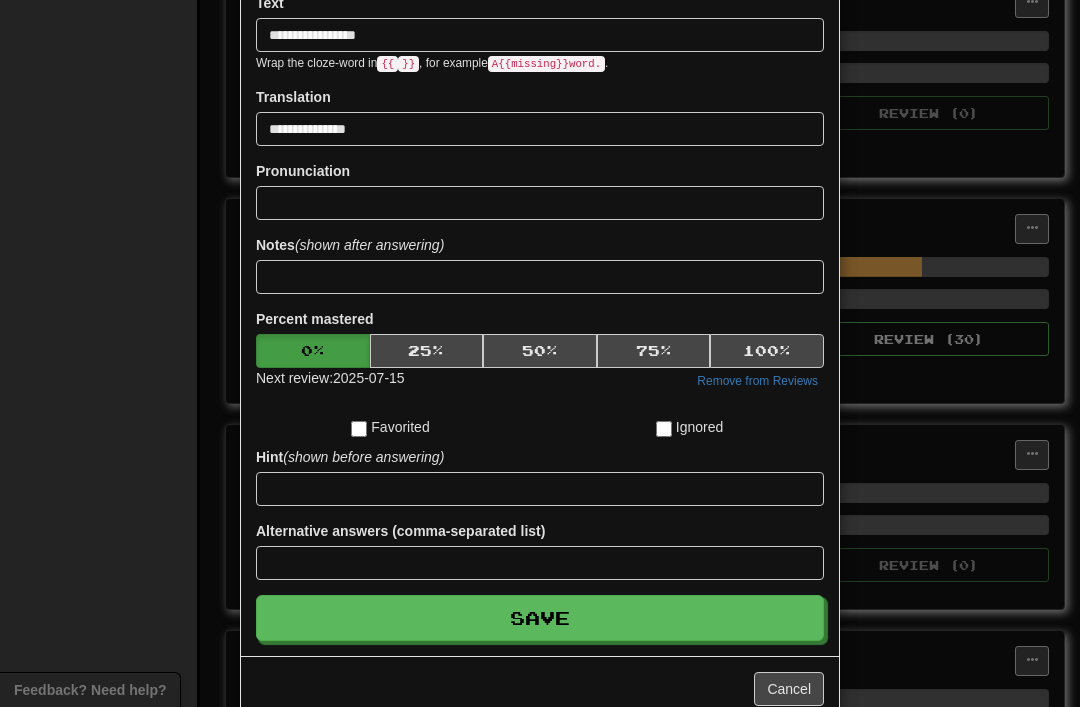 scroll, scrollTop: 311, scrollLeft: 0, axis: vertical 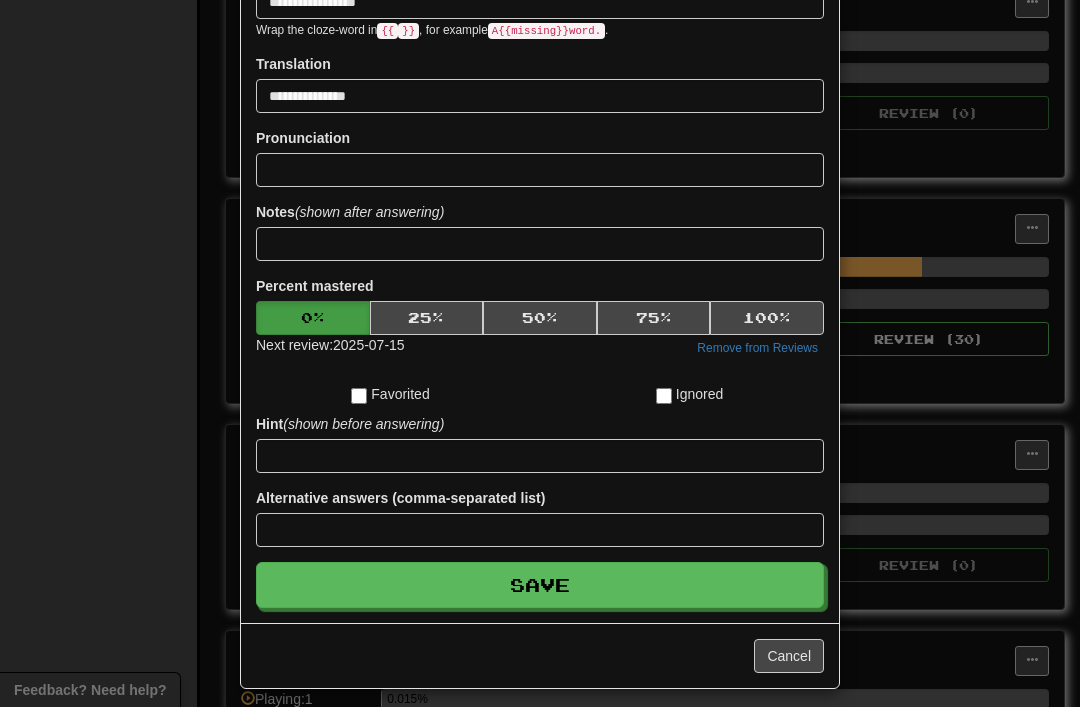 click on "Save" at bounding box center [540, 585] 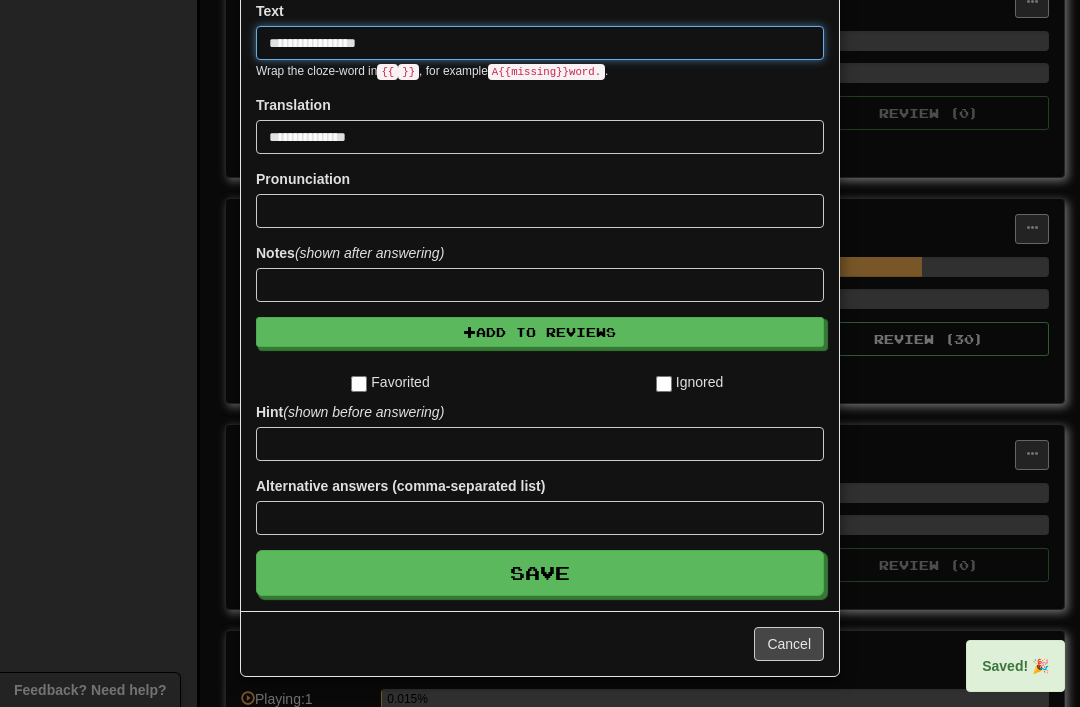 type 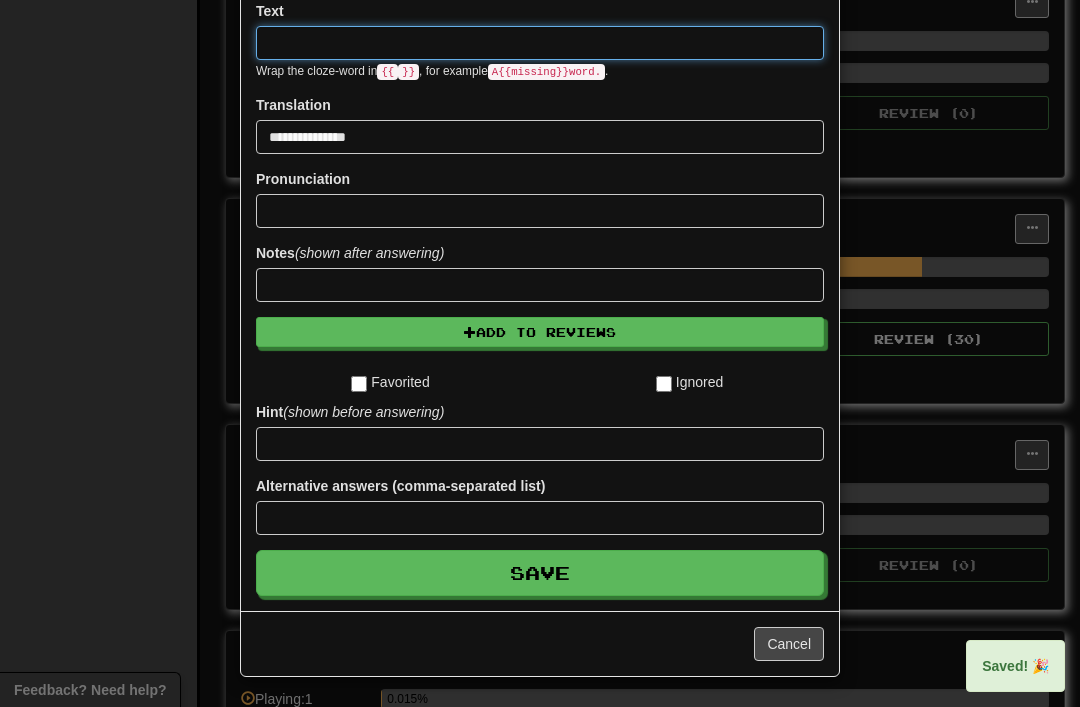 type 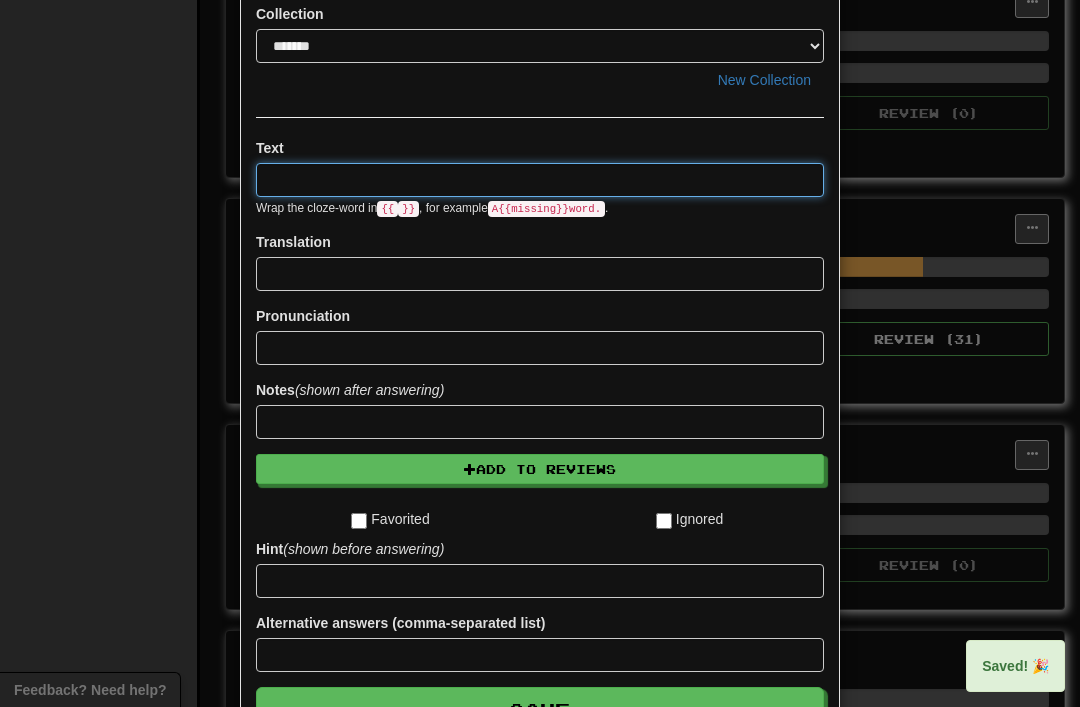 scroll, scrollTop: 0, scrollLeft: 0, axis: both 